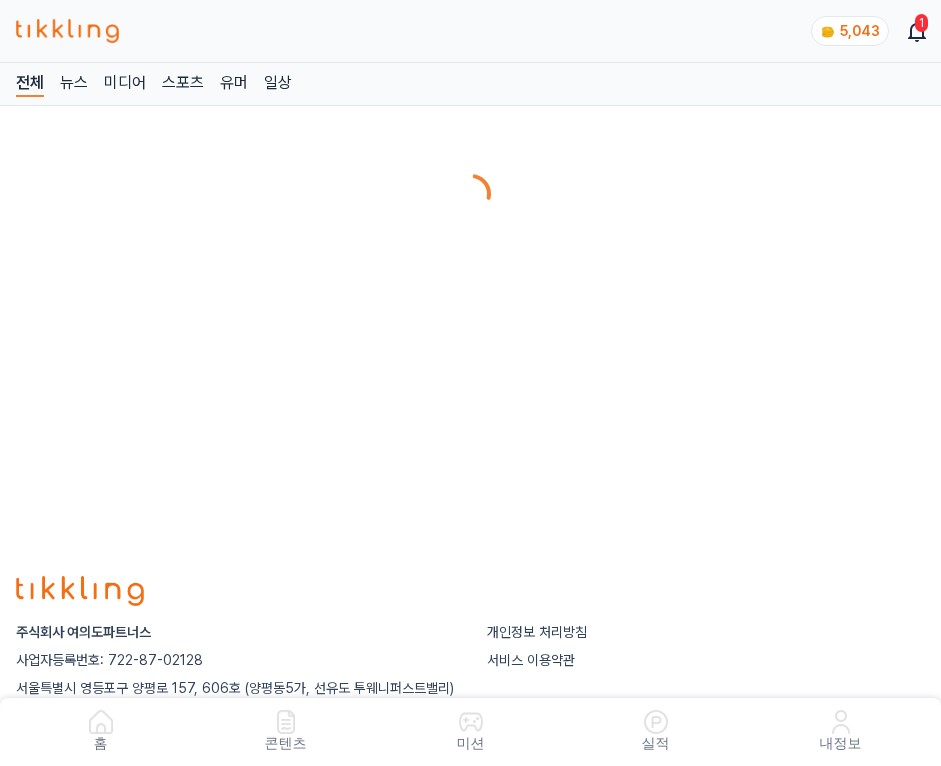 scroll, scrollTop: 0, scrollLeft: 0, axis: both 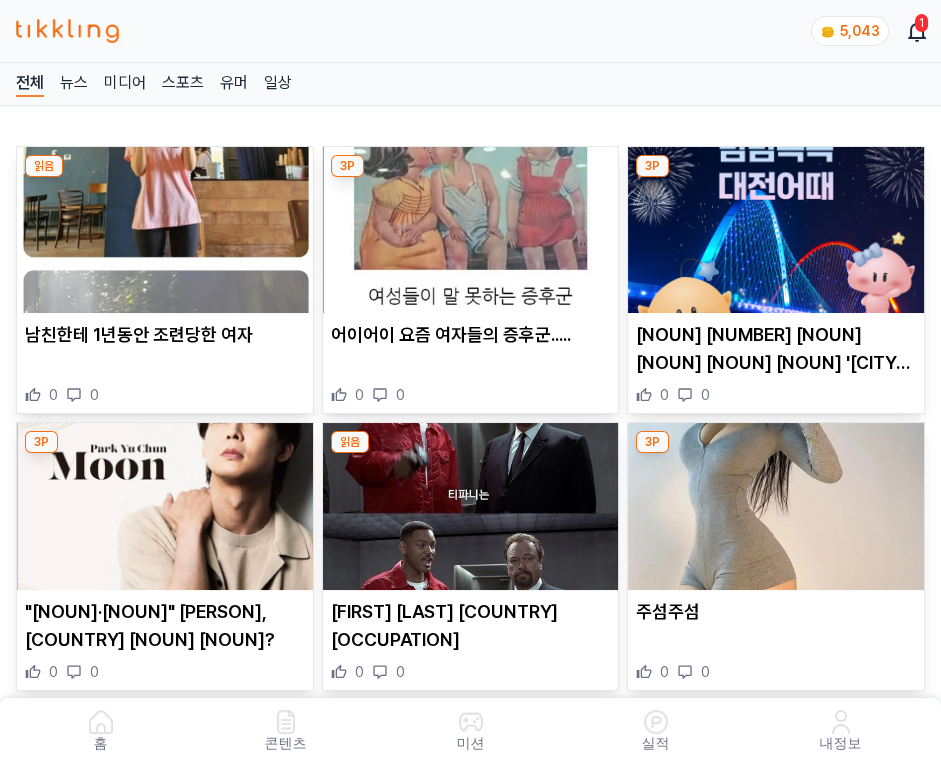 click at bounding box center [471, 230] 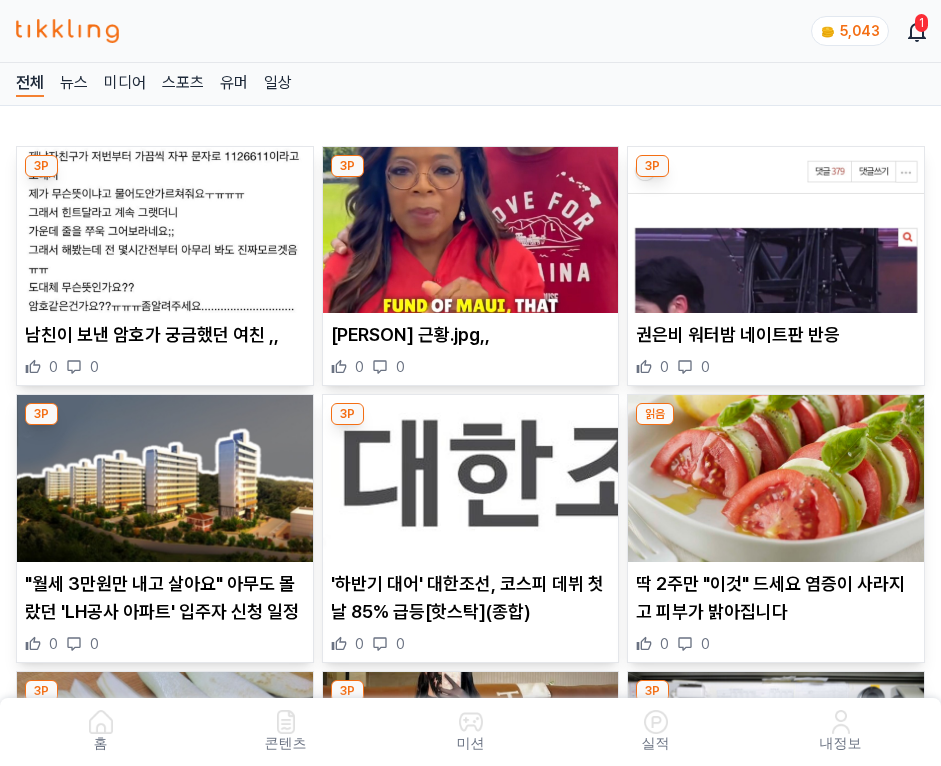 scroll, scrollTop: 0, scrollLeft: 0, axis: both 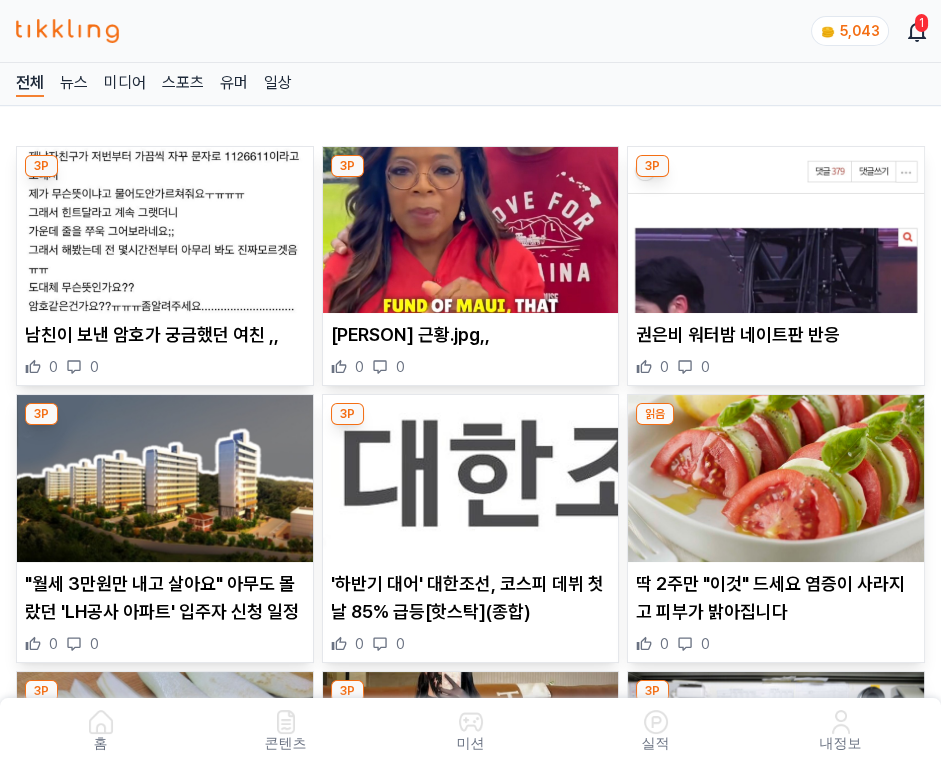 click at bounding box center (471, 230) 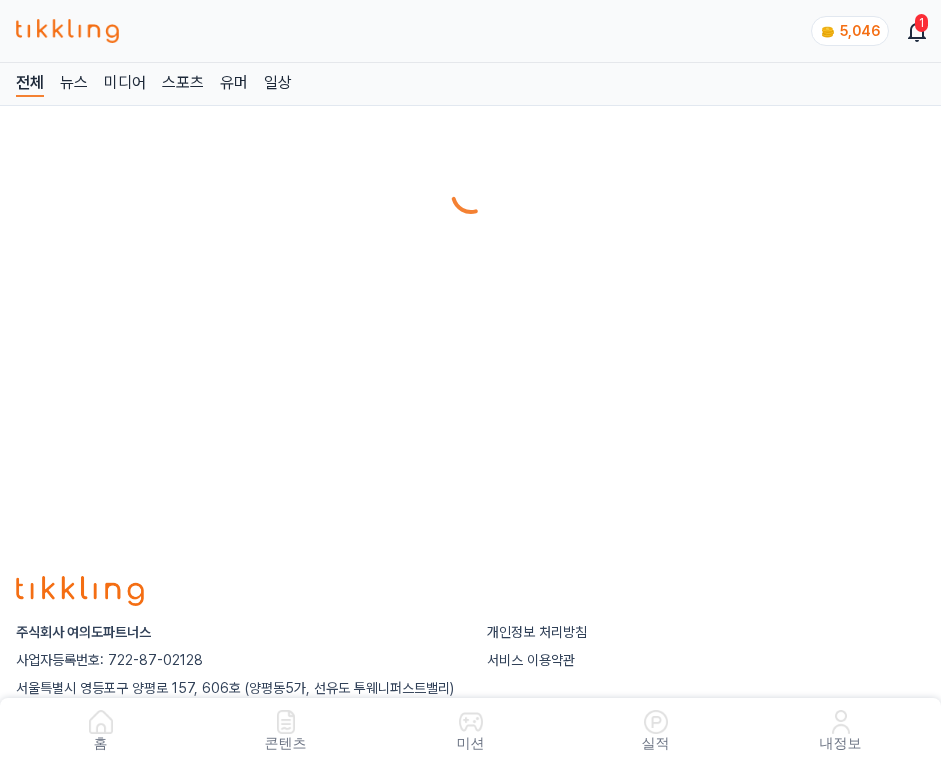 scroll, scrollTop: 0, scrollLeft: 0, axis: both 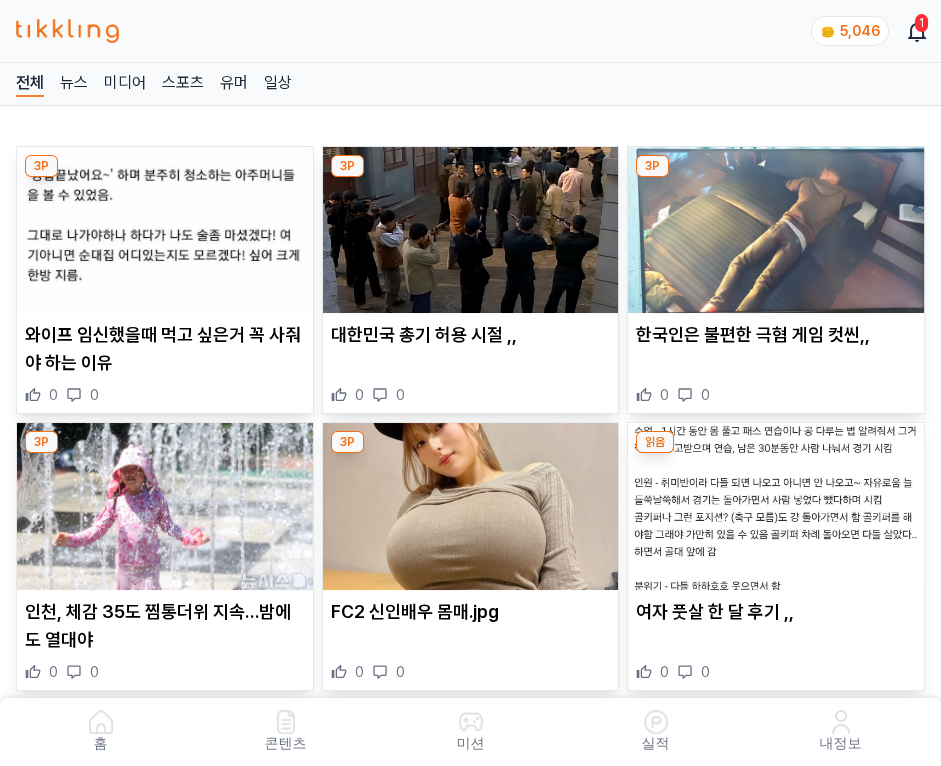 click at bounding box center [471, 230] 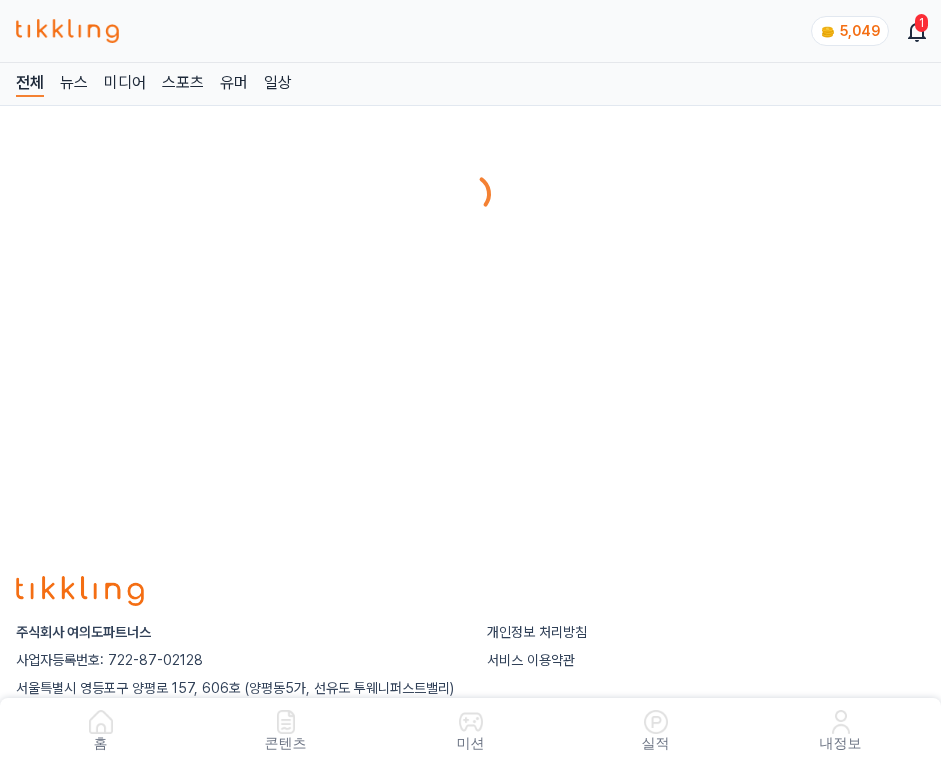 scroll, scrollTop: 0, scrollLeft: 0, axis: both 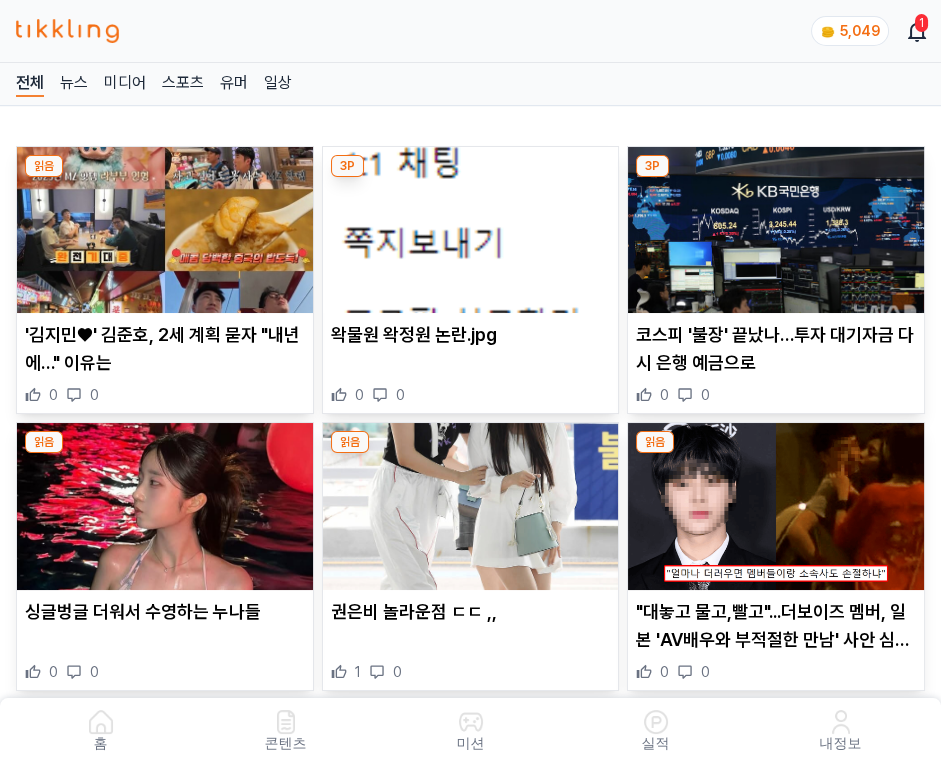click at bounding box center [471, 230] 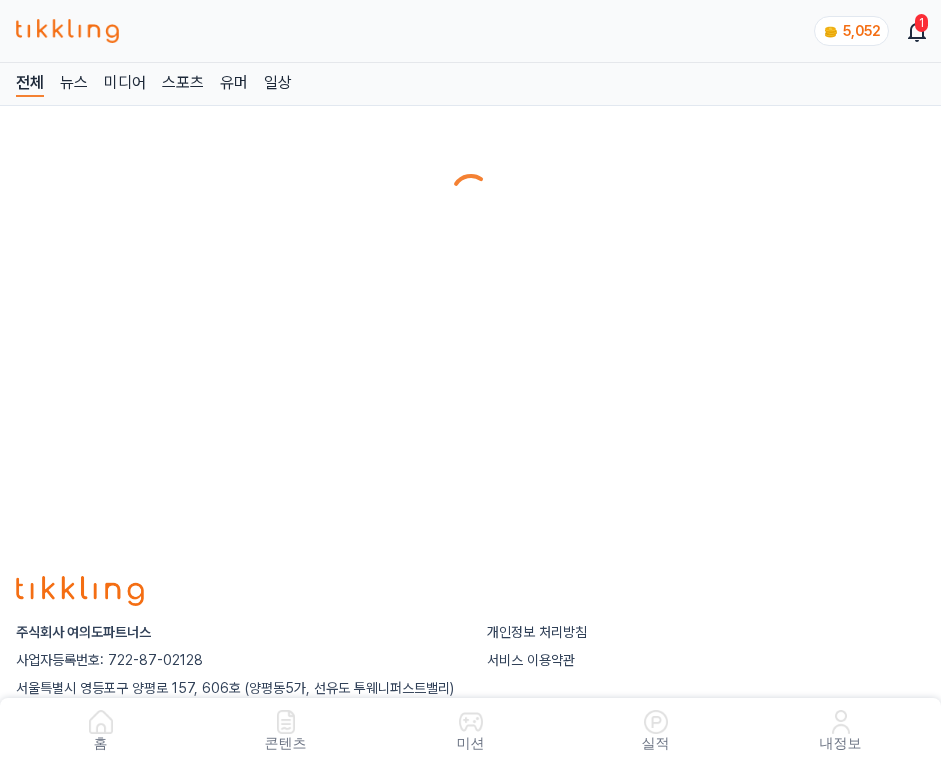 scroll, scrollTop: 0, scrollLeft: 0, axis: both 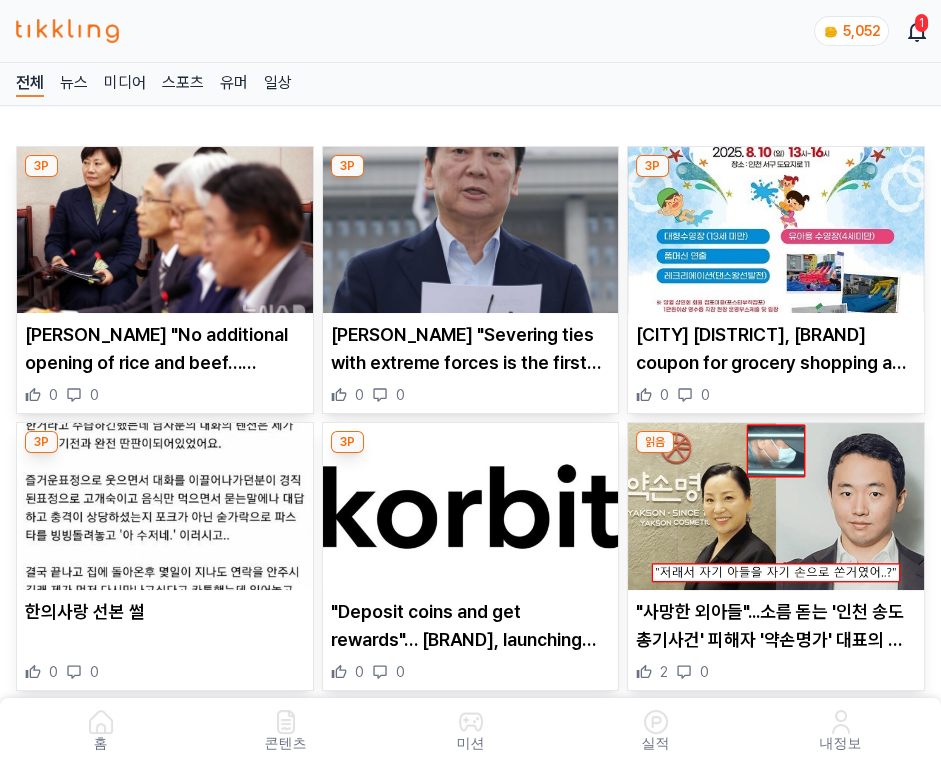 click at bounding box center [471, 230] 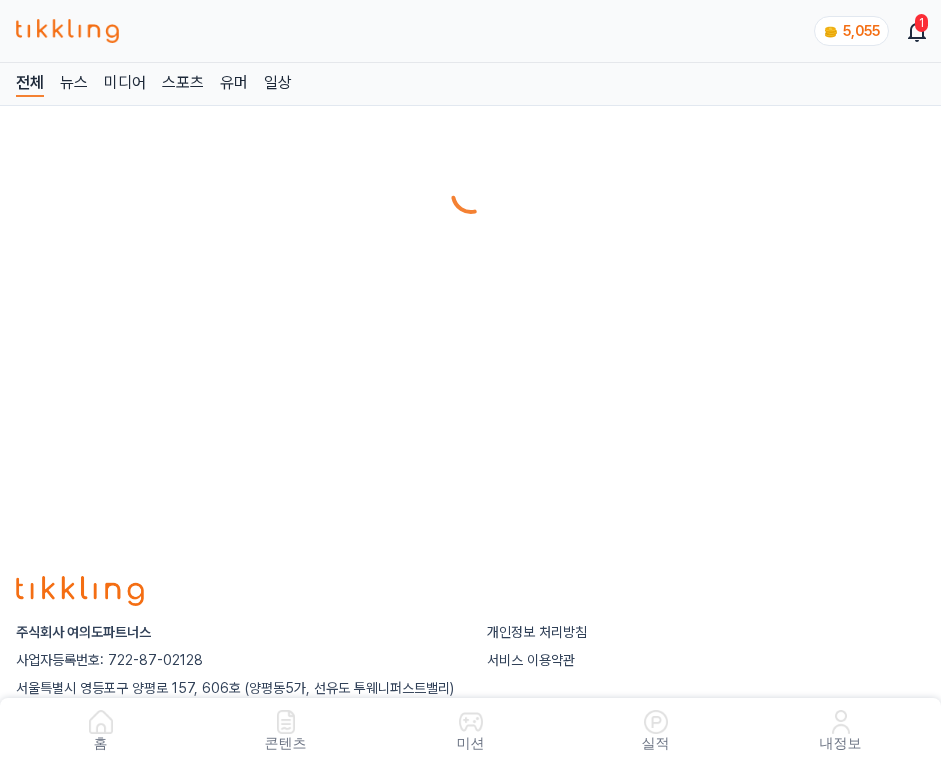 scroll, scrollTop: 0, scrollLeft: 0, axis: both 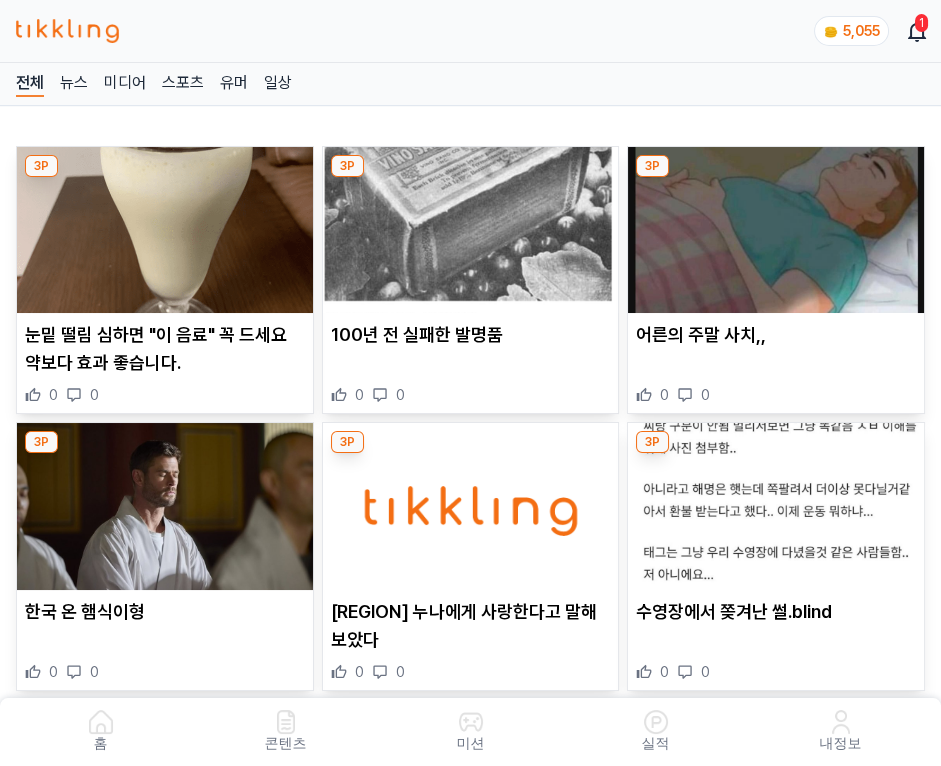 click at bounding box center [471, 230] 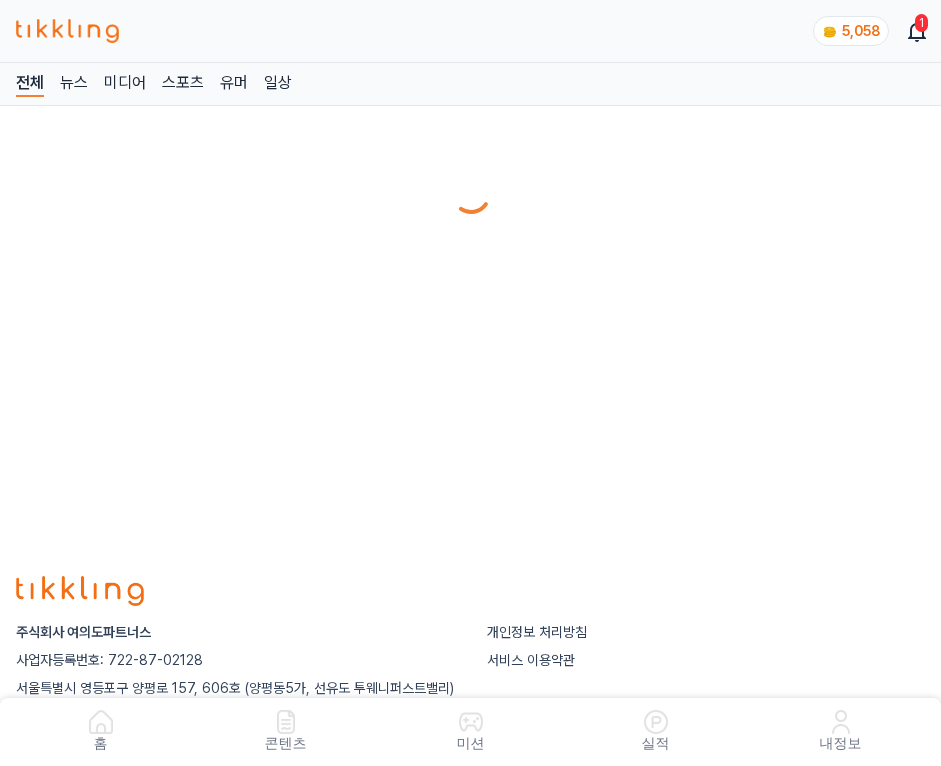 scroll, scrollTop: 0, scrollLeft: 0, axis: both 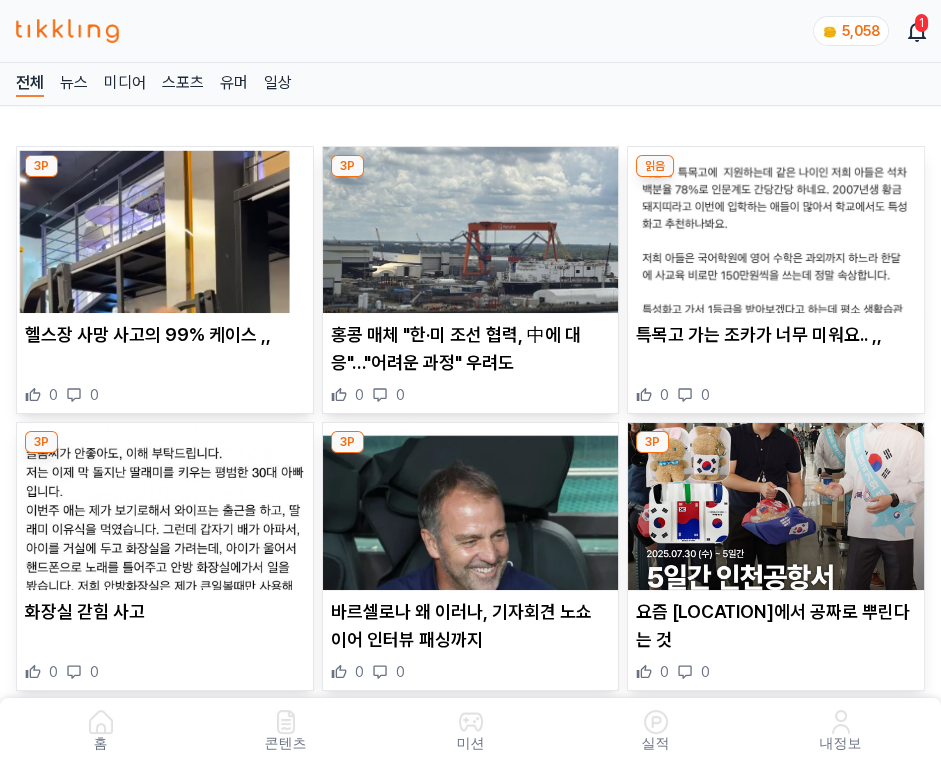 click at bounding box center (471, 230) 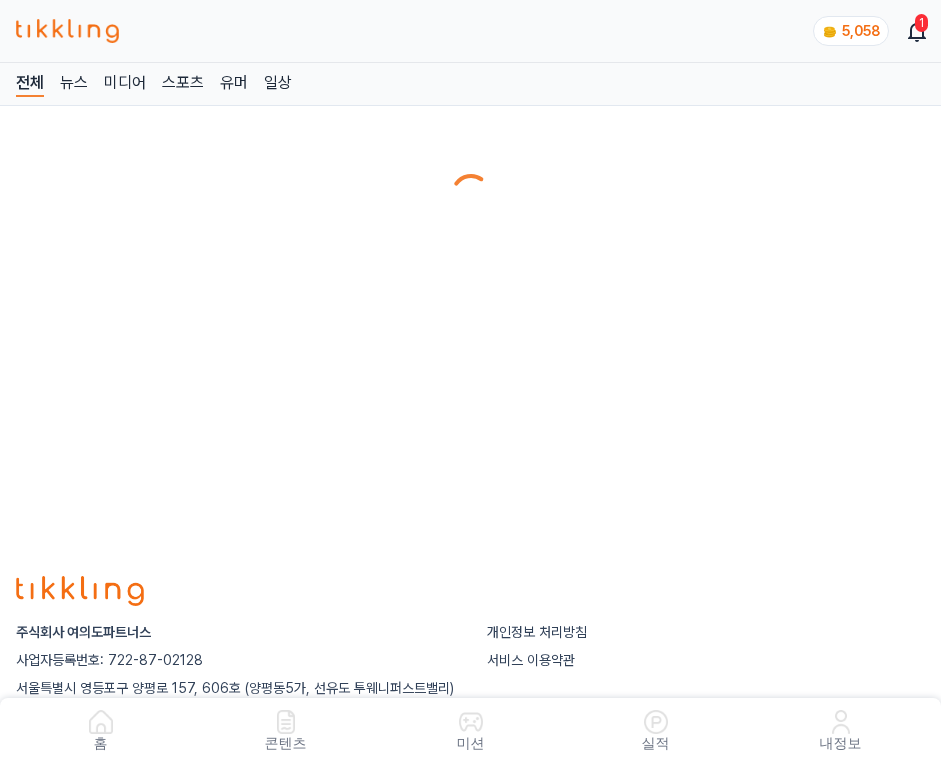 scroll, scrollTop: 0, scrollLeft: 0, axis: both 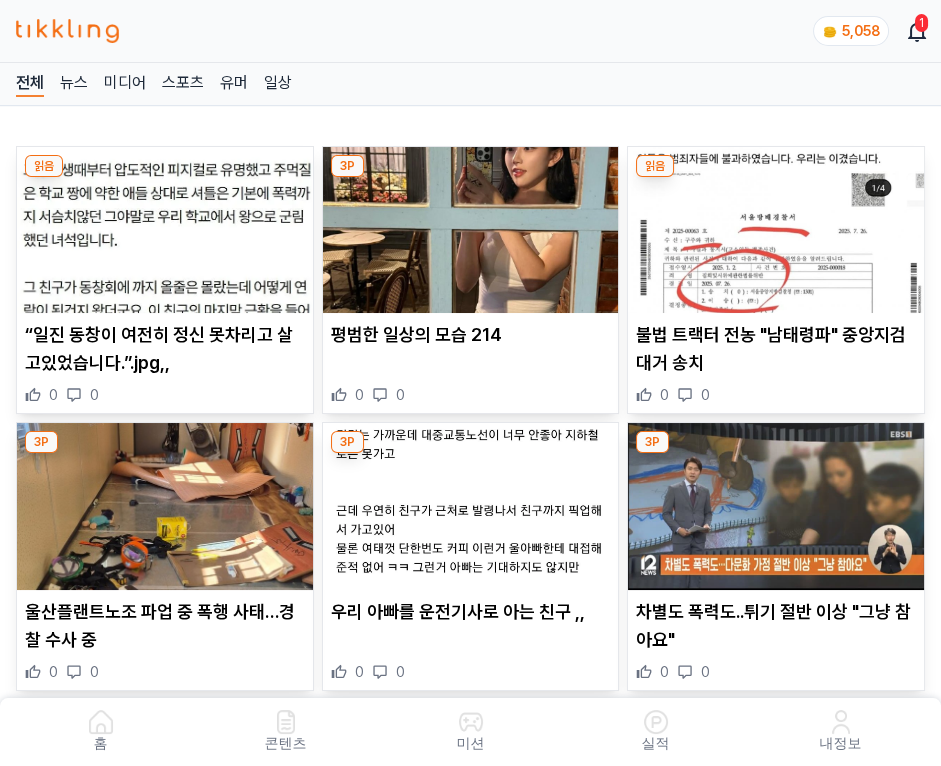 click at bounding box center [471, 230] 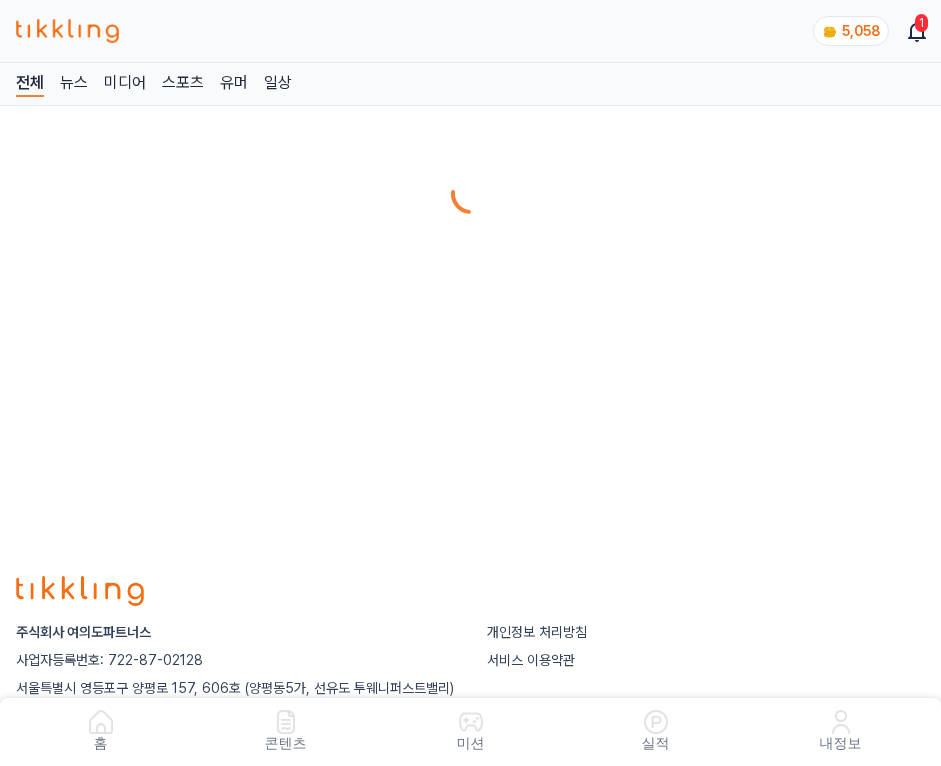 scroll, scrollTop: 0, scrollLeft: 0, axis: both 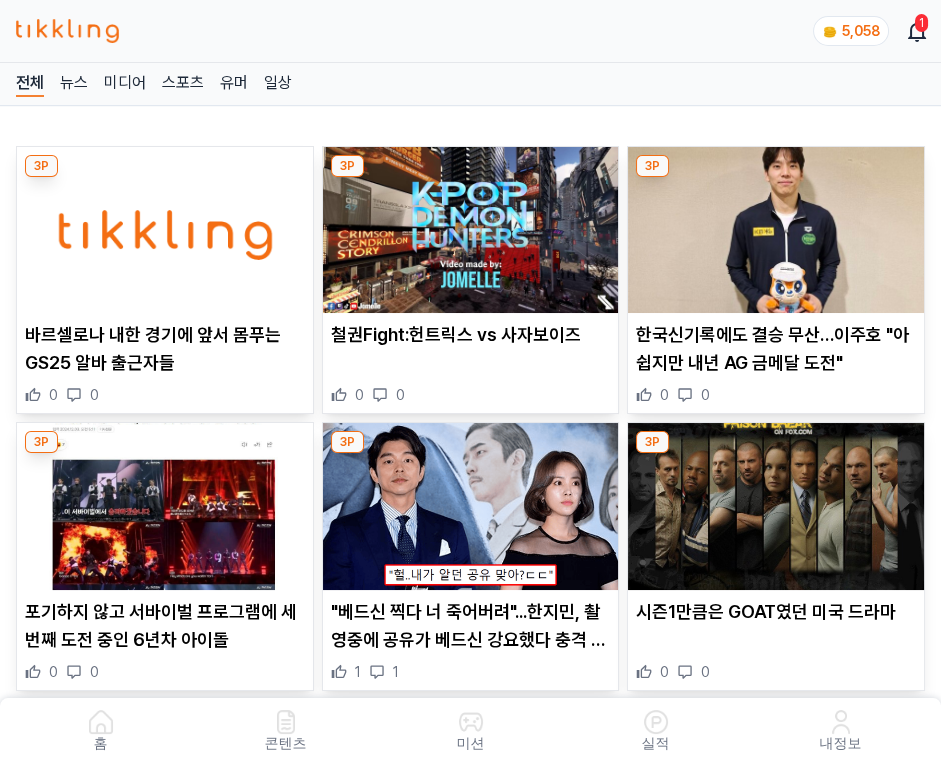 click at bounding box center (471, 230) 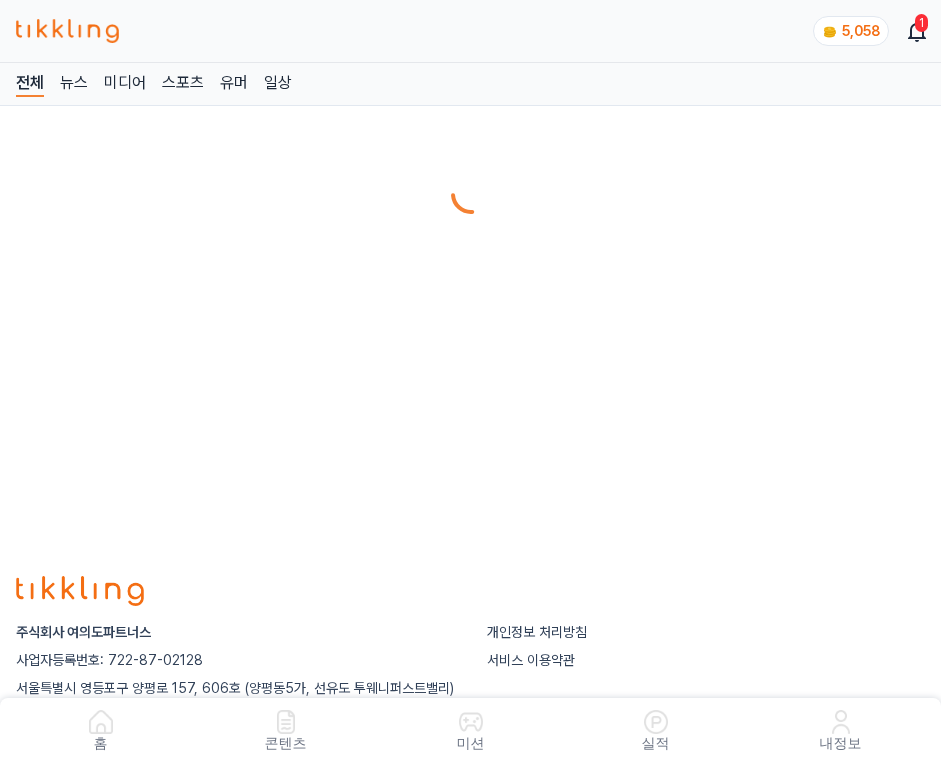 scroll, scrollTop: 0, scrollLeft: 0, axis: both 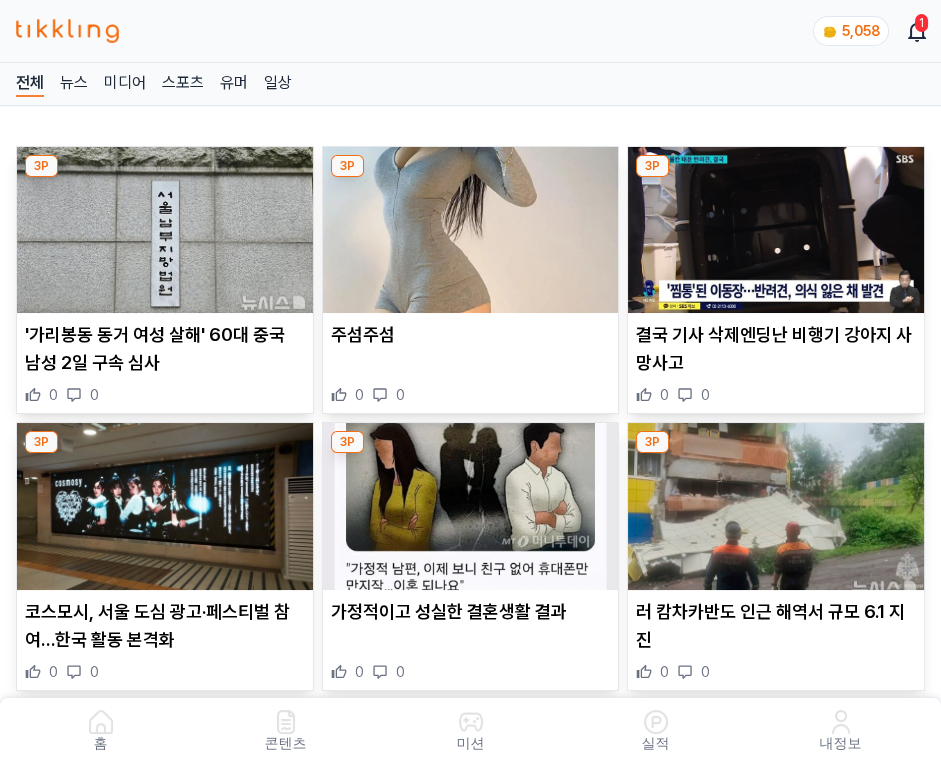 click at bounding box center (471, 230) 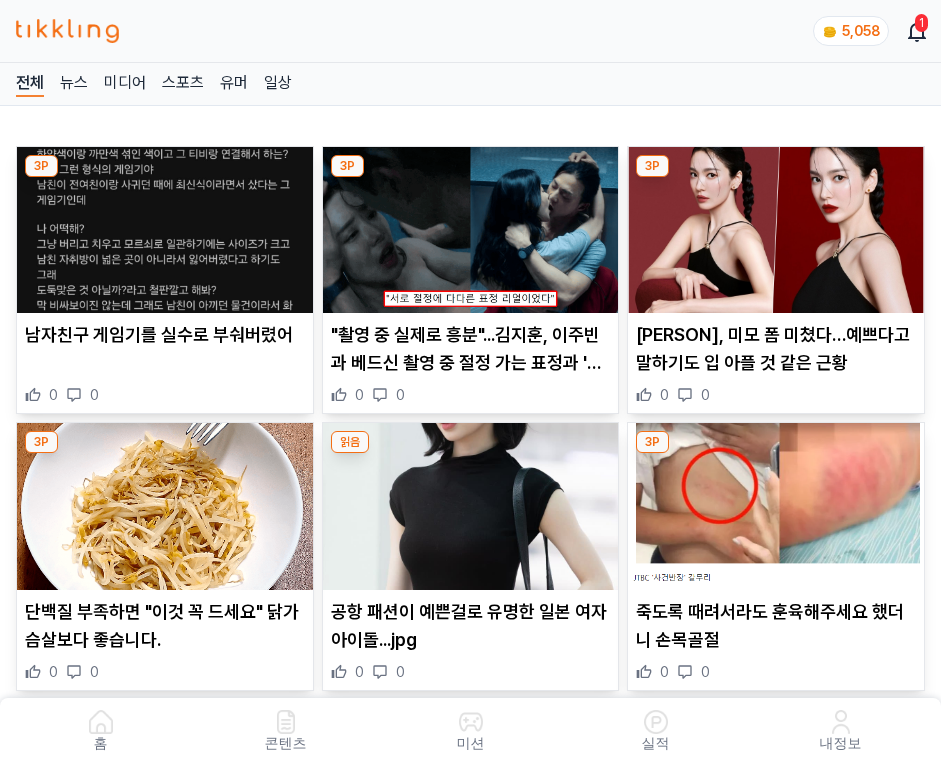 scroll, scrollTop: 0, scrollLeft: 0, axis: both 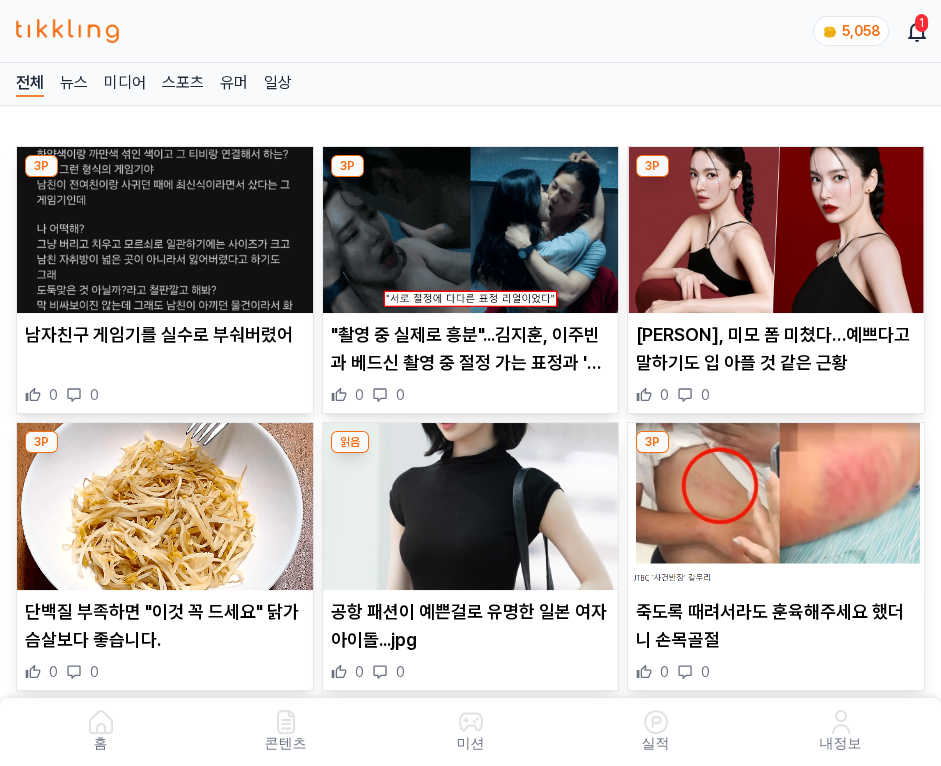 click at bounding box center (471, 230) 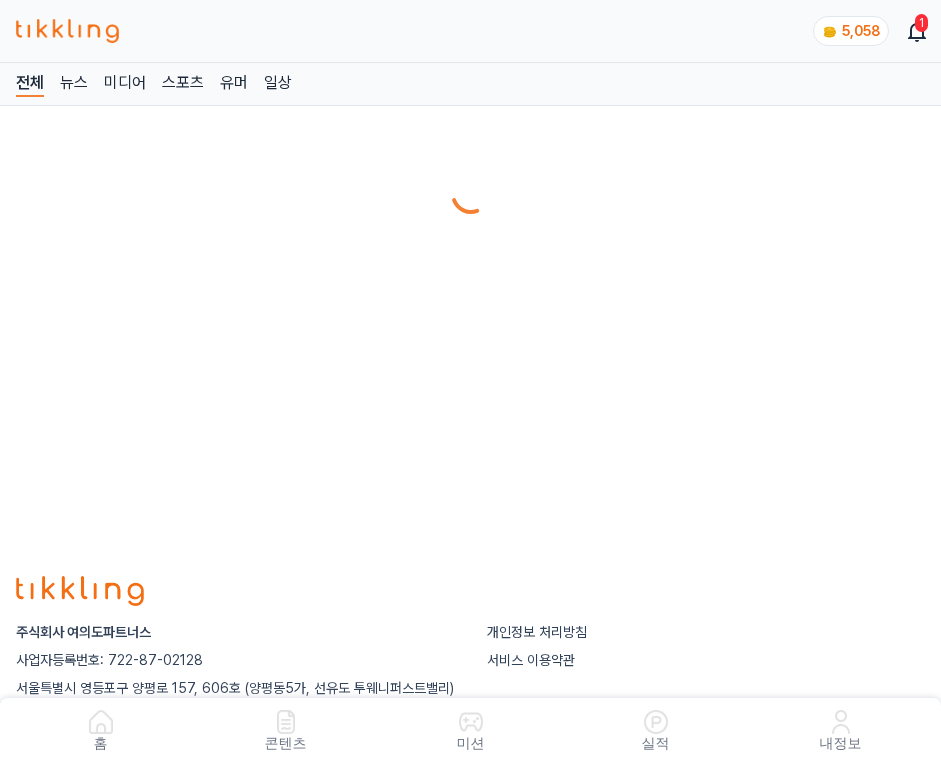 scroll, scrollTop: 0, scrollLeft: 0, axis: both 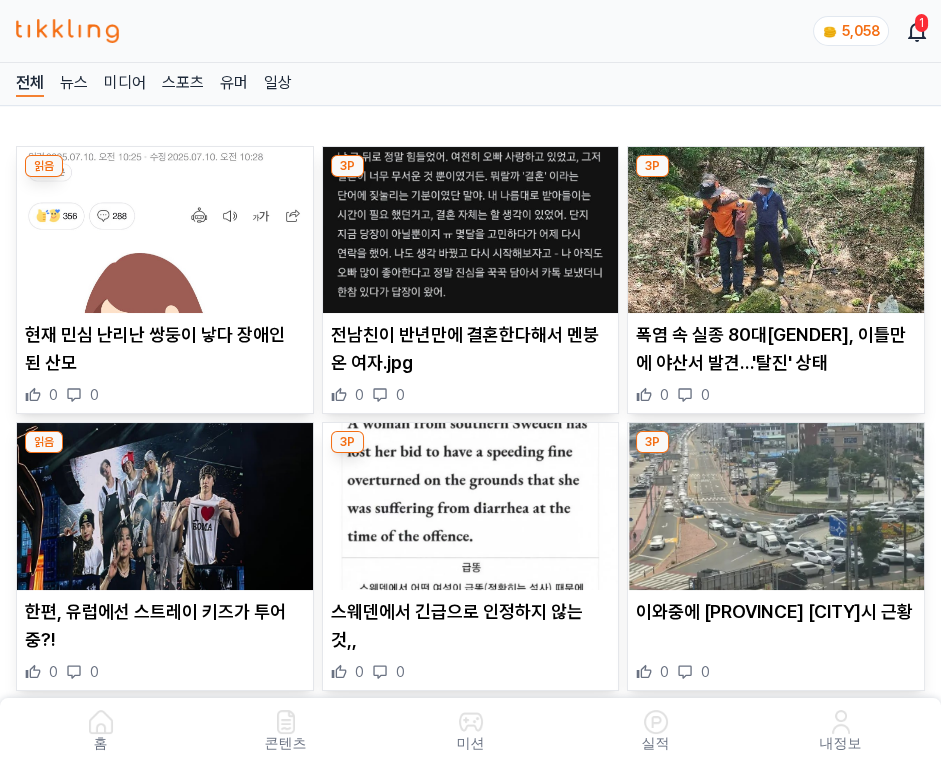 click at bounding box center (471, 230) 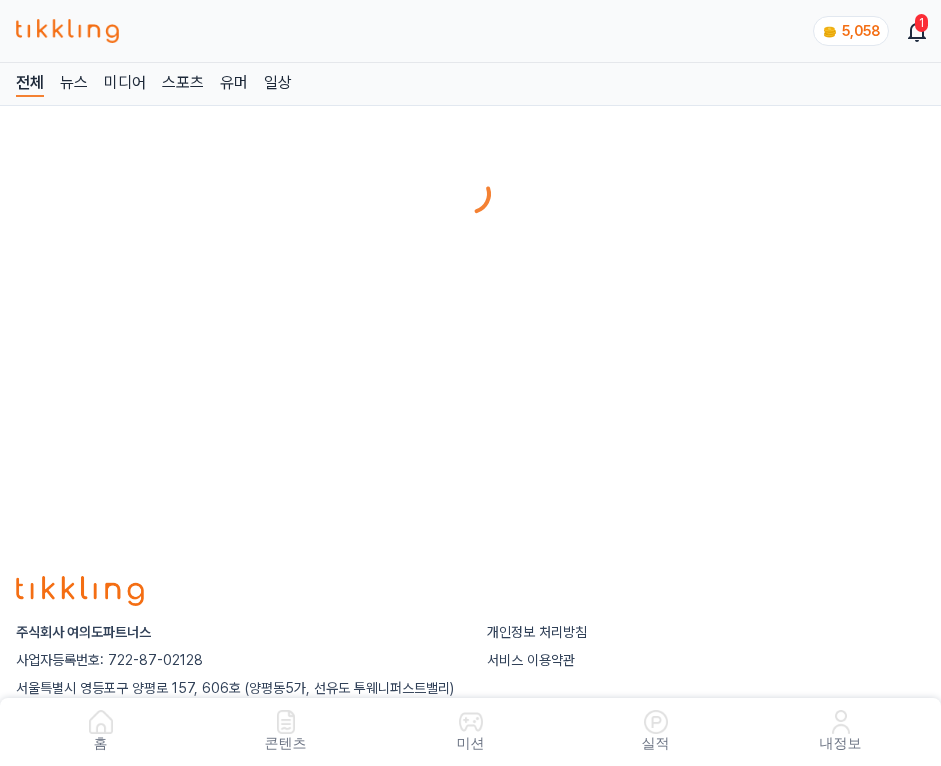 scroll, scrollTop: 0, scrollLeft: 0, axis: both 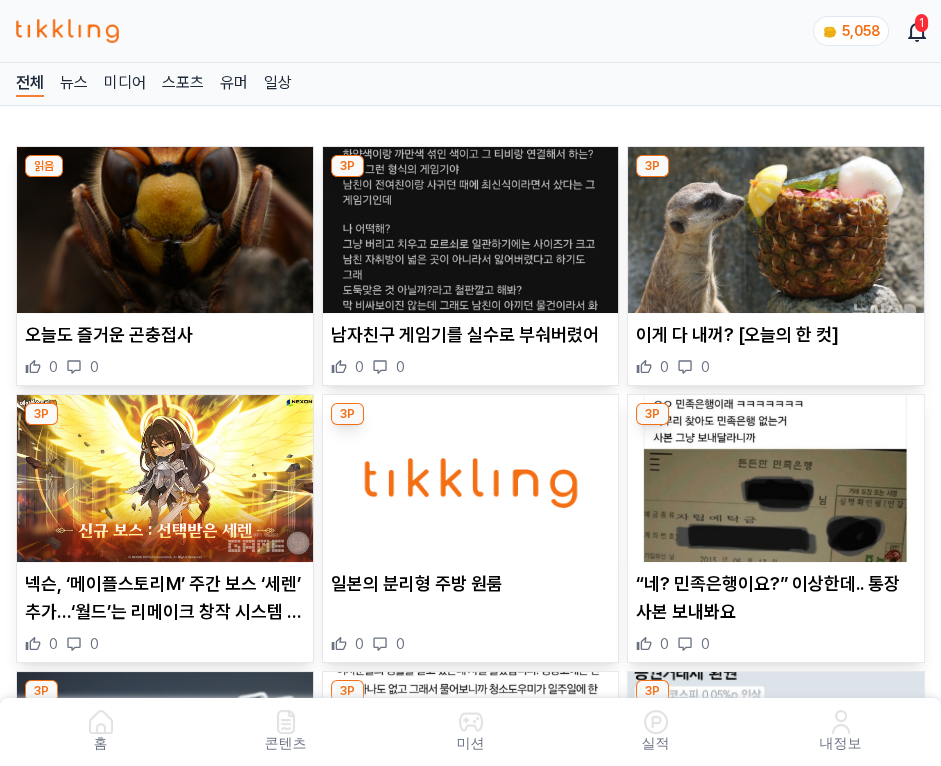 click at bounding box center [471, 230] 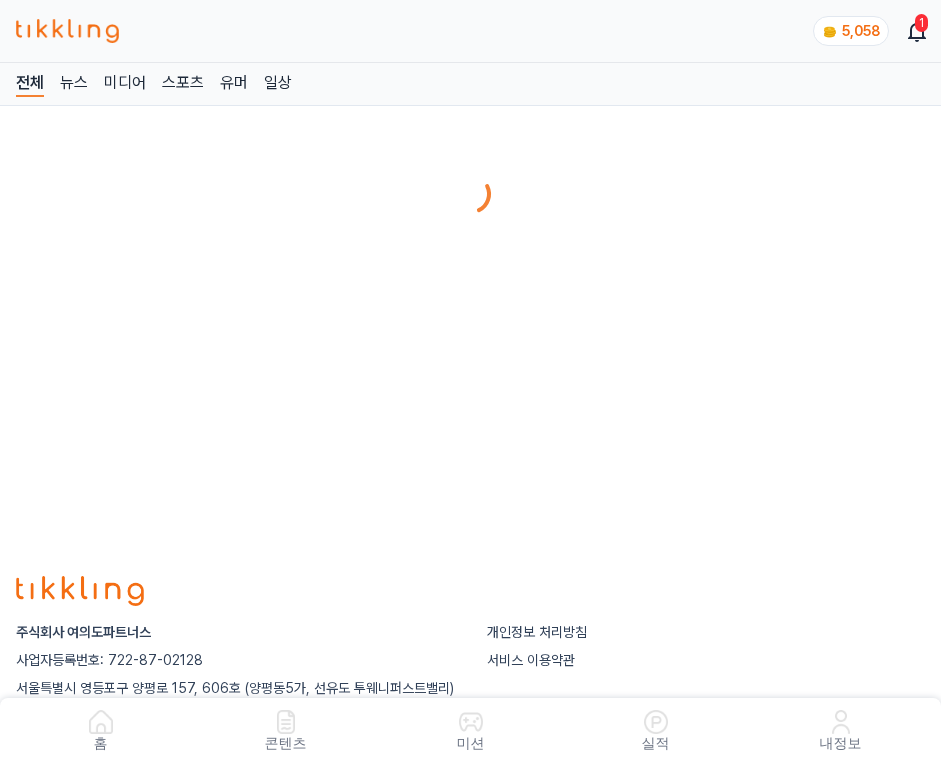 scroll, scrollTop: 0, scrollLeft: 0, axis: both 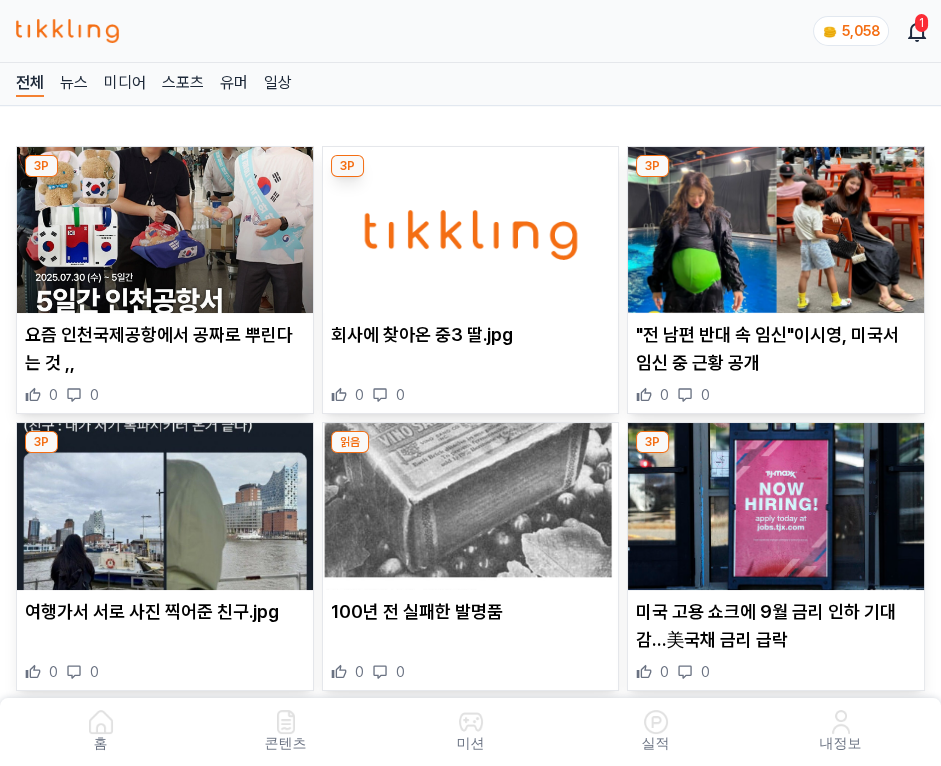 click at bounding box center (471, 230) 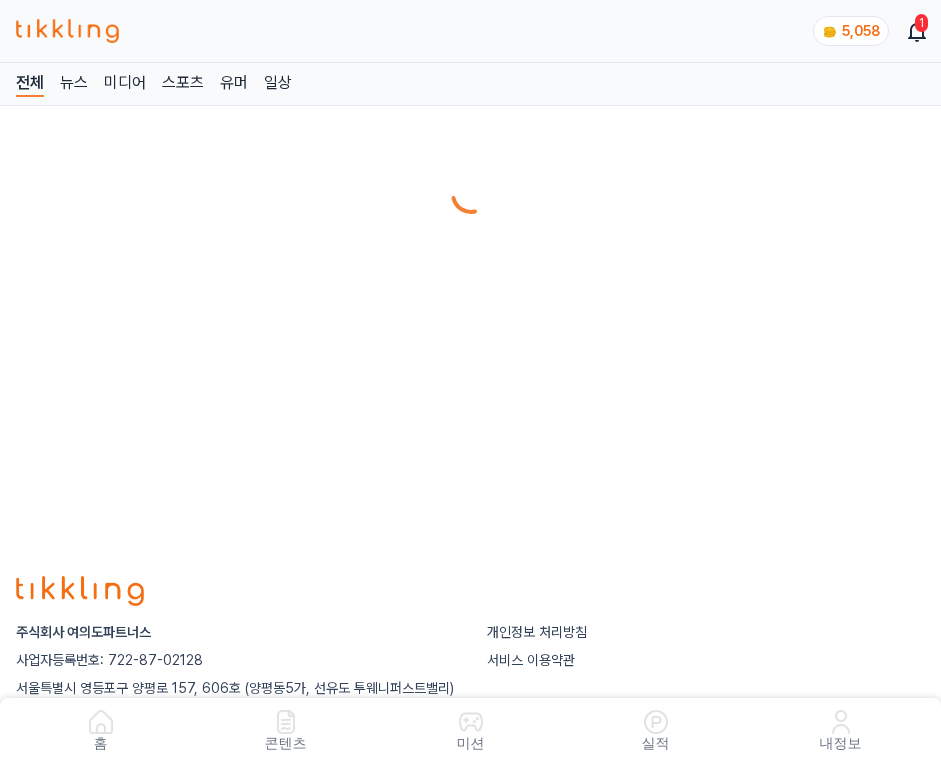 scroll, scrollTop: 0, scrollLeft: 0, axis: both 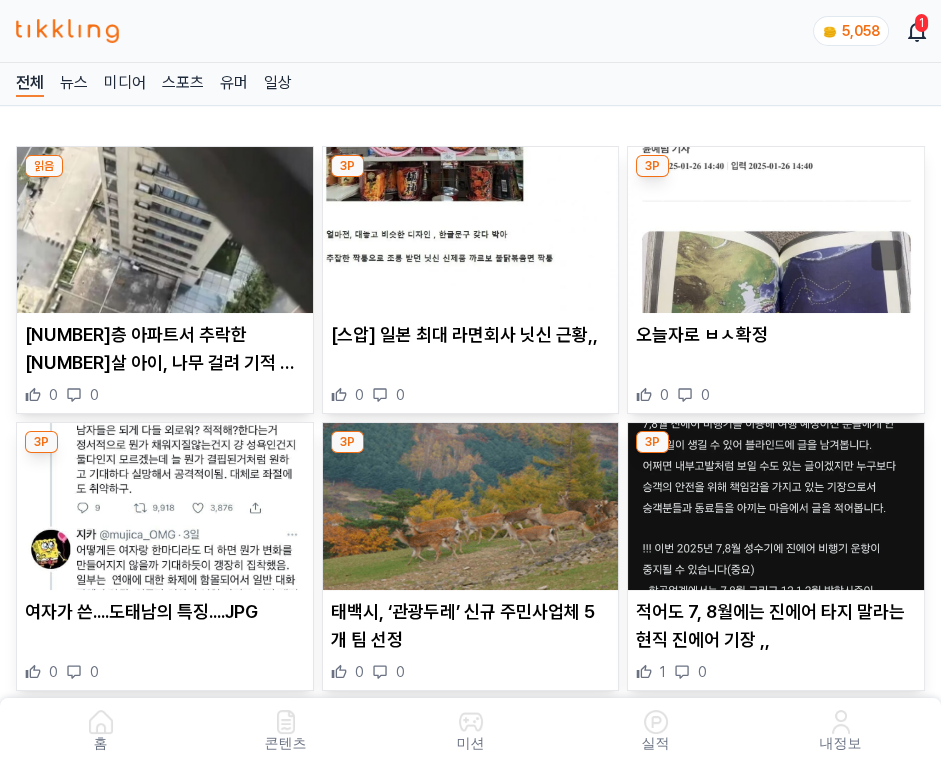 click at bounding box center [471, 230] 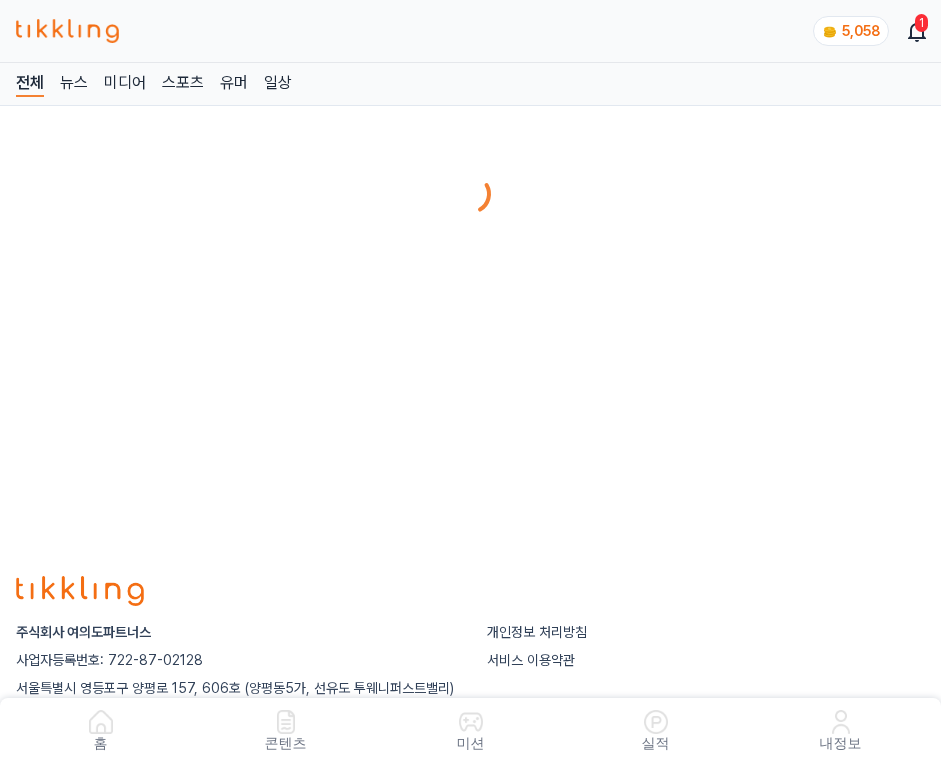 scroll, scrollTop: 0, scrollLeft: 0, axis: both 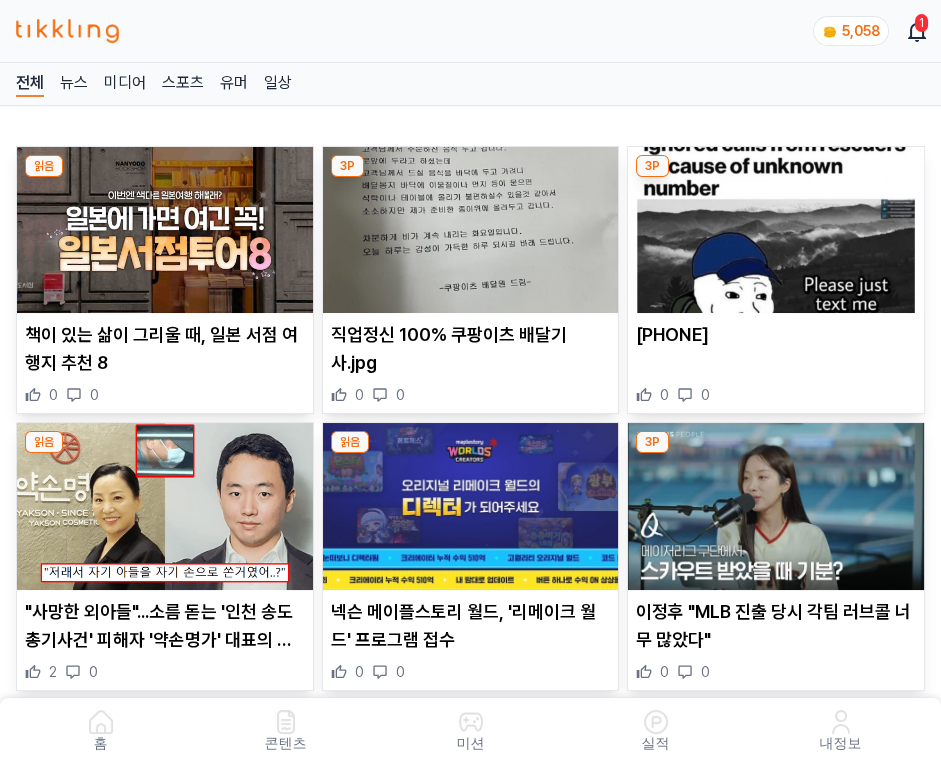 click at bounding box center [471, 230] 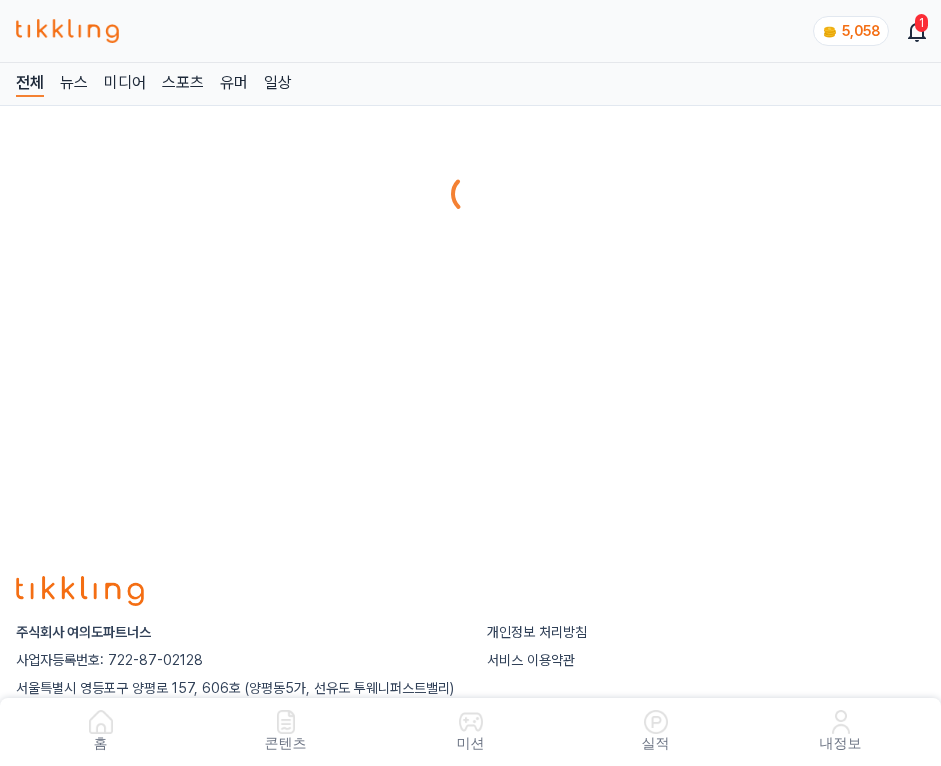 scroll, scrollTop: 0, scrollLeft: 0, axis: both 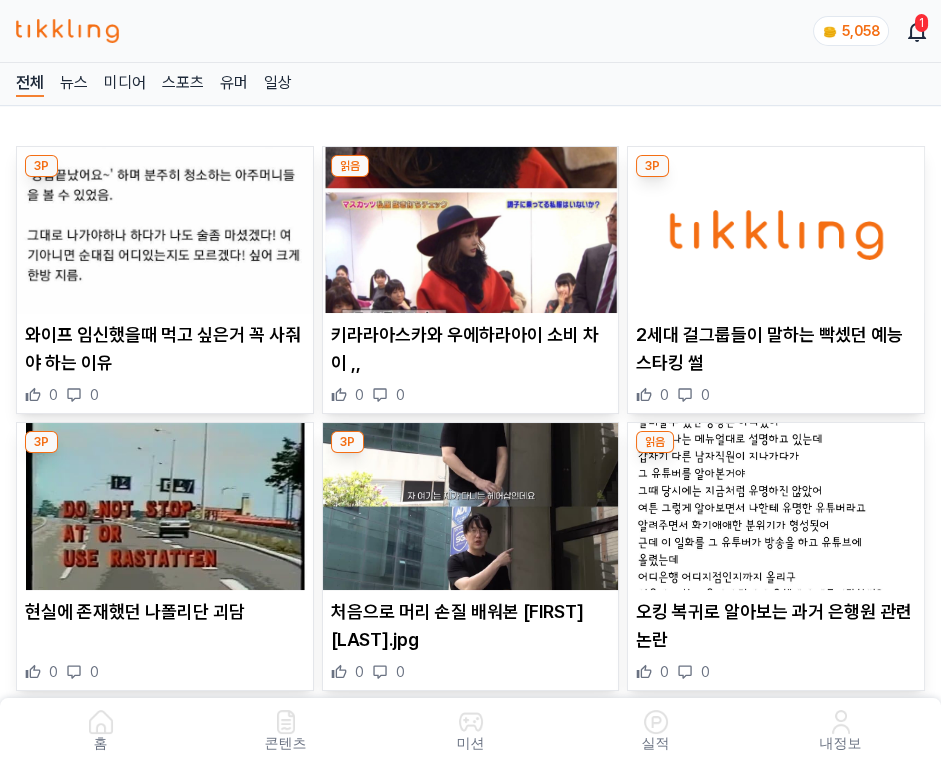 click at bounding box center [471, 230] 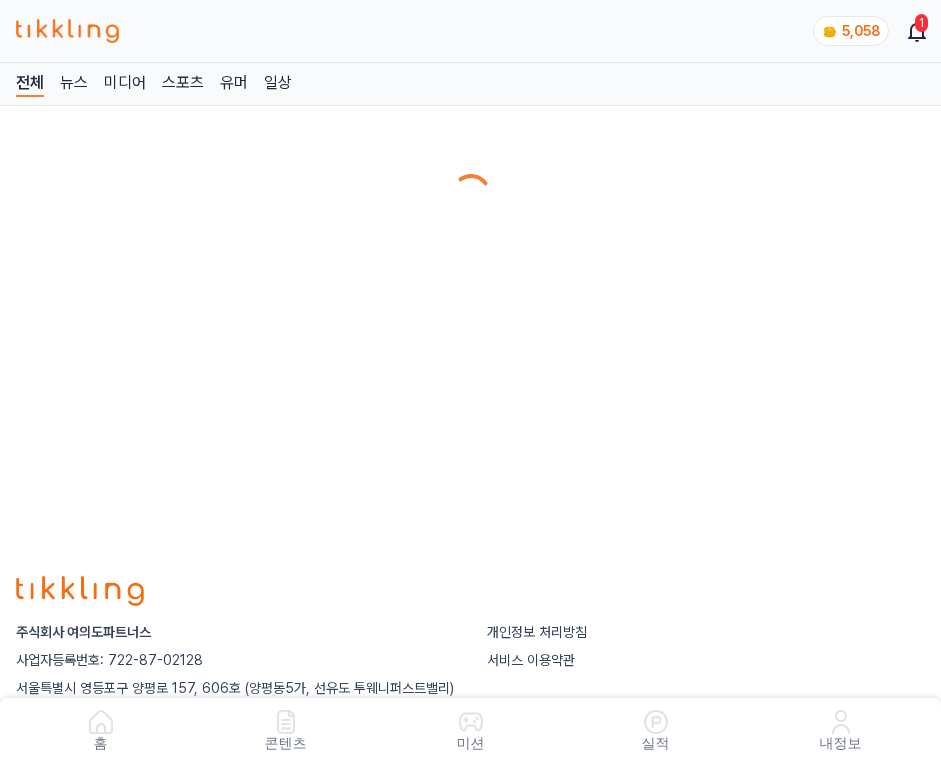 scroll, scrollTop: 0, scrollLeft: 0, axis: both 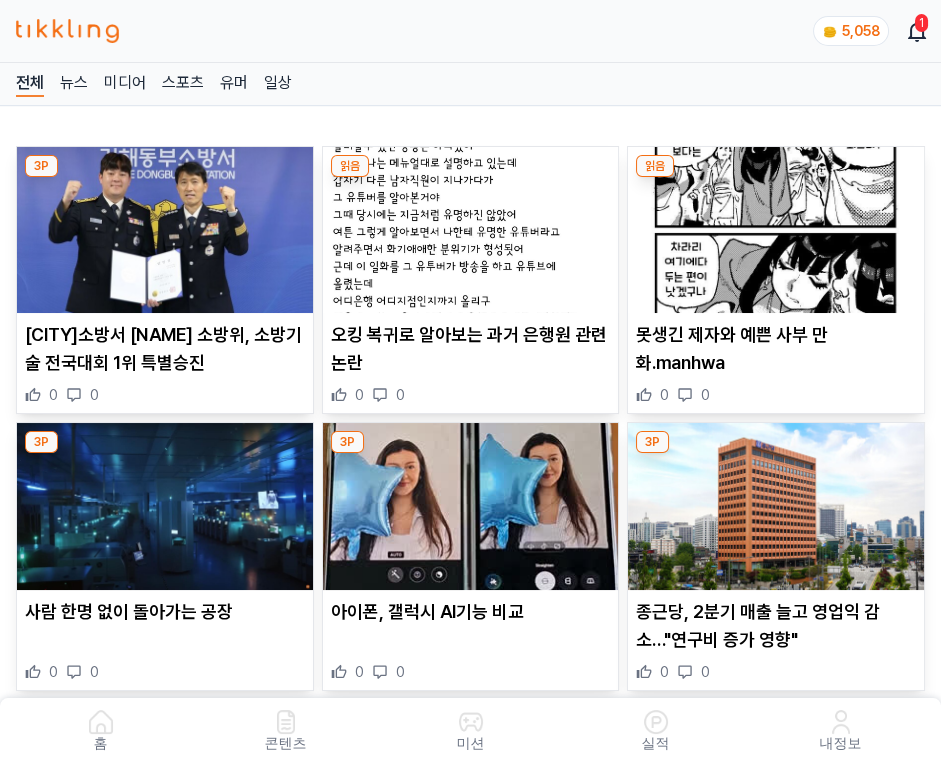 click at bounding box center (471, 230) 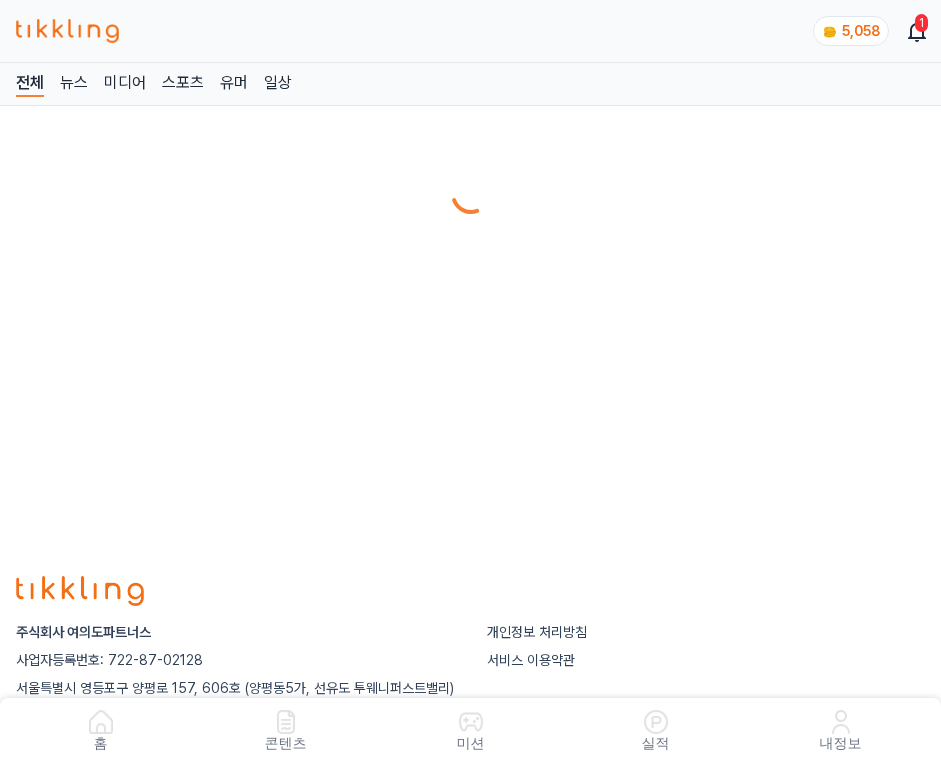 scroll, scrollTop: 0, scrollLeft: 0, axis: both 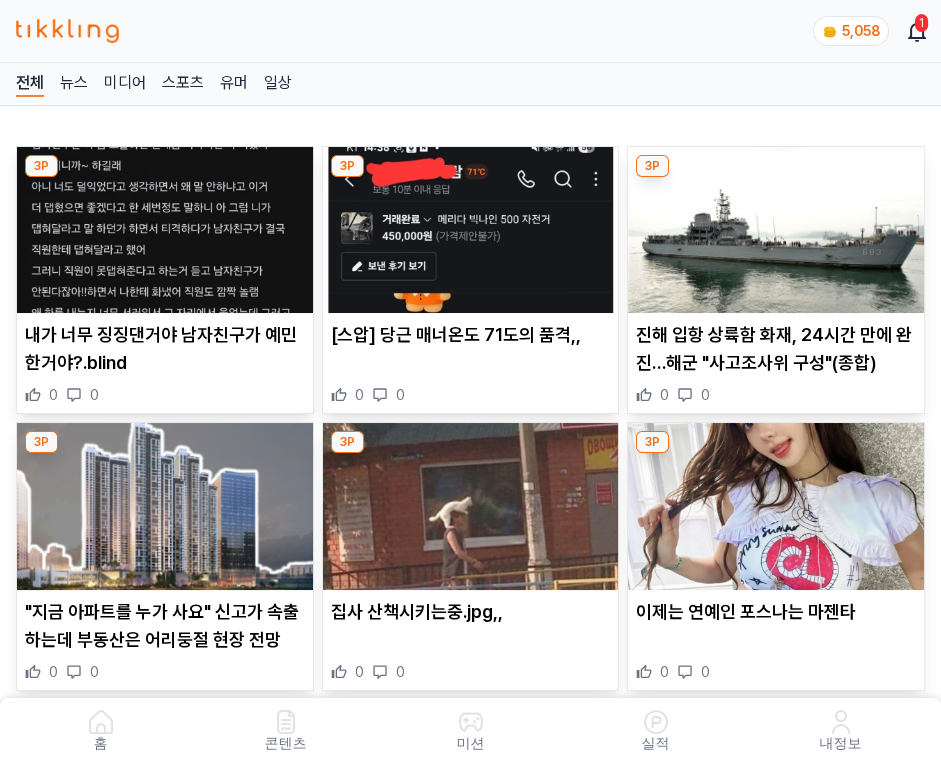 click at bounding box center [471, 230] 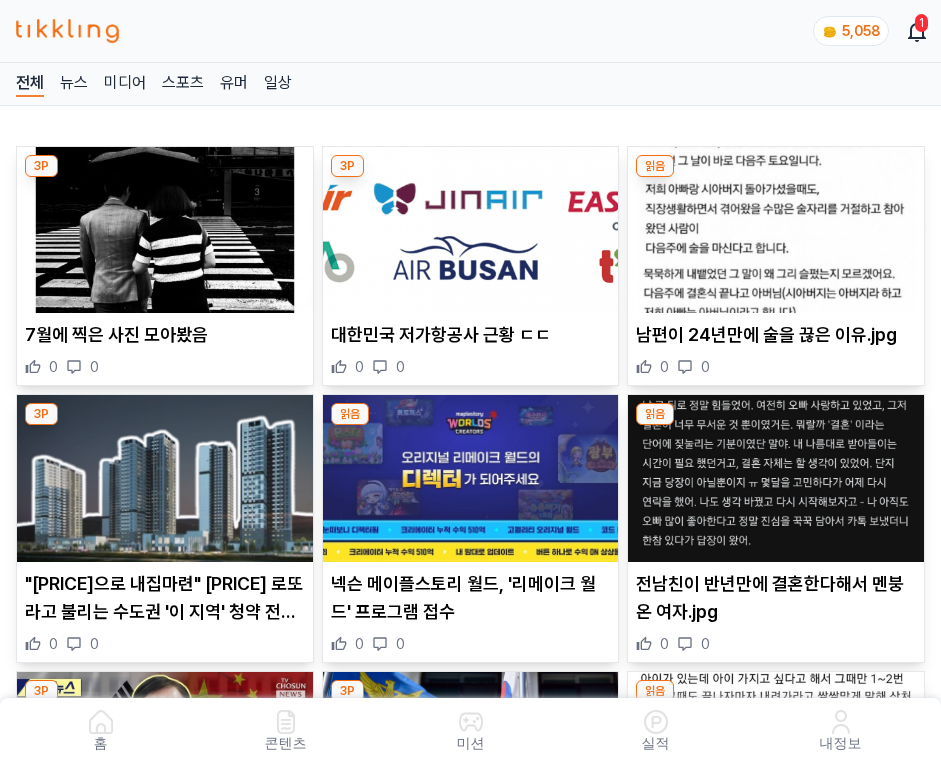 scroll, scrollTop: 0, scrollLeft: 0, axis: both 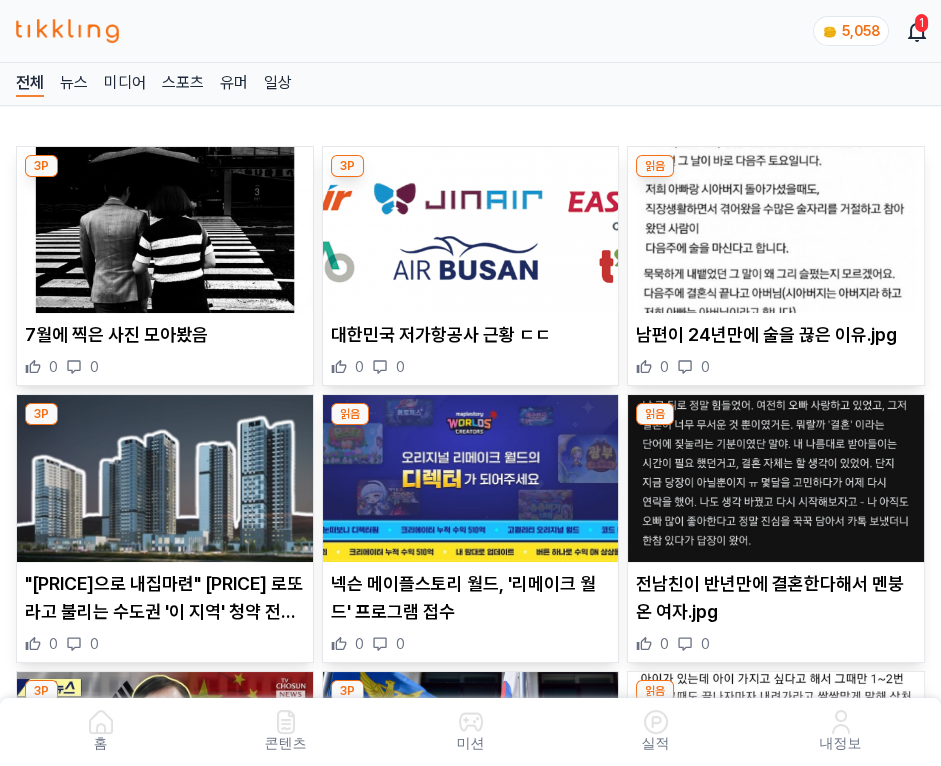click at bounding box center [471, 230] 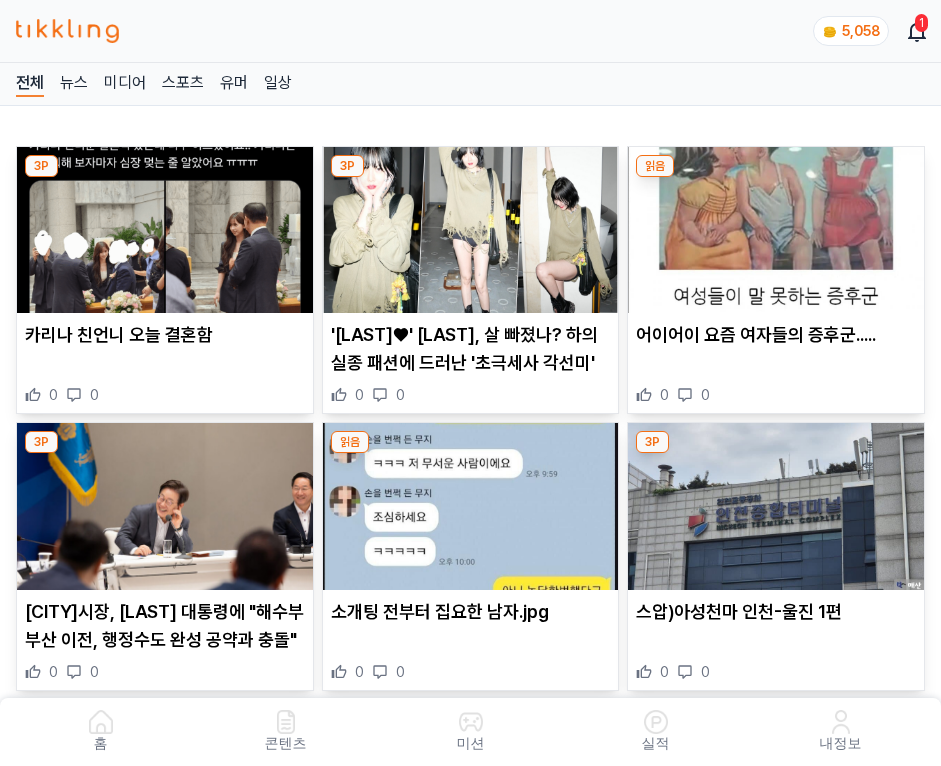 scroll, scrollTop: 0, scrollLeft: 0, axis: both 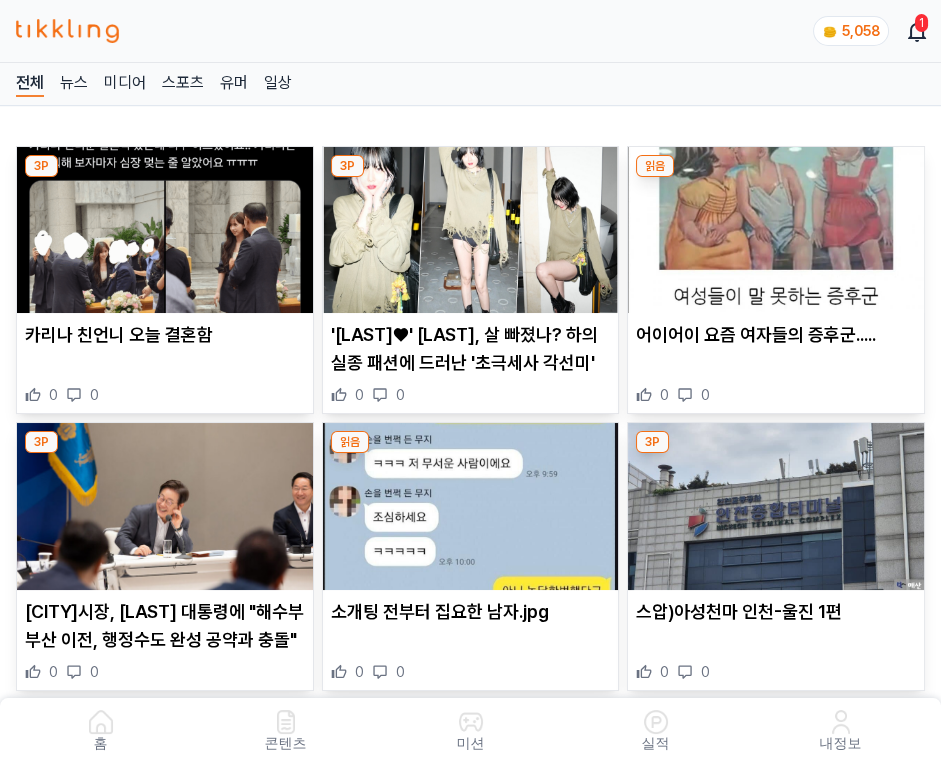 click at bounding box center [471, 230] 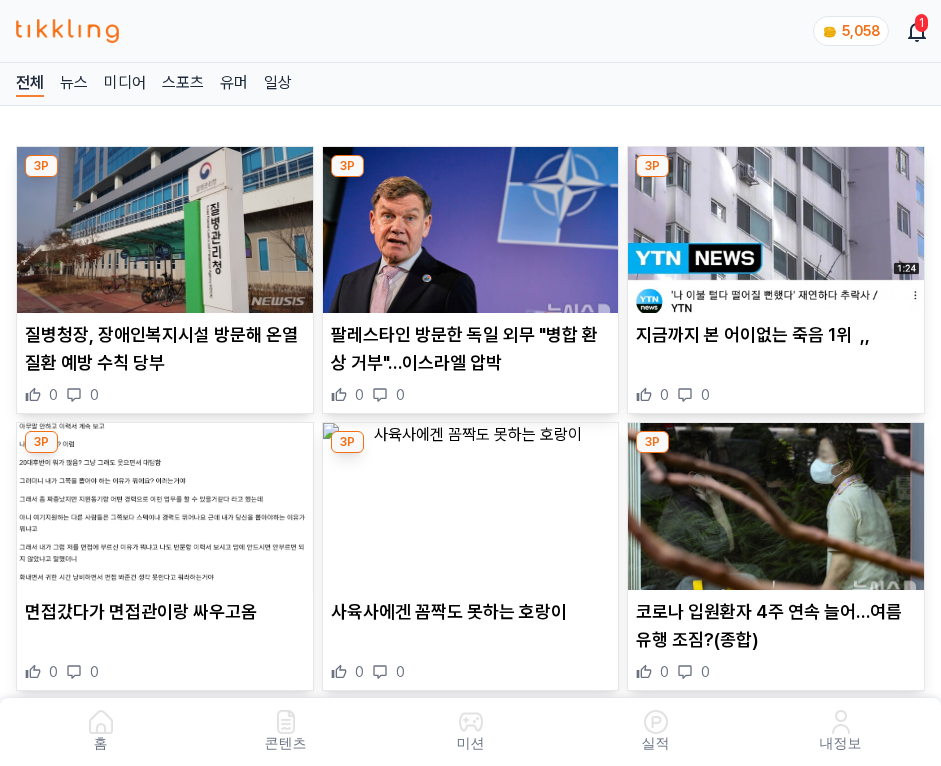 scroll, scrollTop: 0, scrollLeft: 0, axis: both 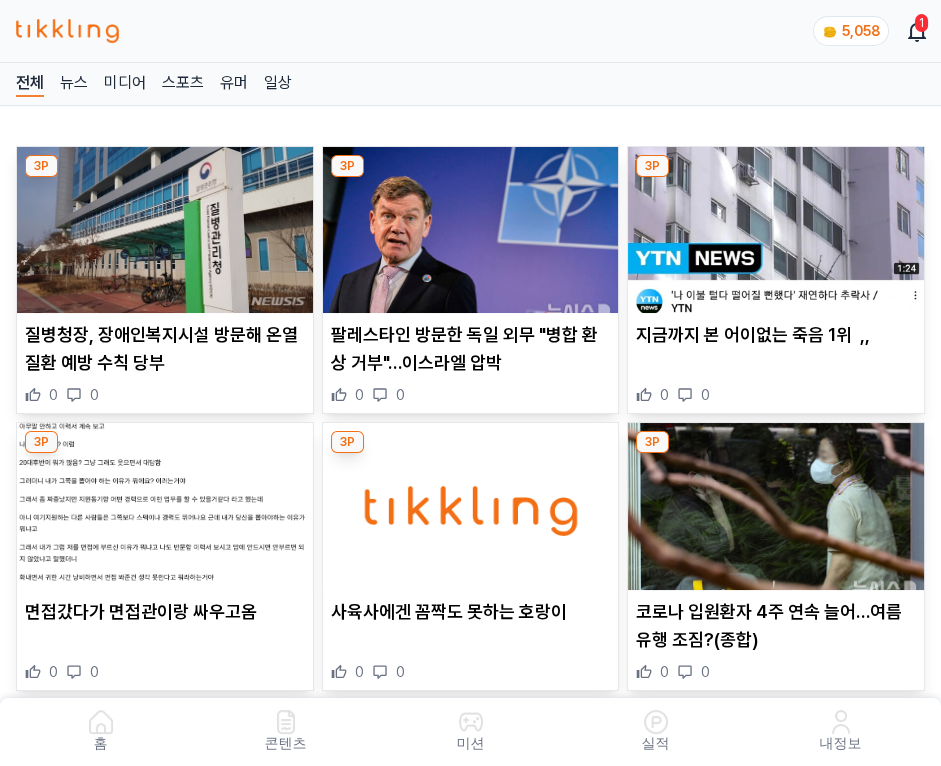 click at bounding box center (471, 230) 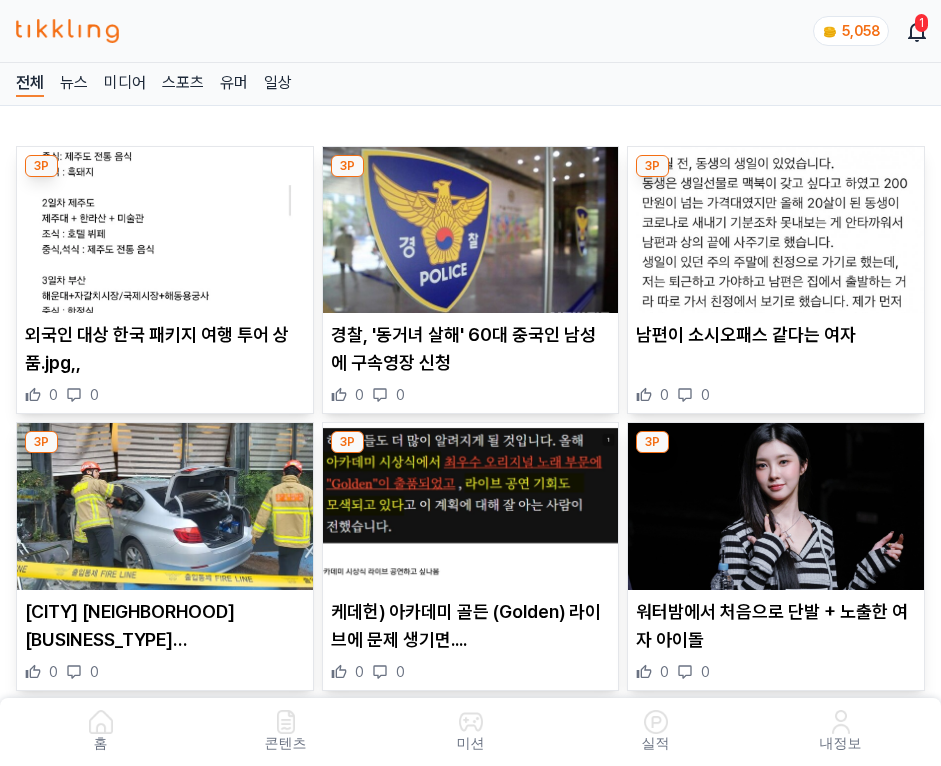 scroll, scrollTop: 0, scrollLeft: 0, axis: both 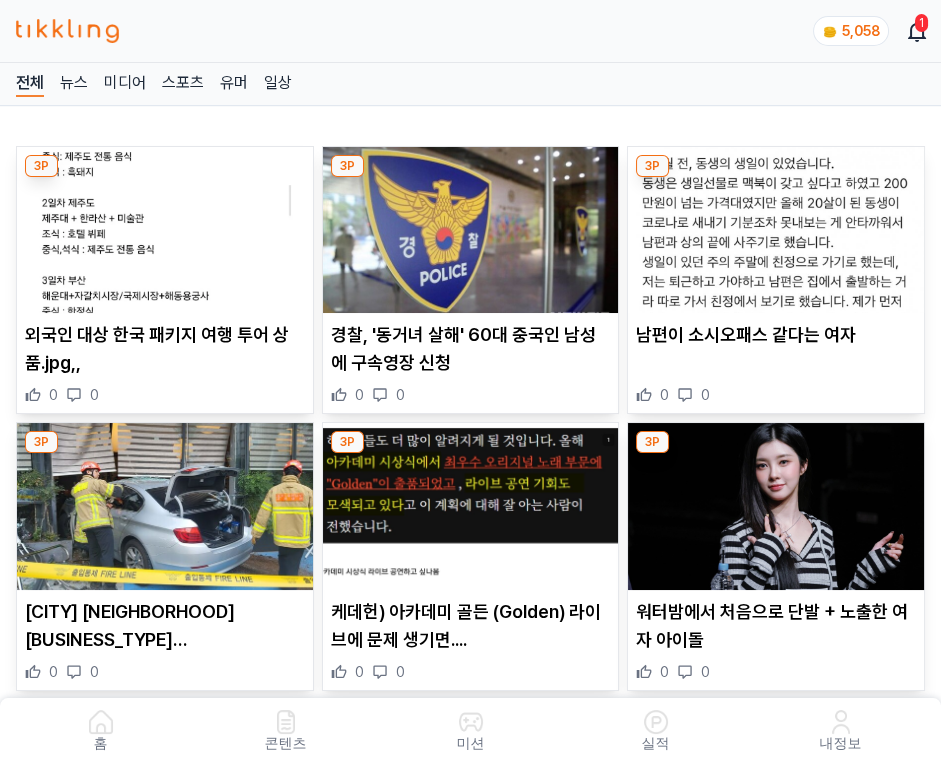 click at bounding box center [471, 230] 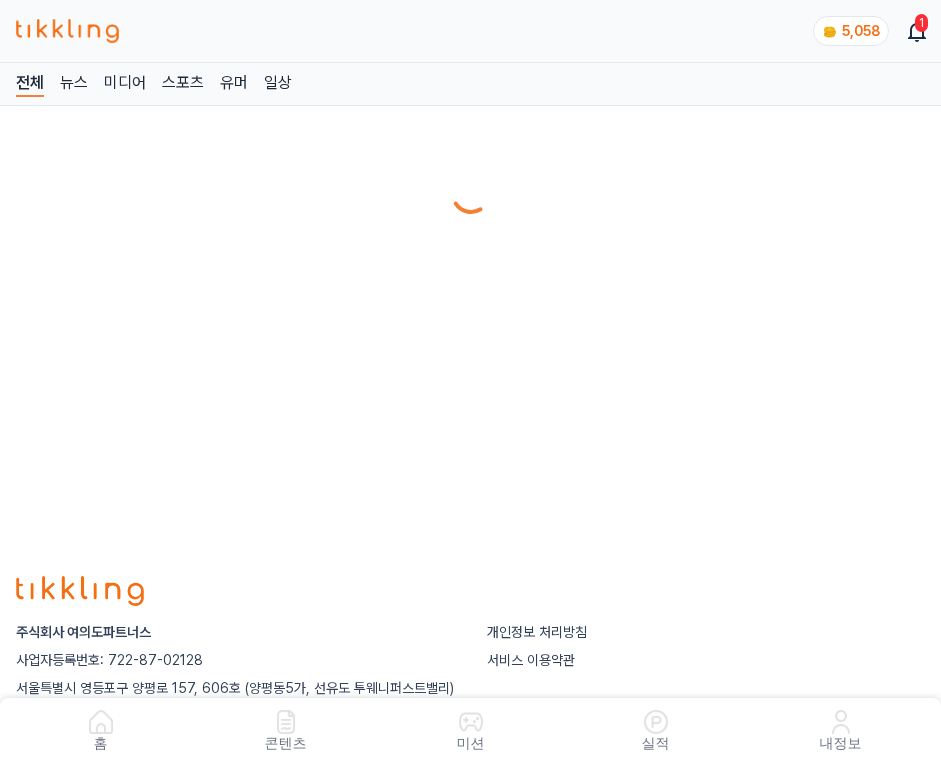 scroll, scrollTop: 0, scrollLeft: 0, axis: both 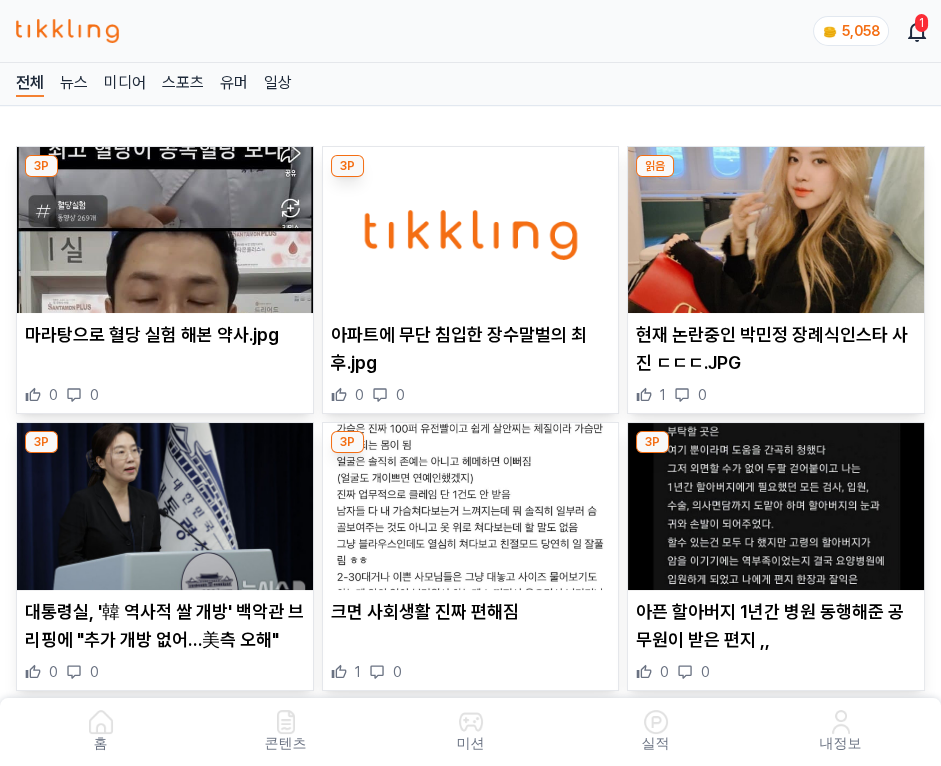 click at bounding box center (471, 230) 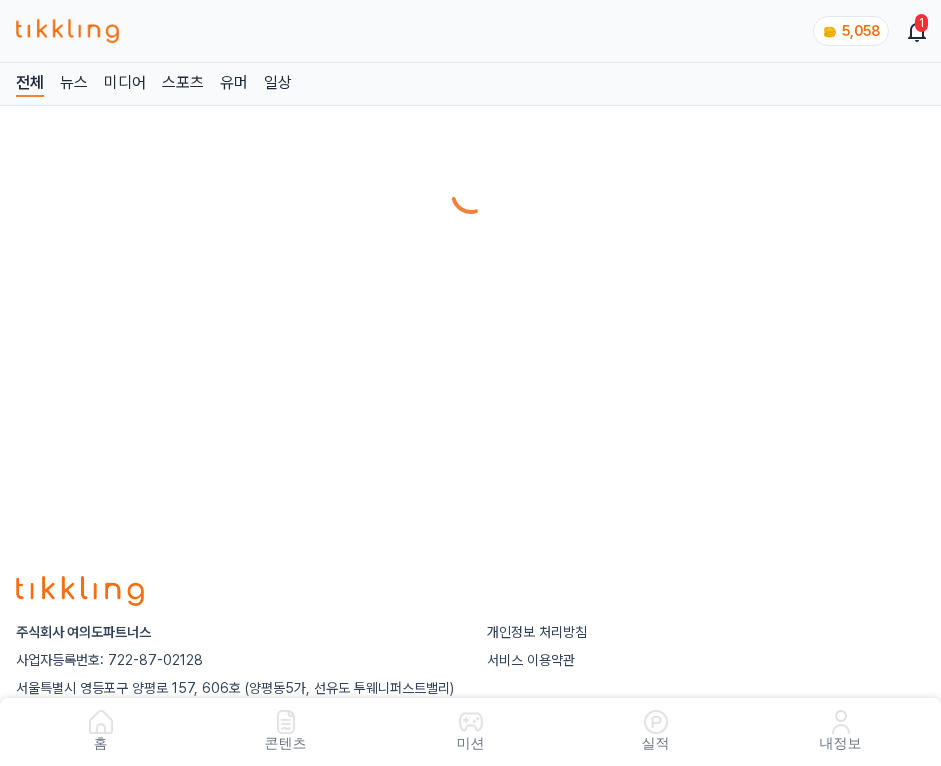 scroll, scrollTop: 0, scrollLeft: 0, axis: both 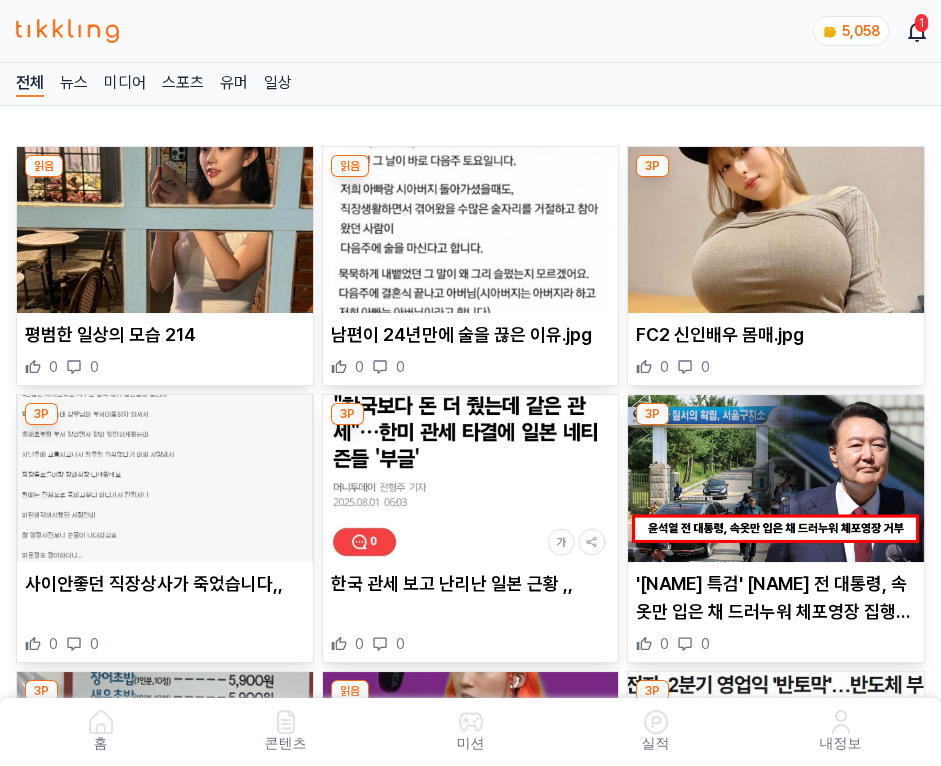 click at bounding box center (471, 230) 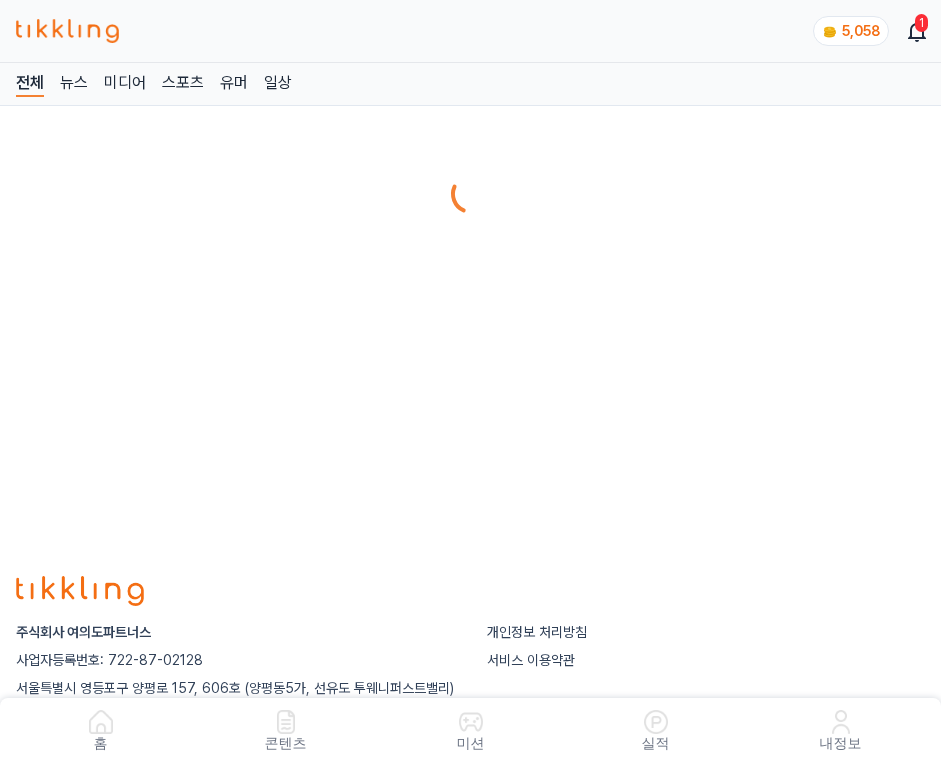 scroll, scrollTop: 0, scrollLeft: 0, axis: both 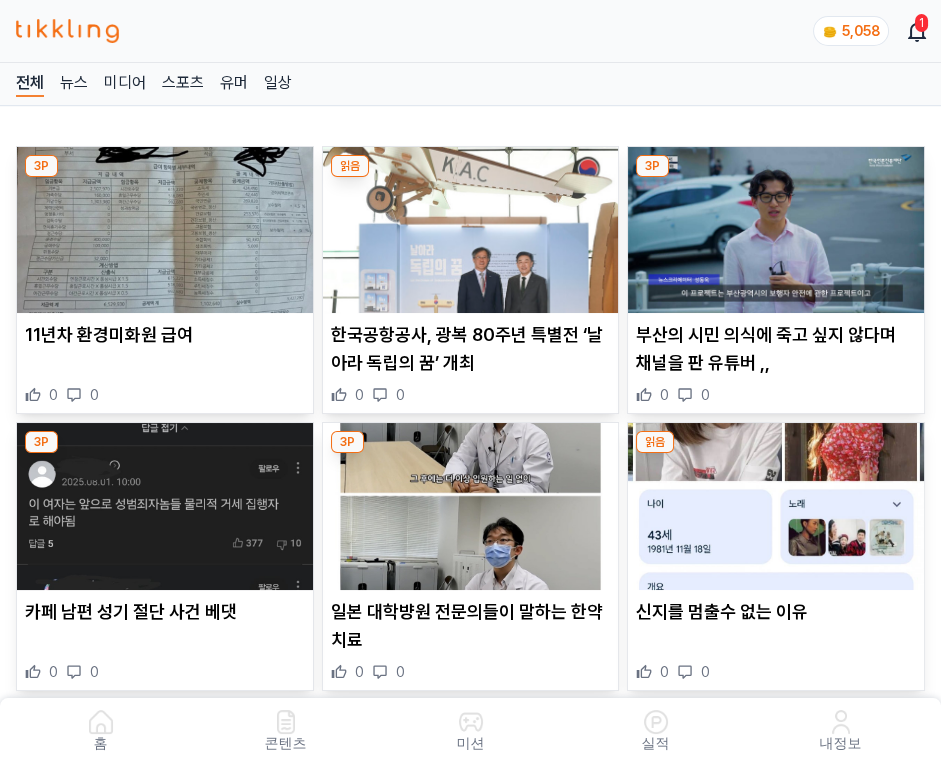 click at bounding box center (471, 230) 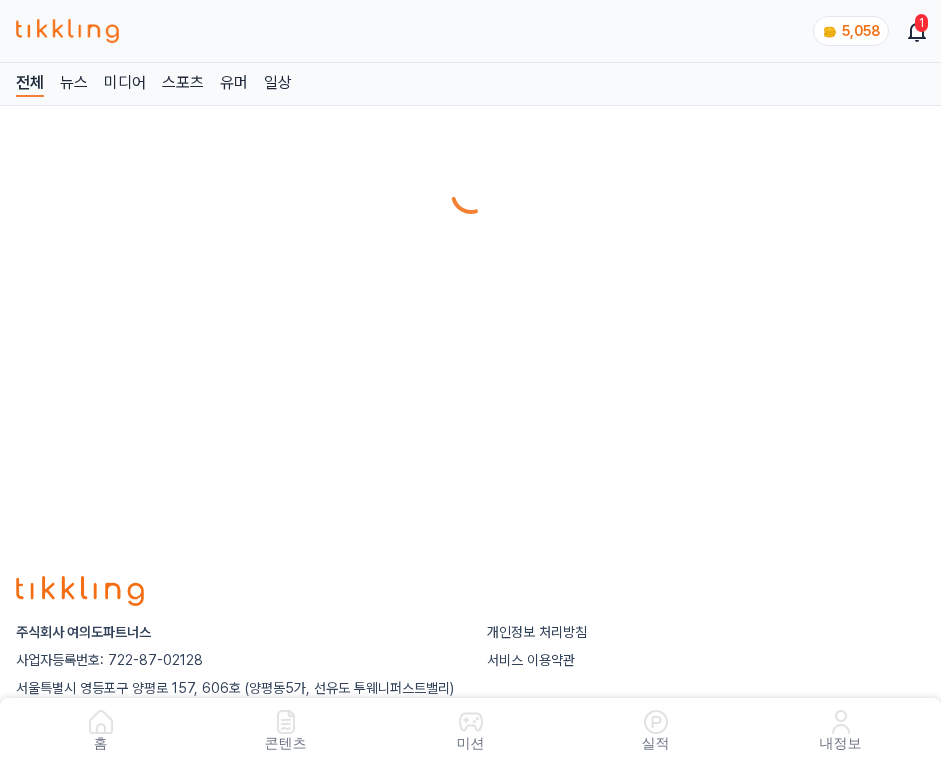 scroll, scrollTop: 0, scrollLeft: 0, axis: both 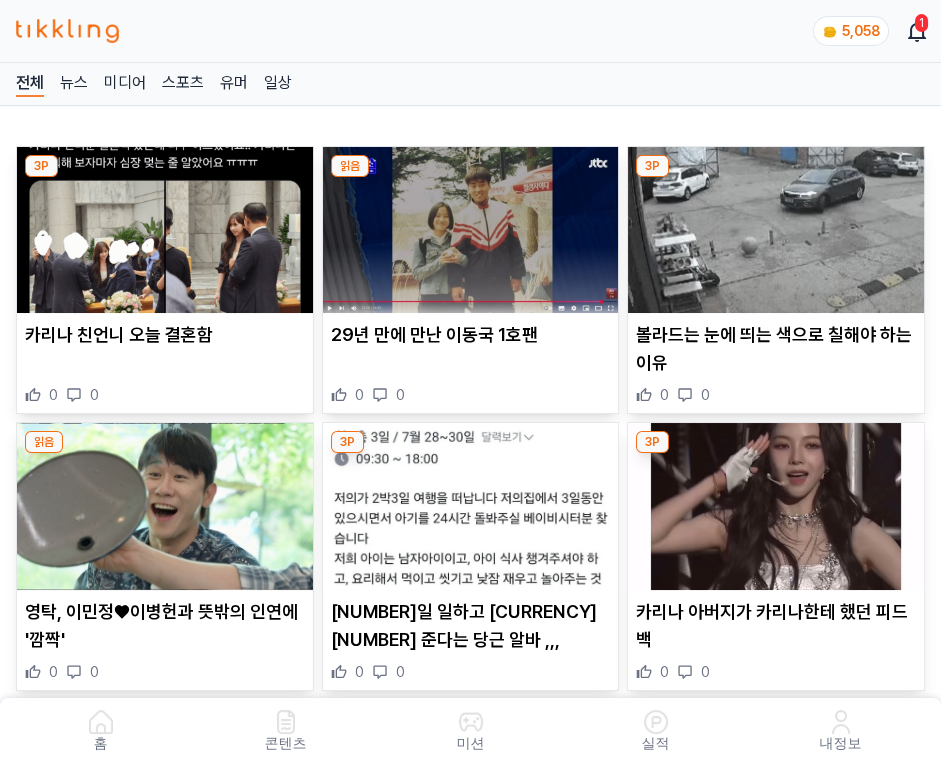 click at bounding box center (471, 230) 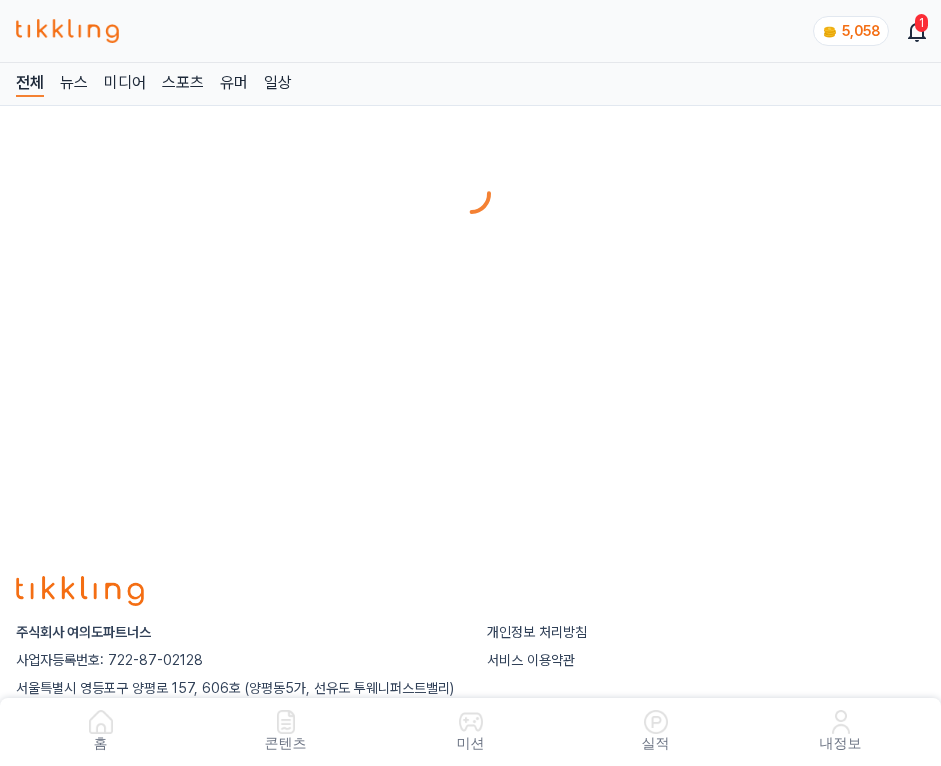 scroll, scrollTop: 0, scrollLeft: 0, axis: both 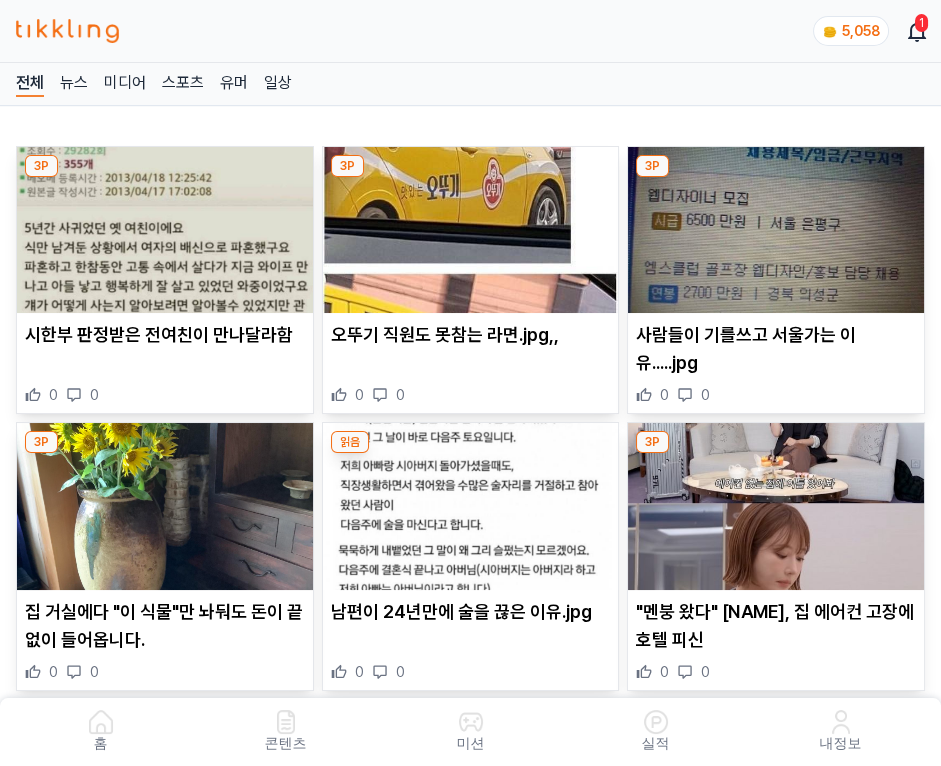 click at bounding box center (471, 230) 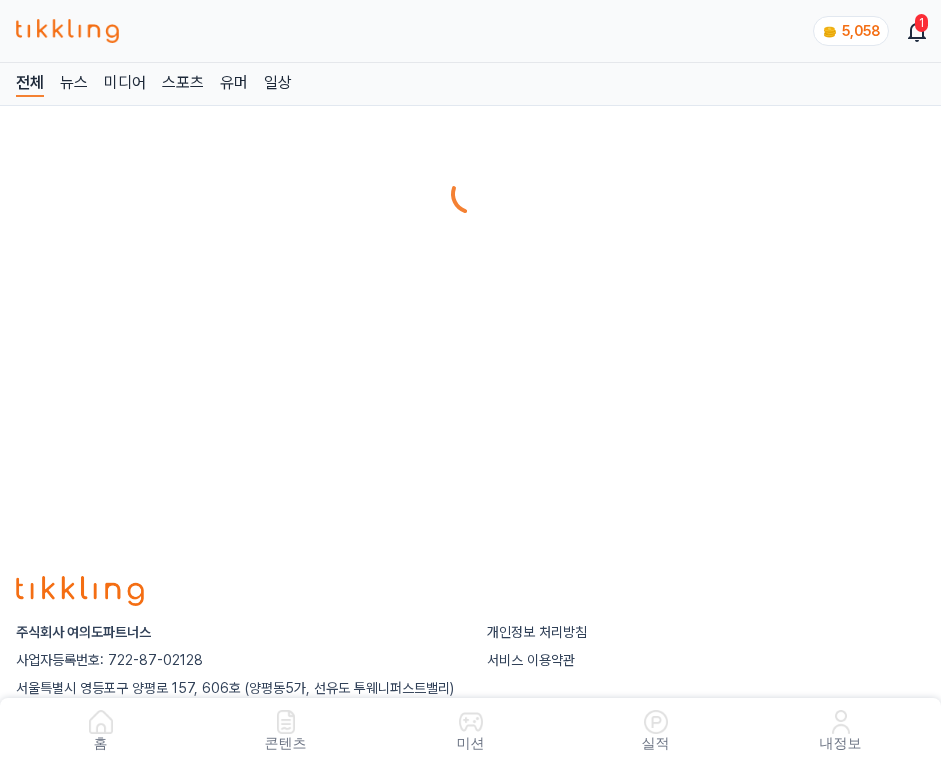 scroll, scrollTop: 0, scrollLeft: 0, axis: both 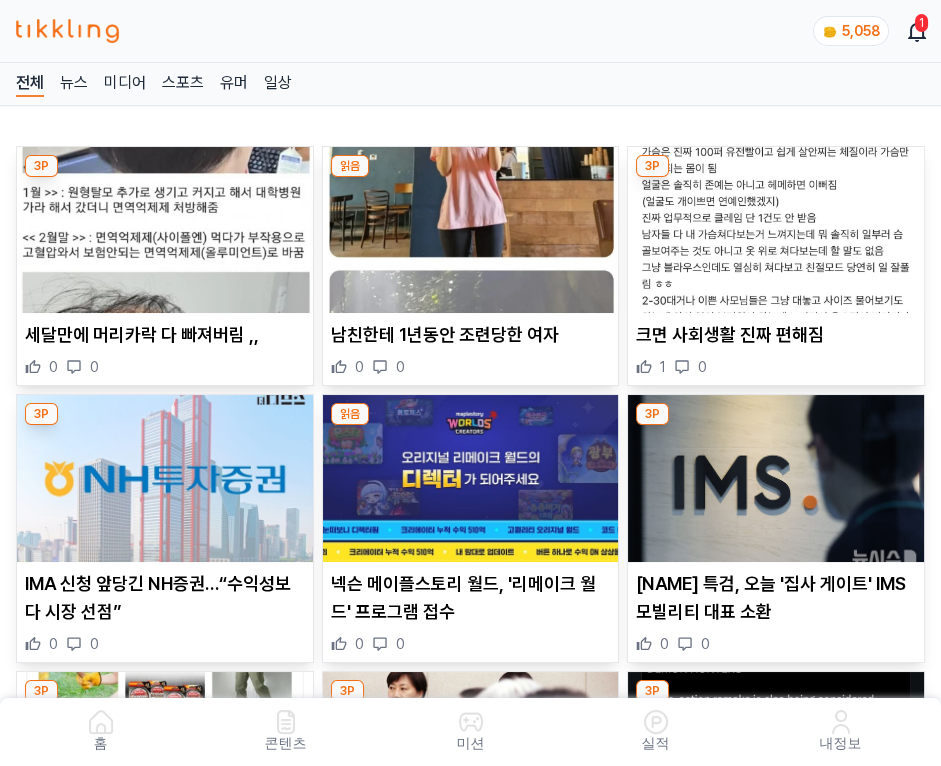 click at bounding box center [471, 230] 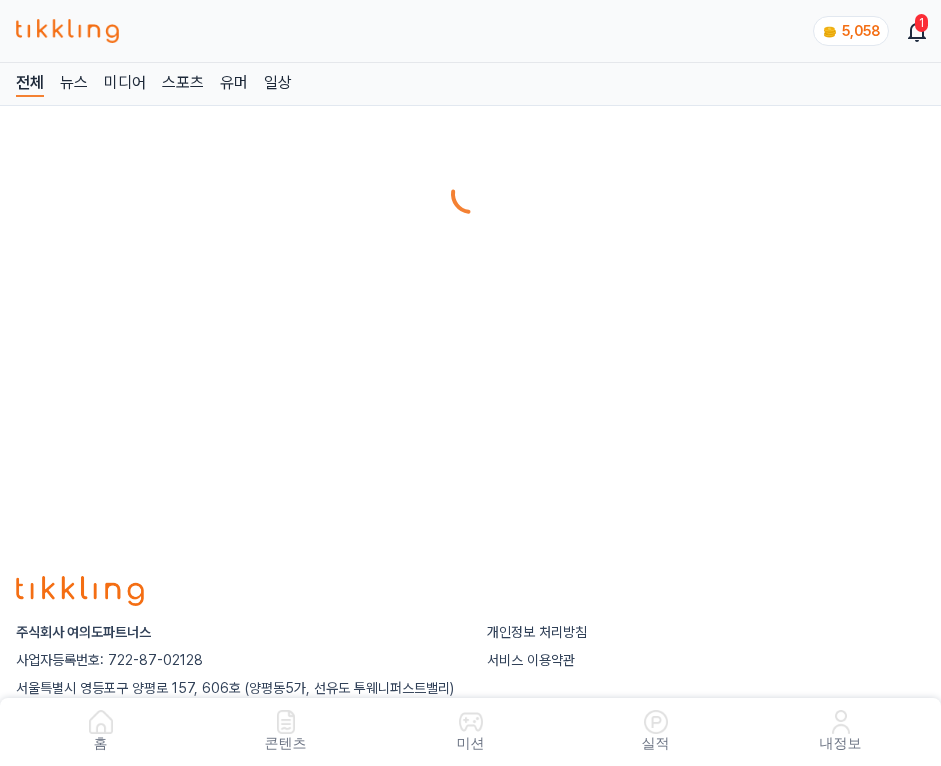 scroll, scrollTop: 0, scrollLeft: 0, axis: both 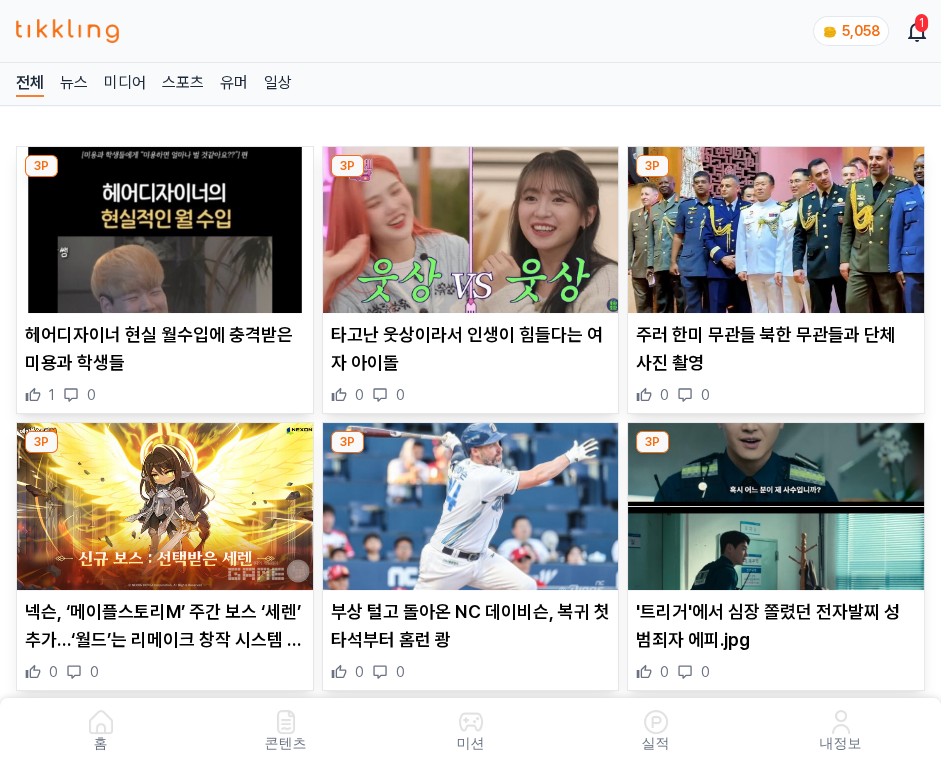 click at bounding box center (471, 230) 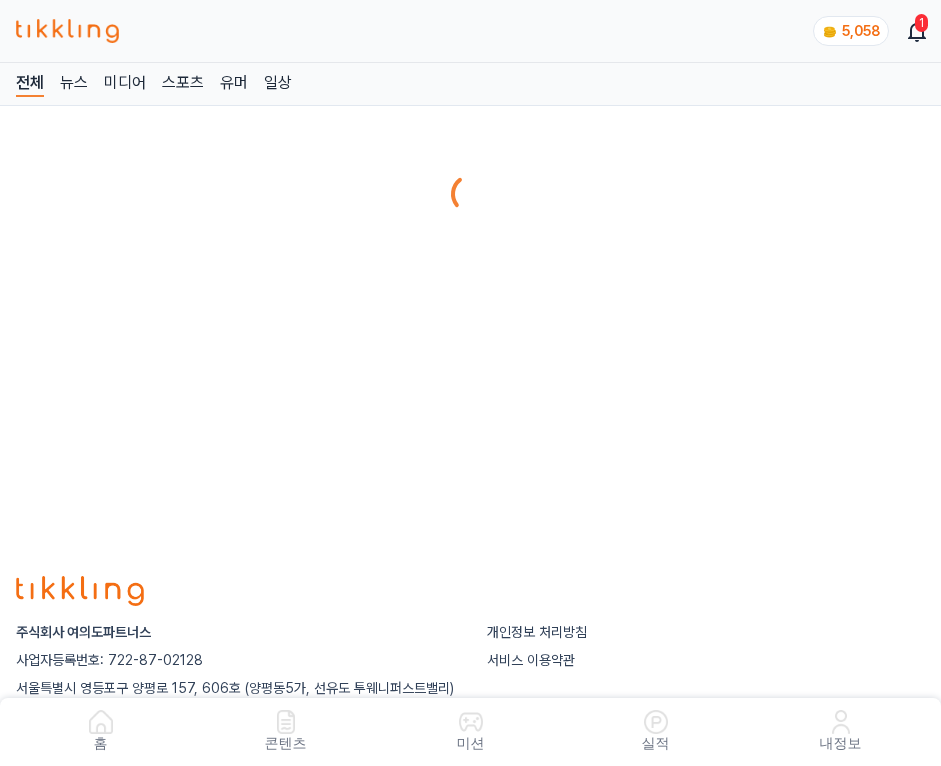 scroll, scrollTop: 0, scrollLeft: 0, axis: both 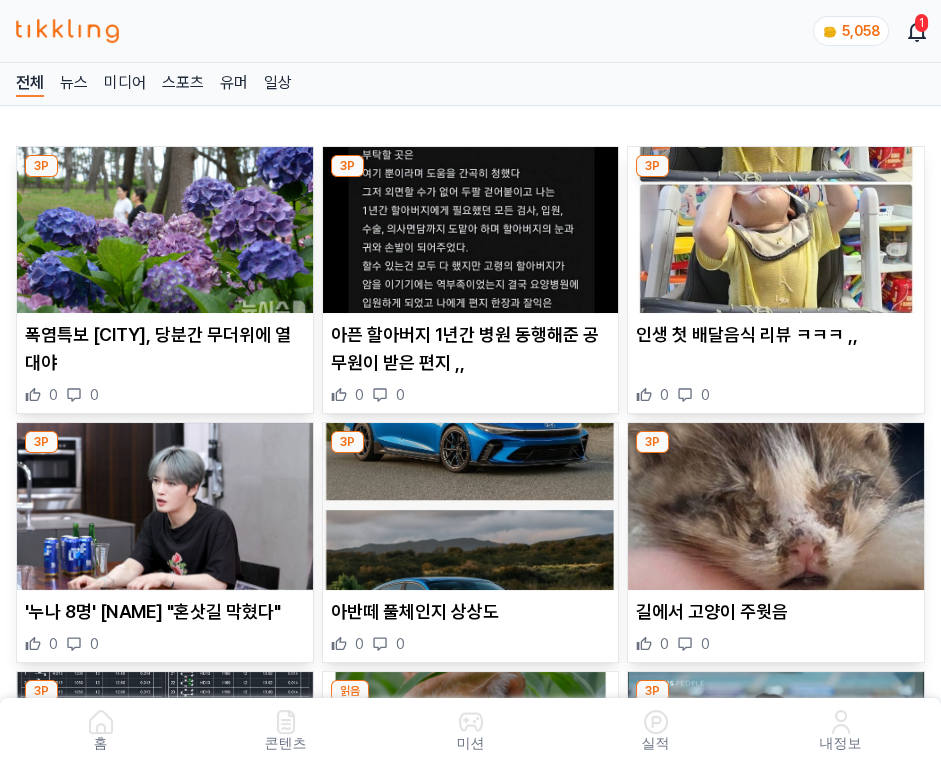 click at bounding box center (471, 230) 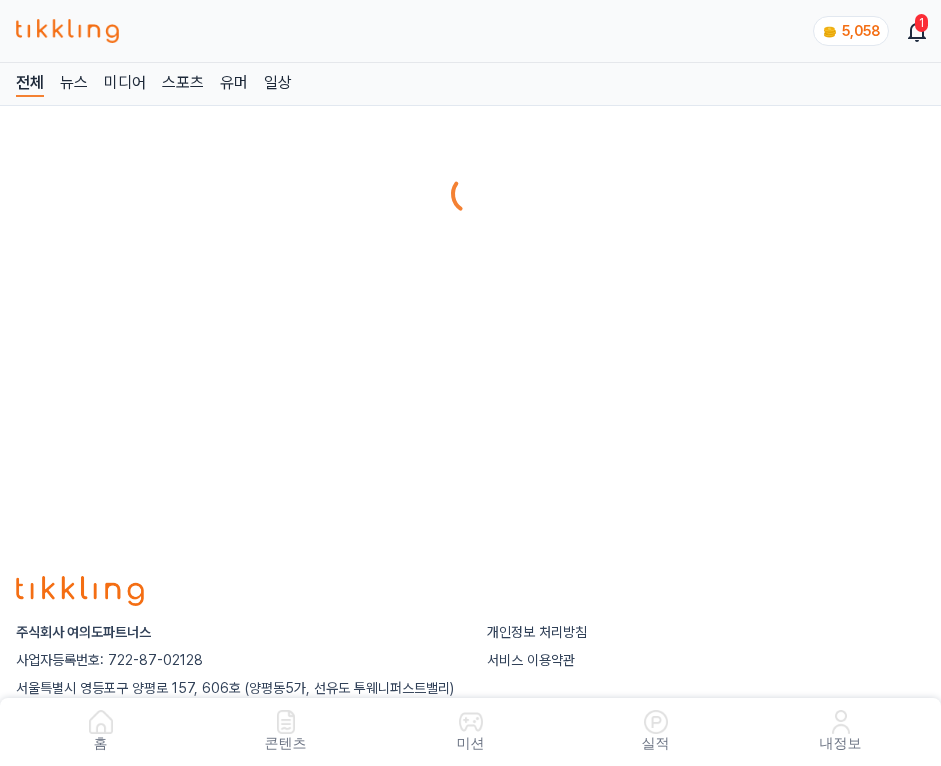 scroll, scrollTop: 0, scrollLeft: 0, axis: both 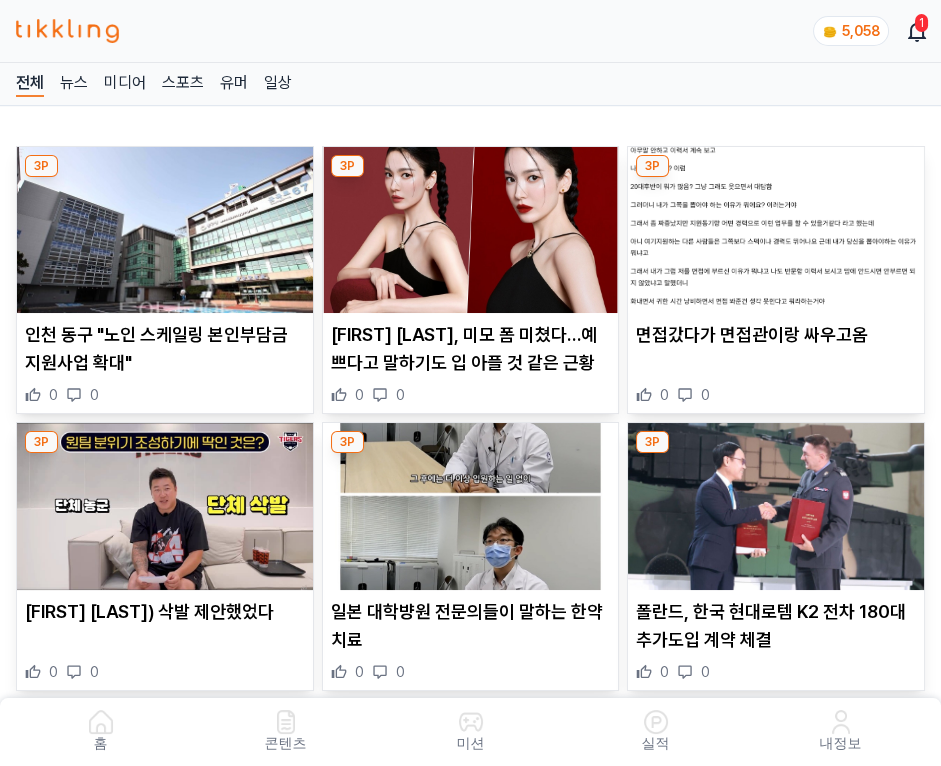 click at bounding box center [471, 230] 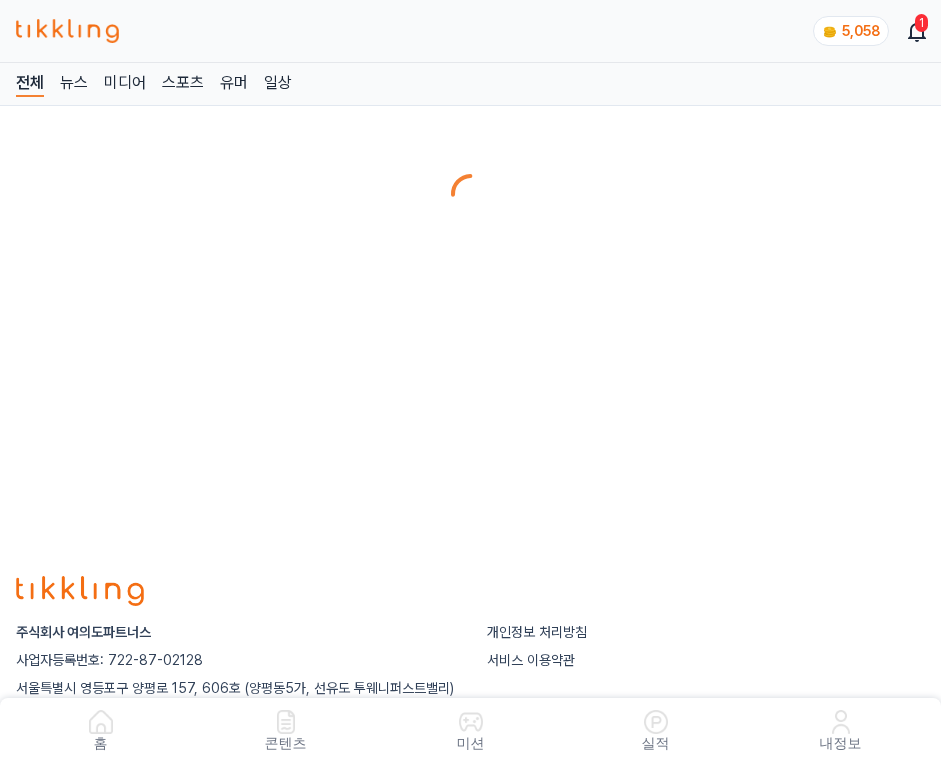 scroll, scrollTop: 0, scrollLeft: 0, axis: both 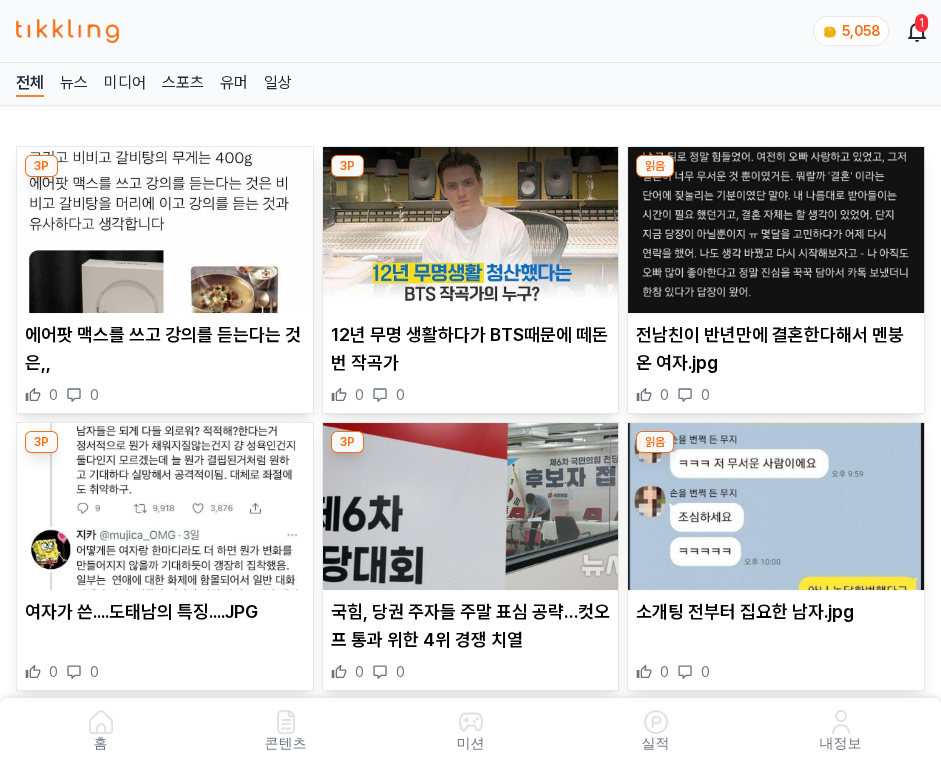 click at bounding box center (471, 230) 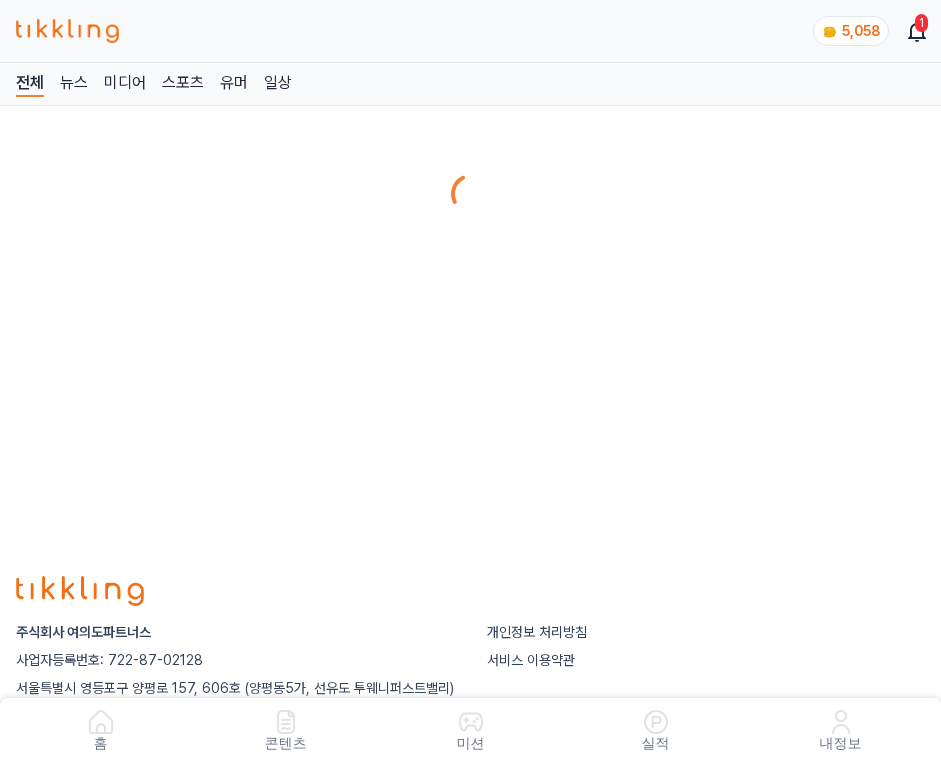 scroll, scrollTop: 0, scrollLeft: 0, axis: both 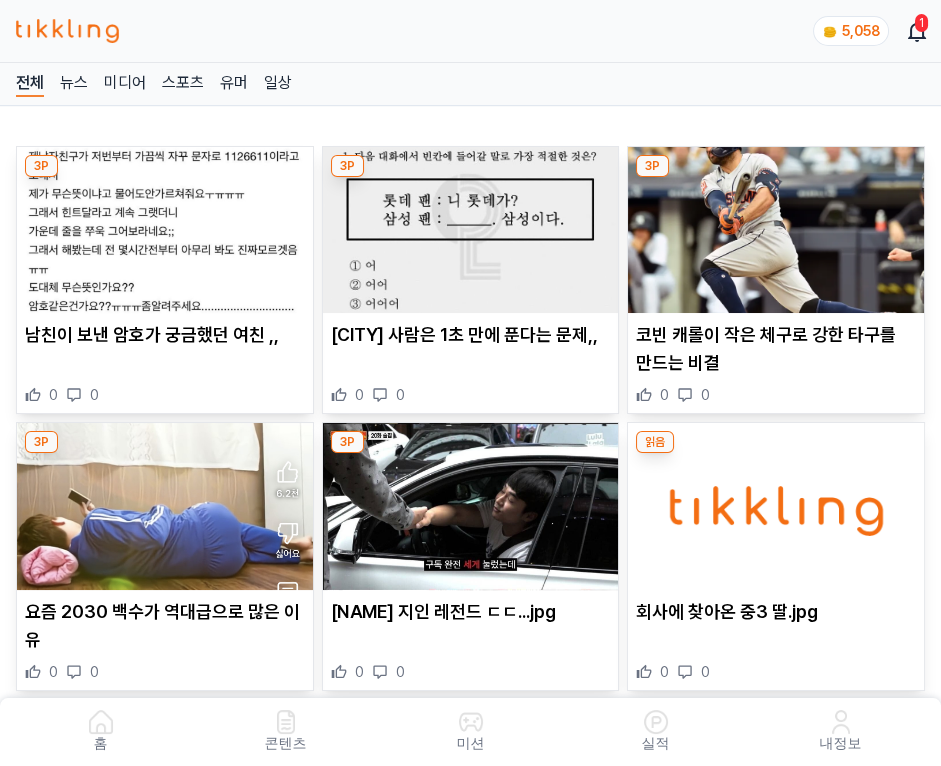 click at bounding box center (471, 230) 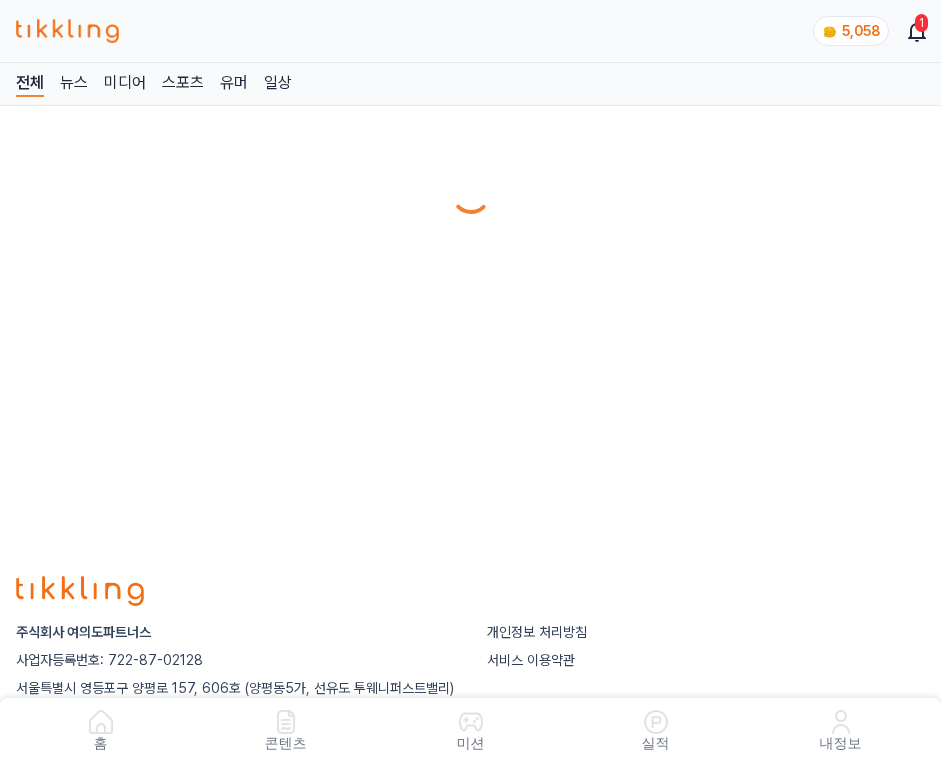 scroll, scrollTop: 0, scrollLeft: 0, axis: both 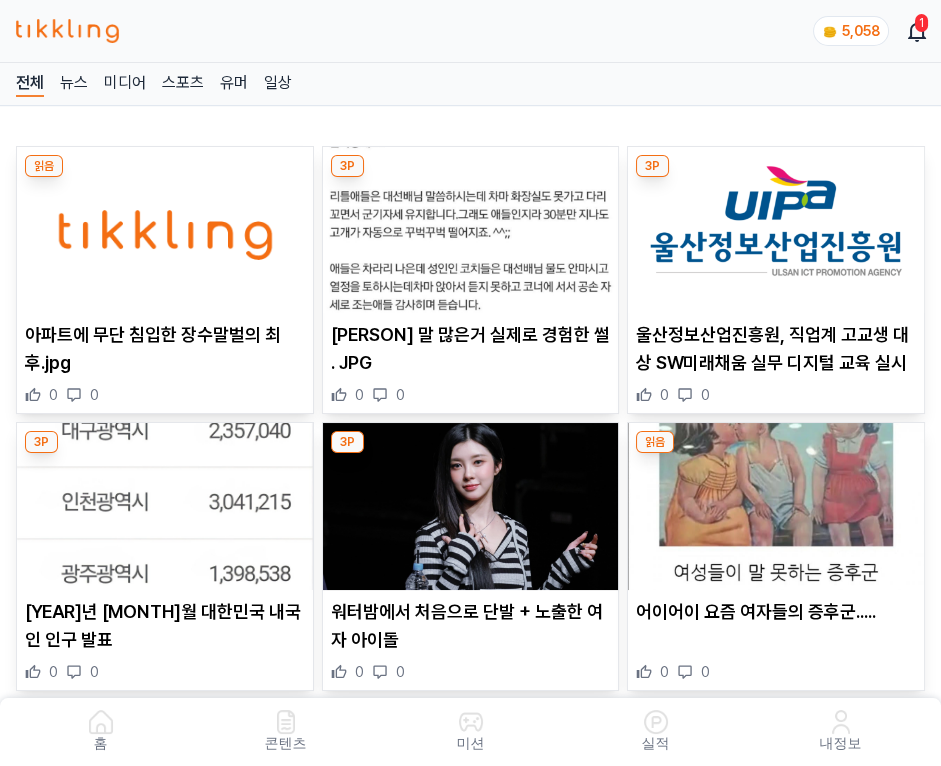 click at bounding box center [471, 230] 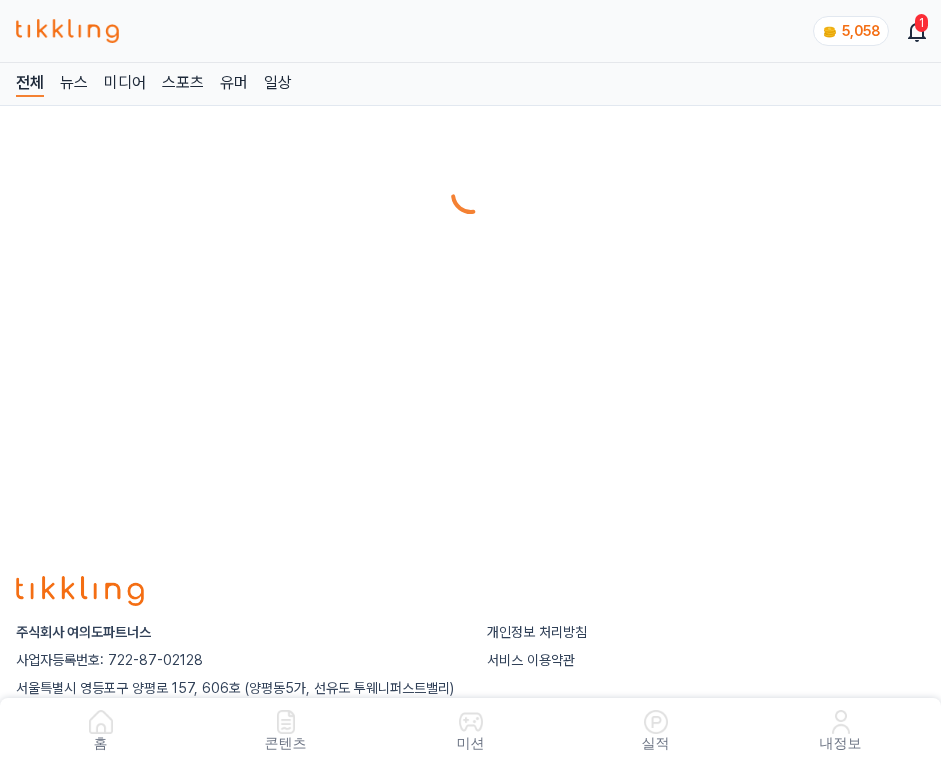 scroll, scrollTop: 0, scrollLeft: 0, axis: both 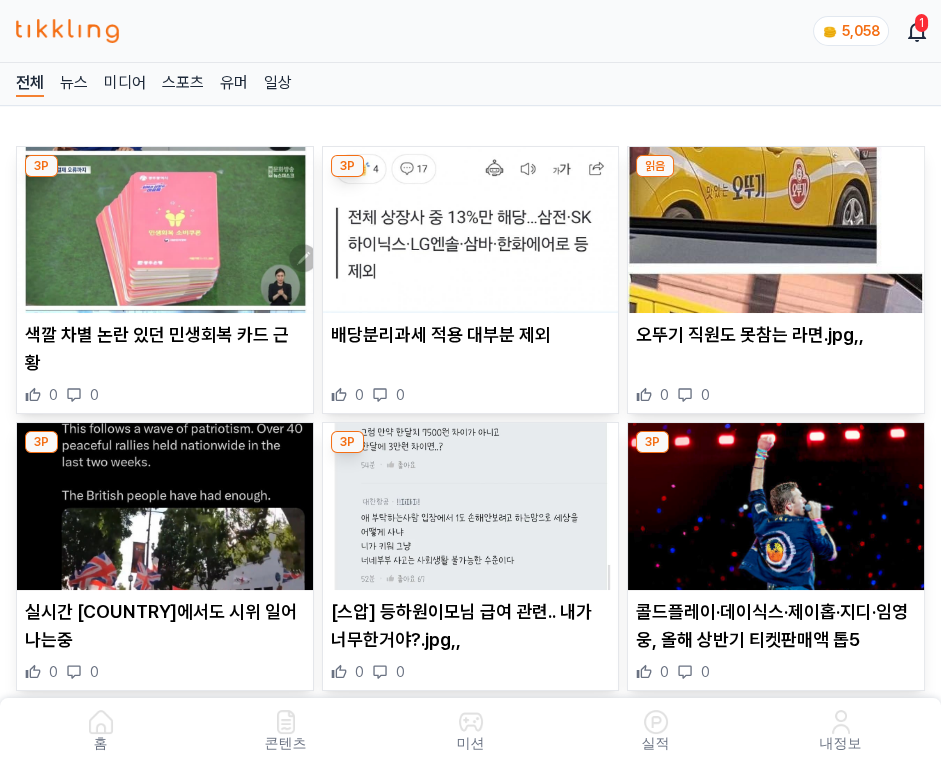 click at bounding box center (471, 230) 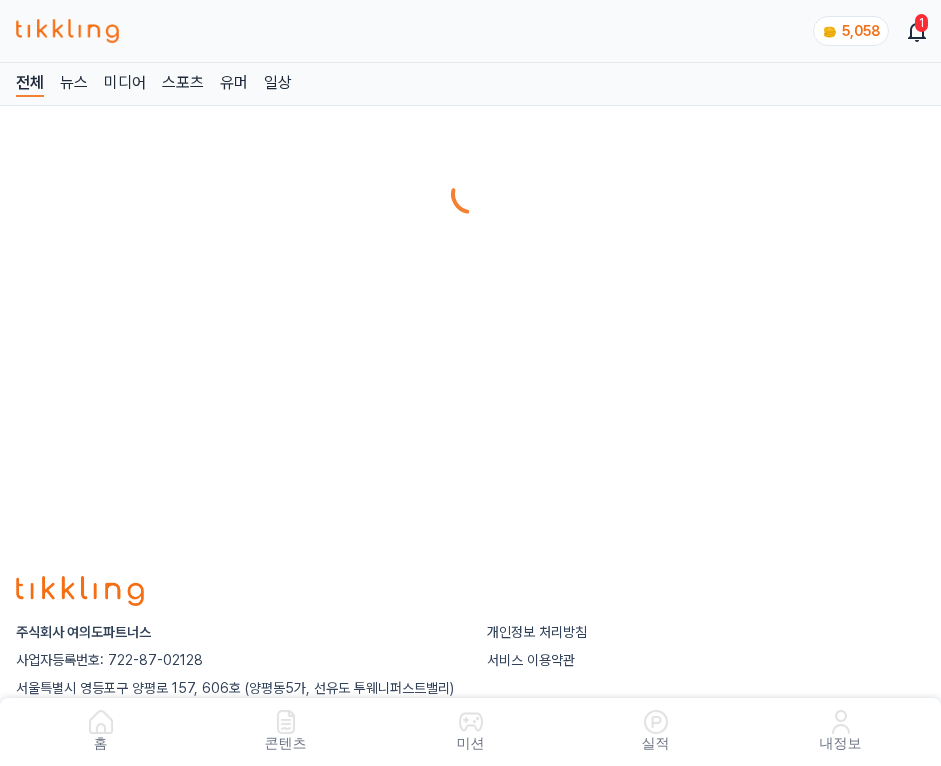 scroll, scrollTop: 0, scrollLeft: 0, axis: both 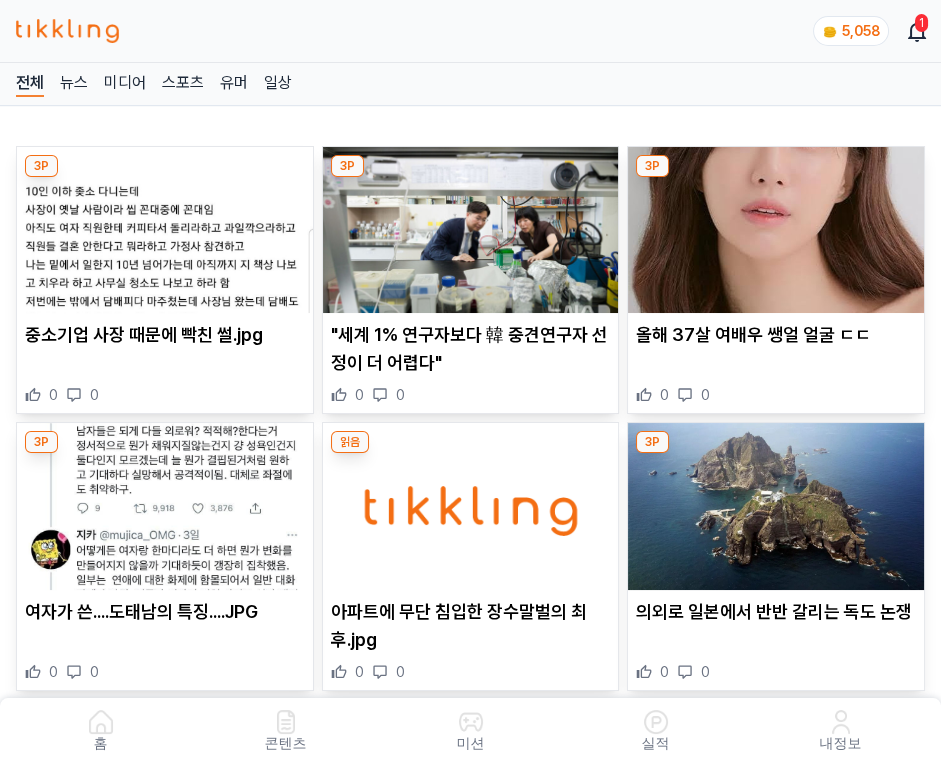 click at bounding box center (471, 230) 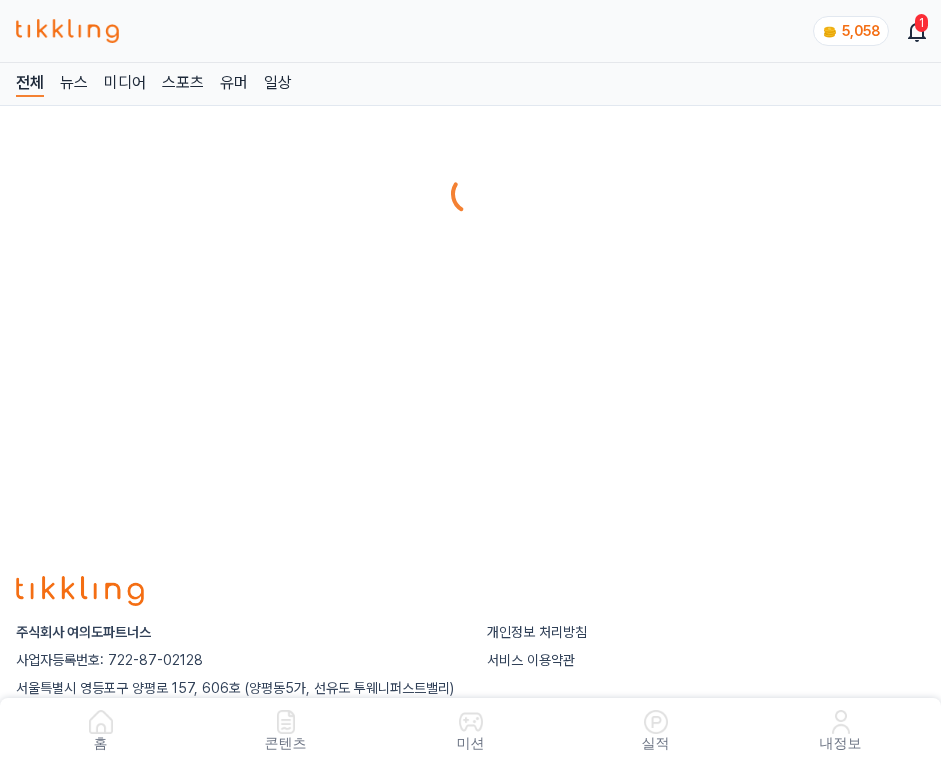 scroll, scrollTop: 0, scrollLeft: 0, axis: both 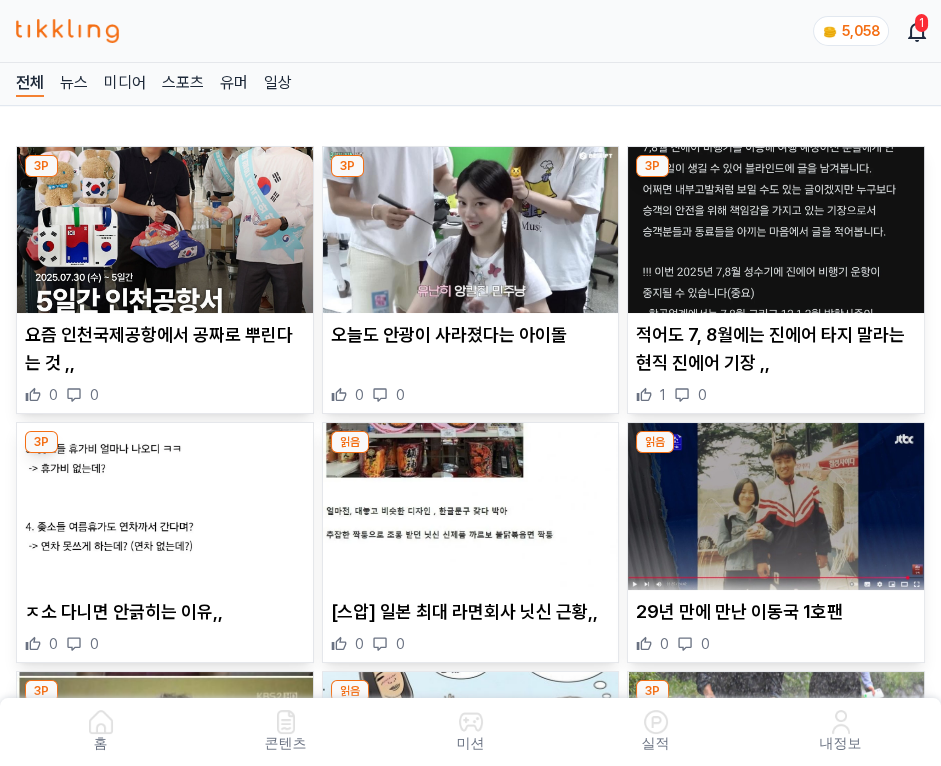 click at bounding box center (471, 230) 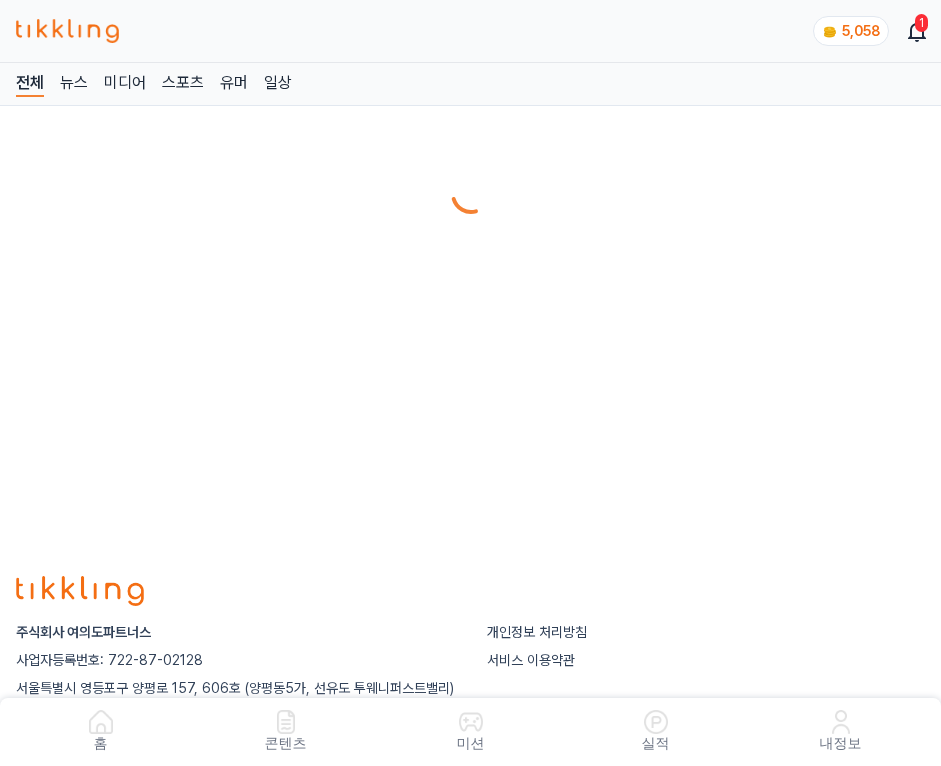 scroll, scrollTop: 0, scrollLeft: 0, axis: both 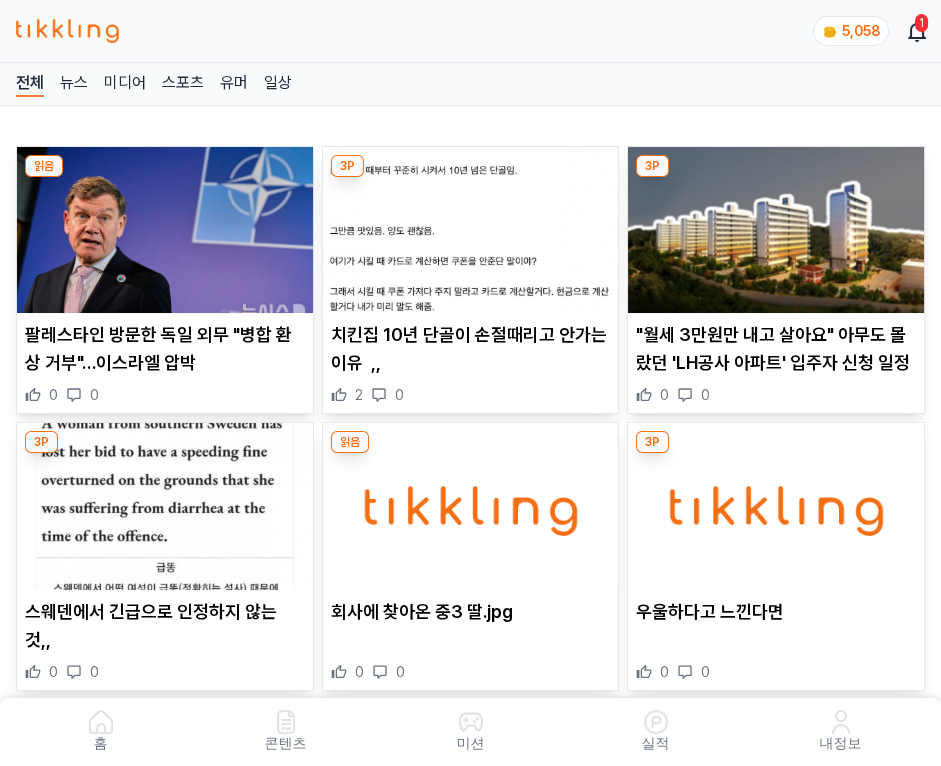 click at bounding box center [471, 230] 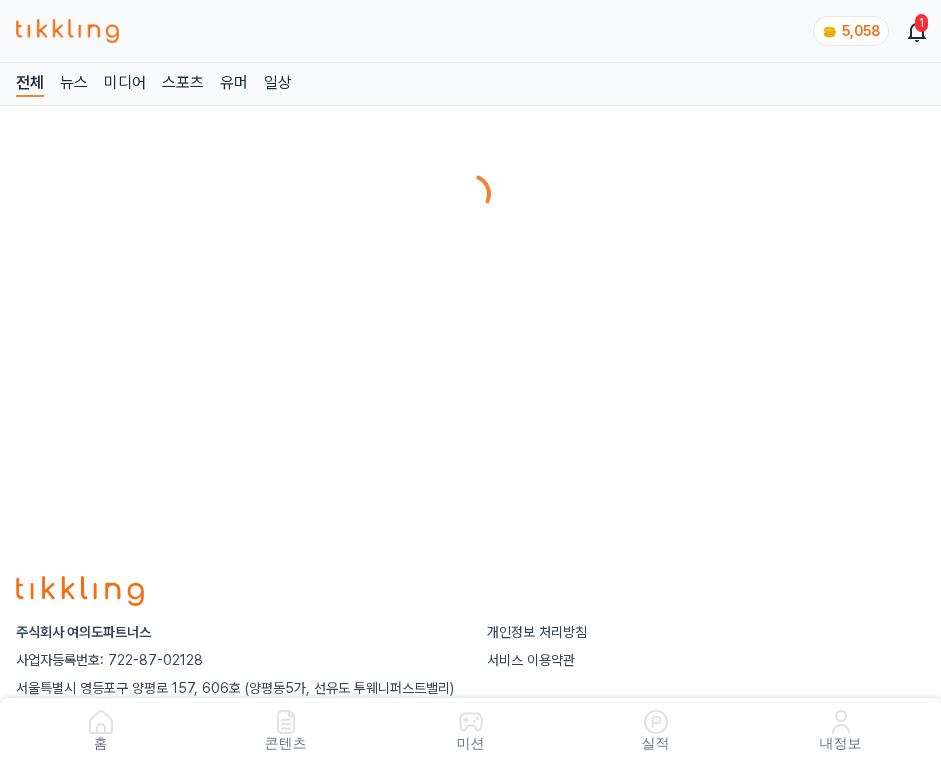 scroll, scrollTop: 0, scrollLeft: 0, axis: both 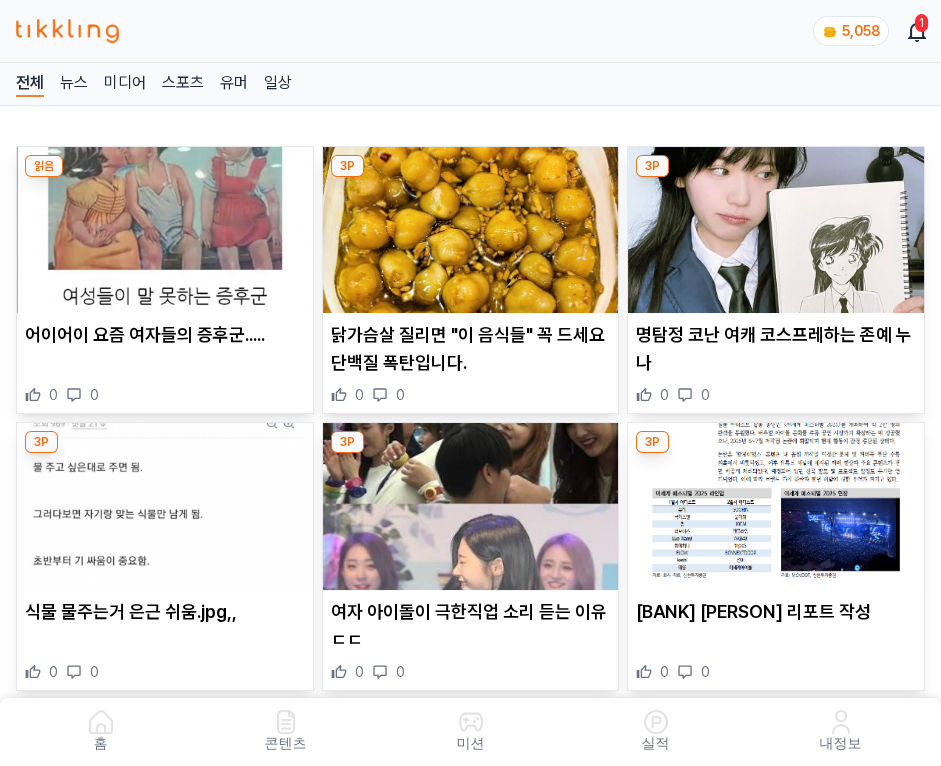 click at bounding box center (471, 230) 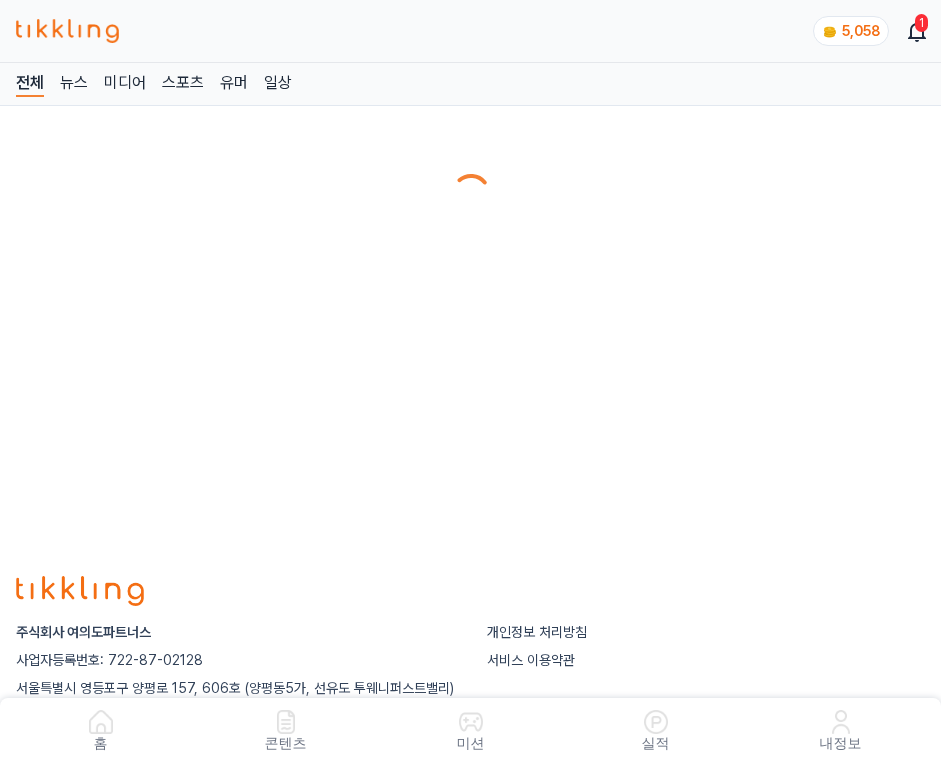 scroll, scrollTop: 0, scrollLeft: 0, axis: both 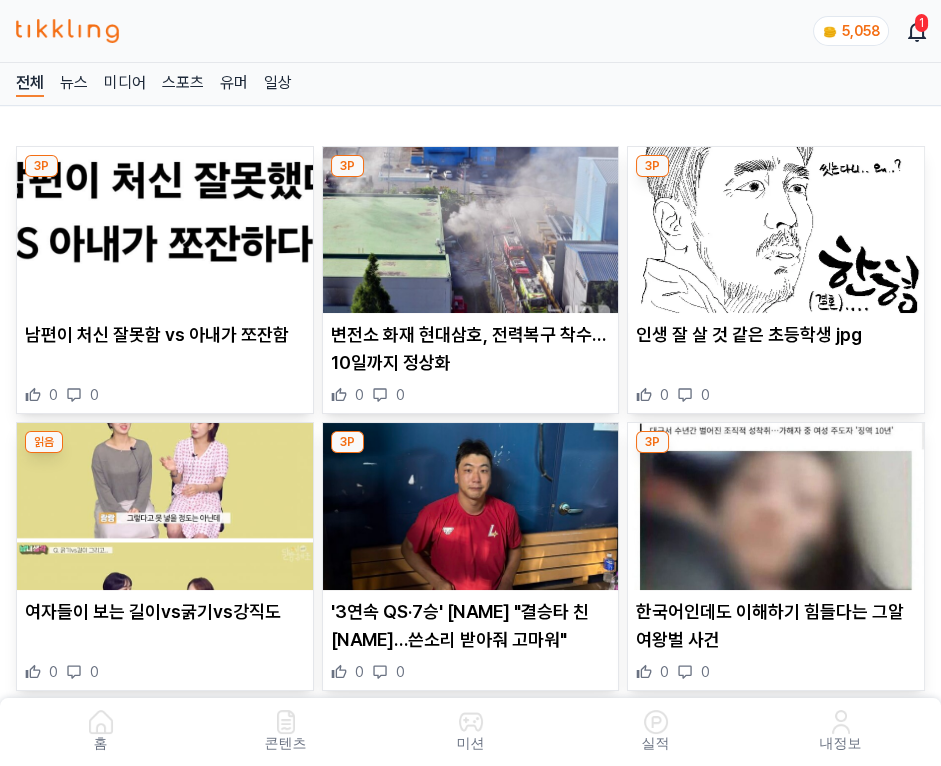 click at bounding box center [471, 230] 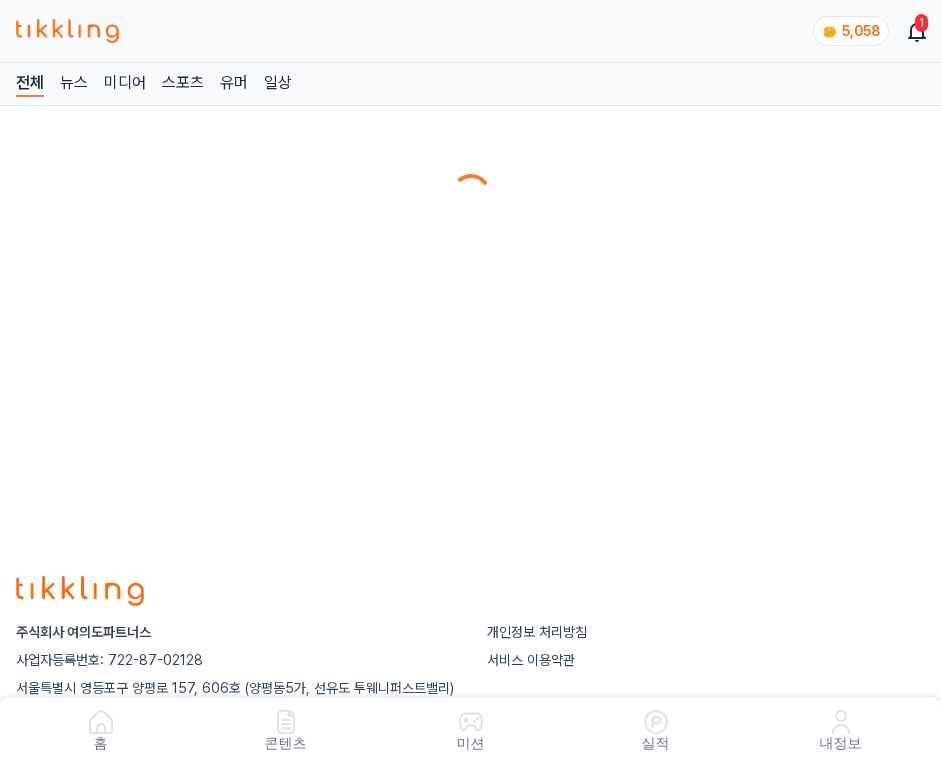 scroll, scrollTop: 0, scrollLeft: 0, axis: both 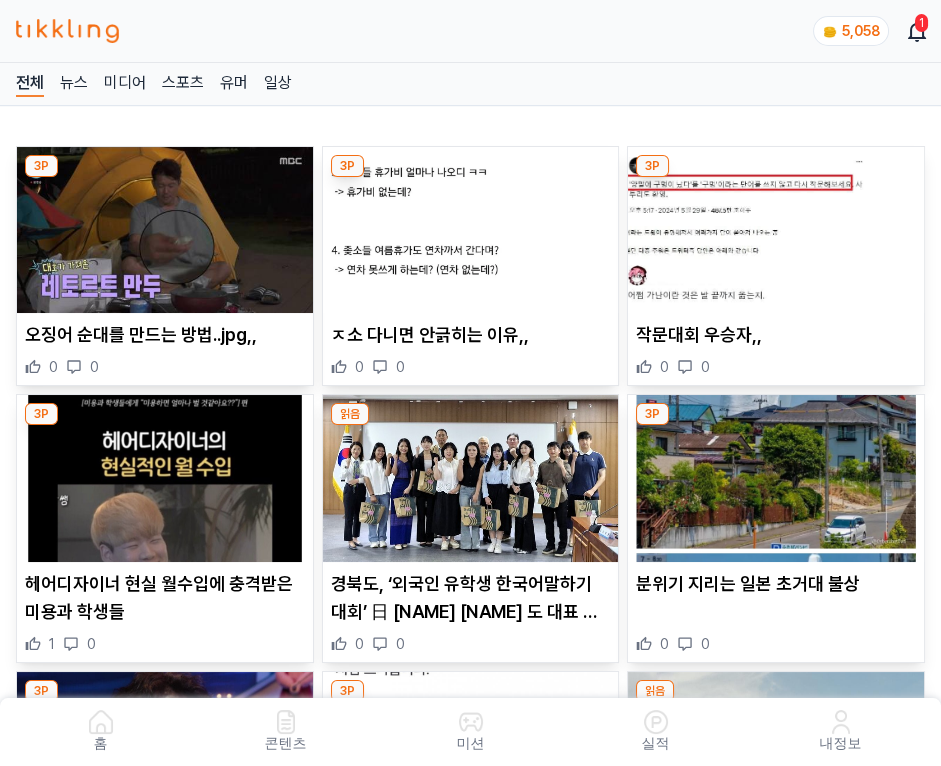 click at bounding box center (471, 230) 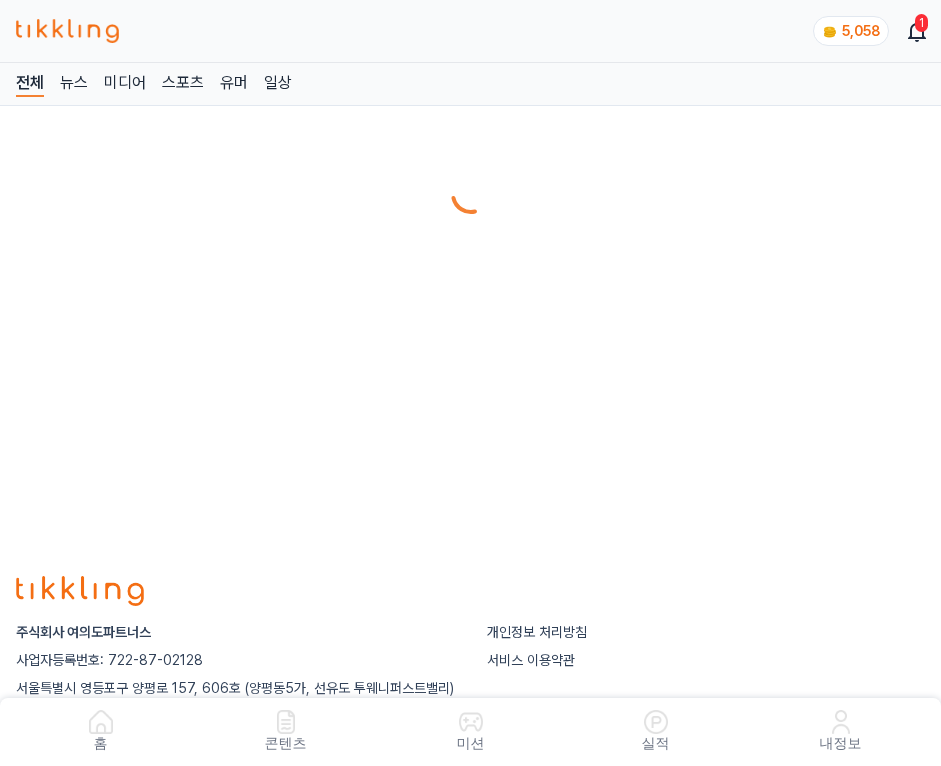 scroll, scrollTop: 0, scrollLeft: 0, axis: both 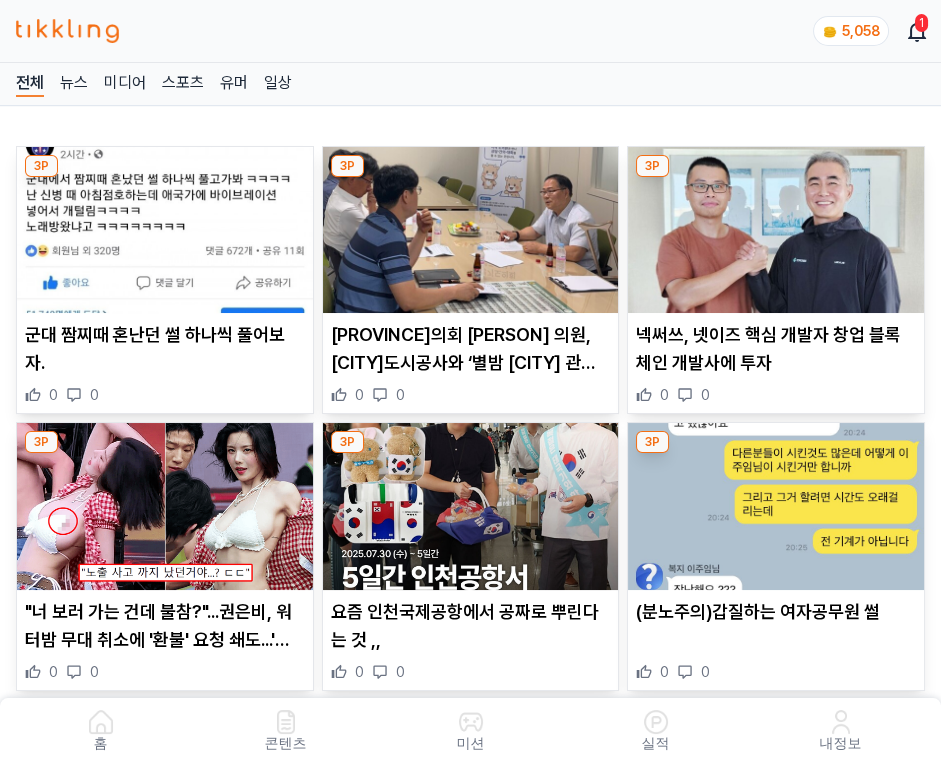 click at bounding box center (471, 230) 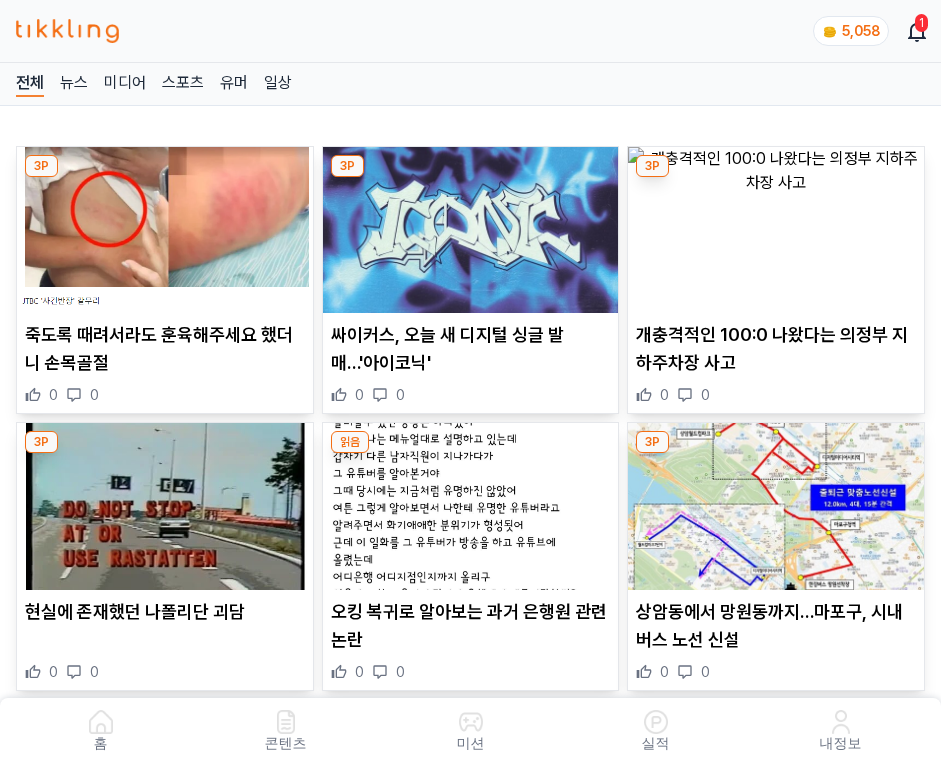 scroll, scrollTop: 0, scrollLeft: 0, axis: both 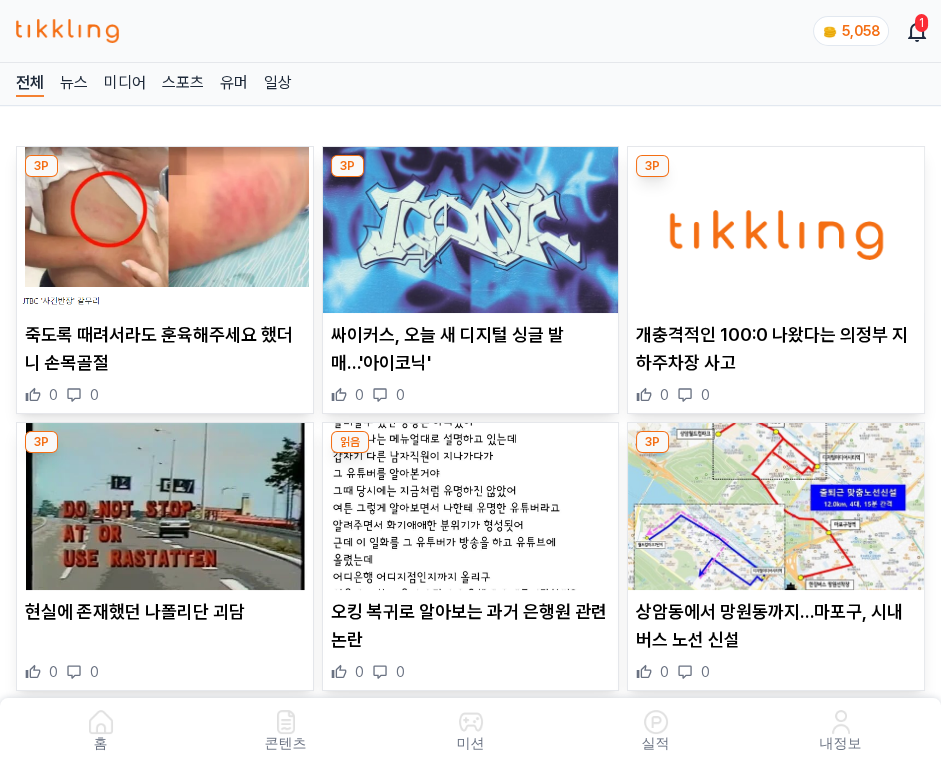 click at bounding box center [471, 230] 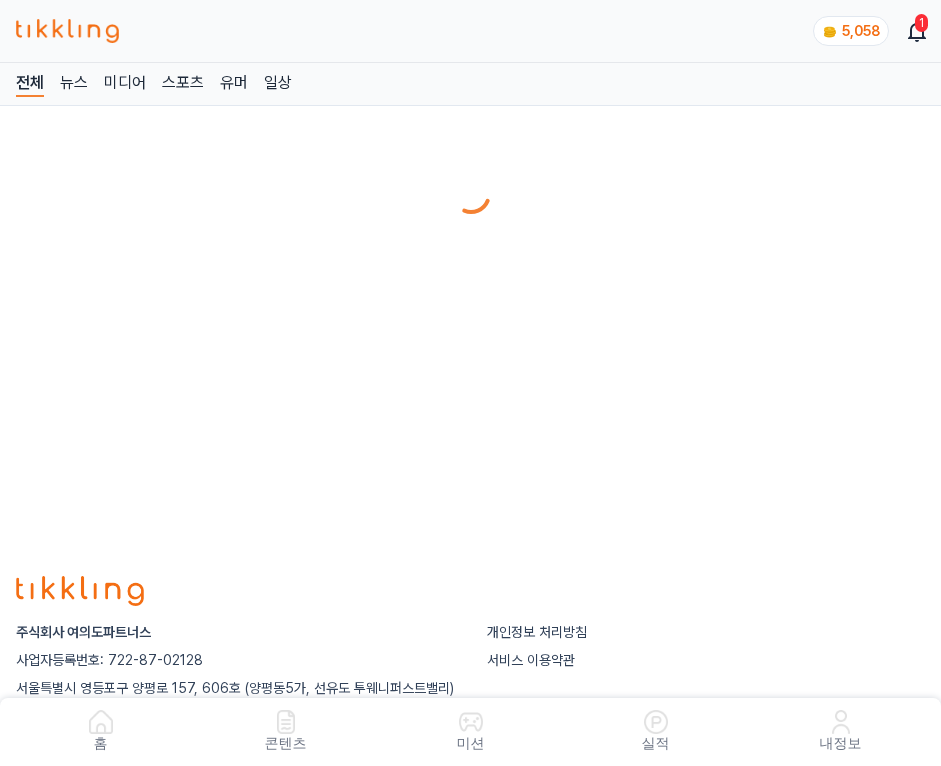 scroll, scrollTop: 0, scrollLeft: 0, axis: both 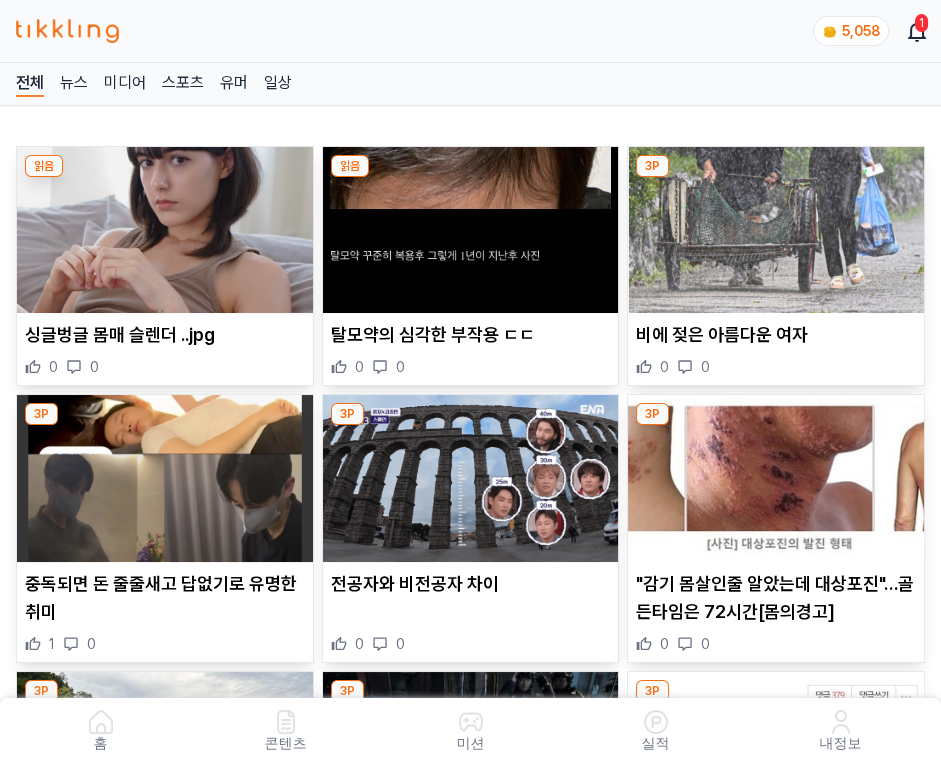 click at bounding box center (471, 230) 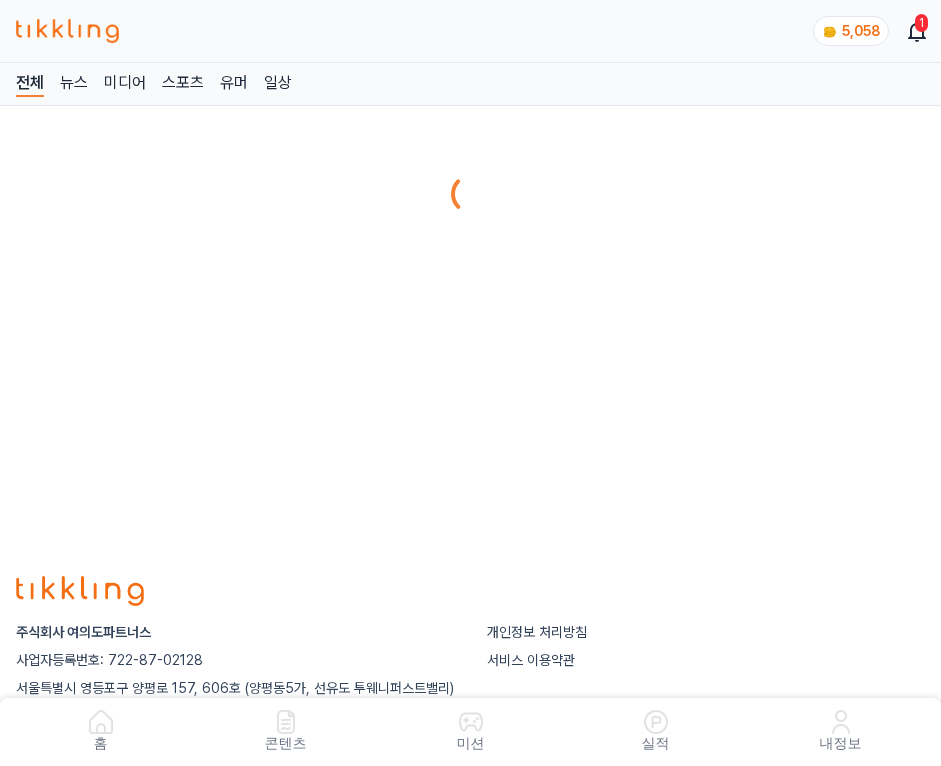 scroll, scrollTop: 0, scrollLeft: 0, axis: both 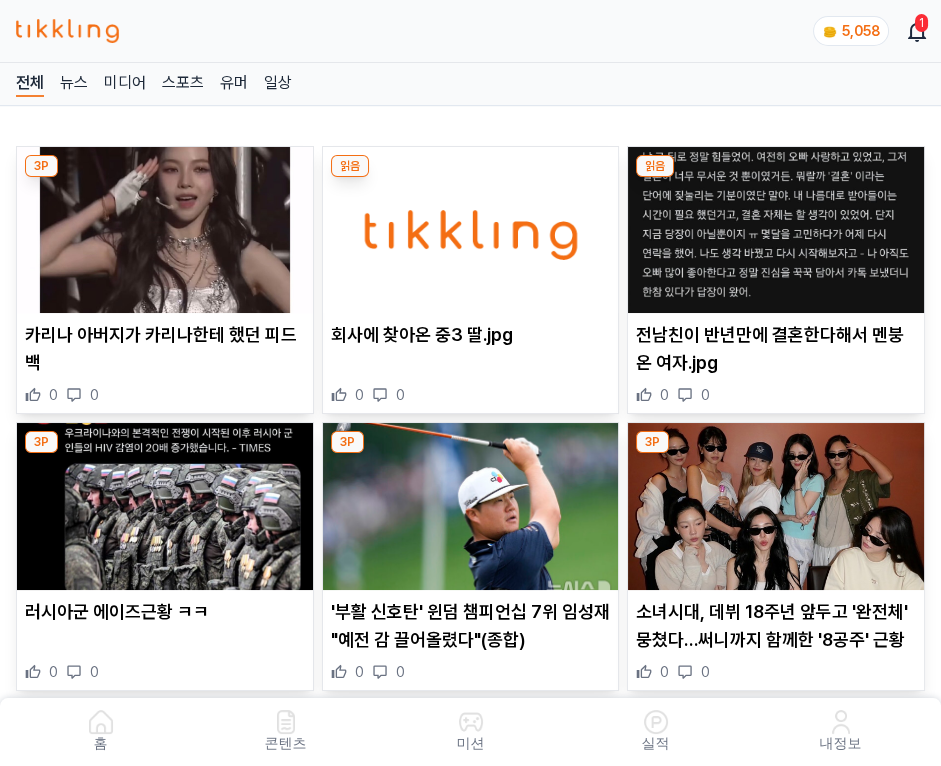 click at bounding box center [471, 230] 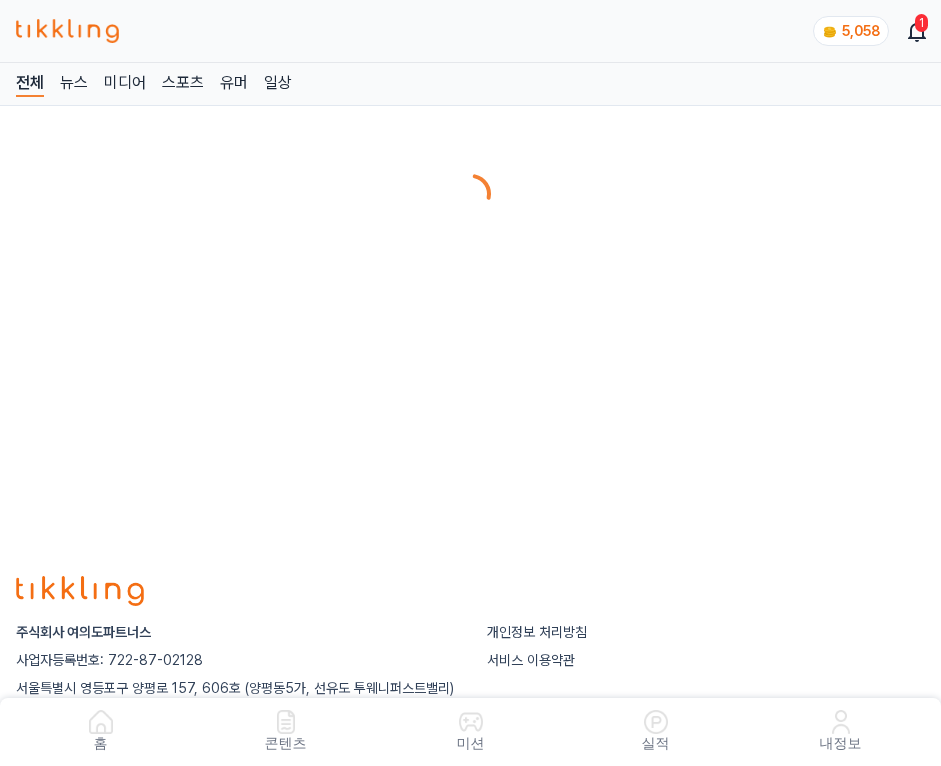 scroll, scrollTop: 0, scrollLeft: 0, axis: both 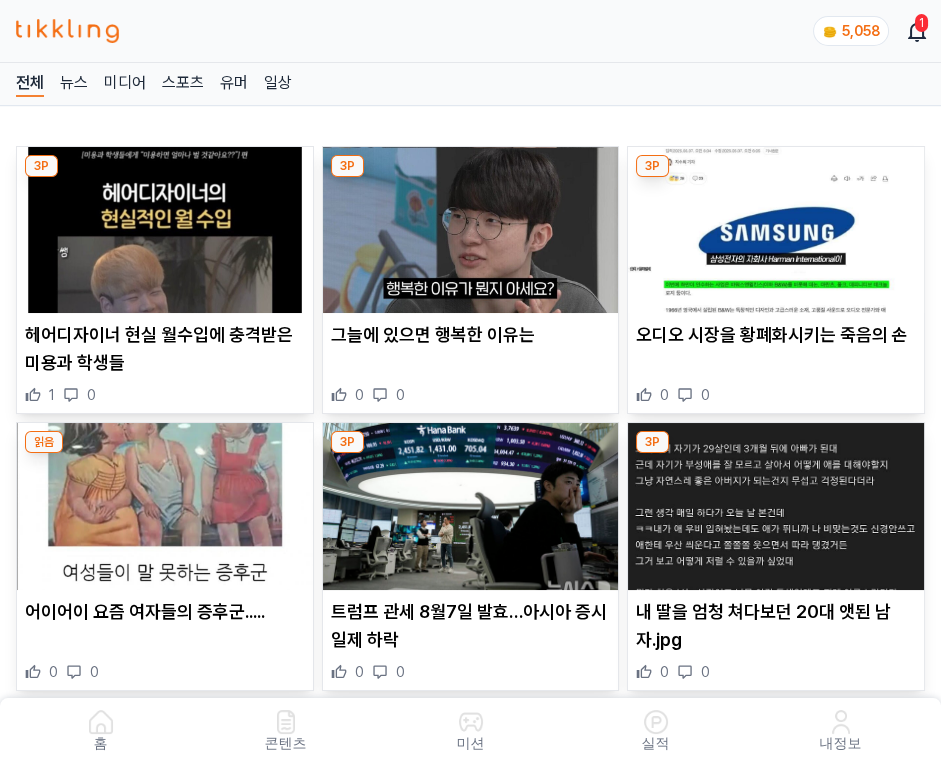click at bounding box center (471, 230) 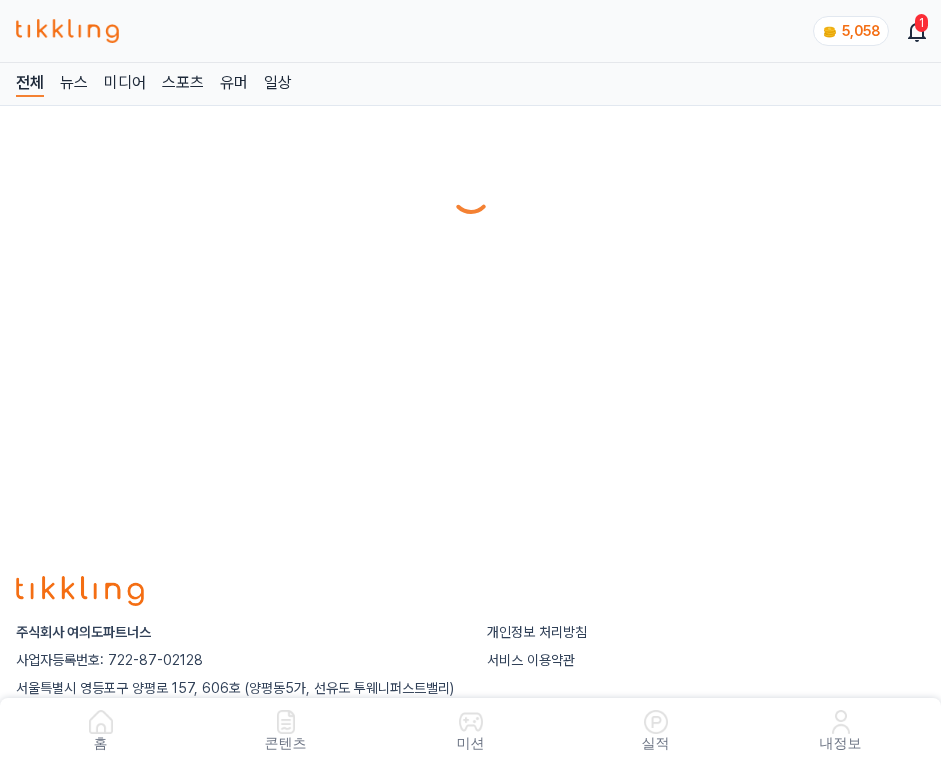 scroll, scrollTop: 0, scrollLeft: 0, axis: both 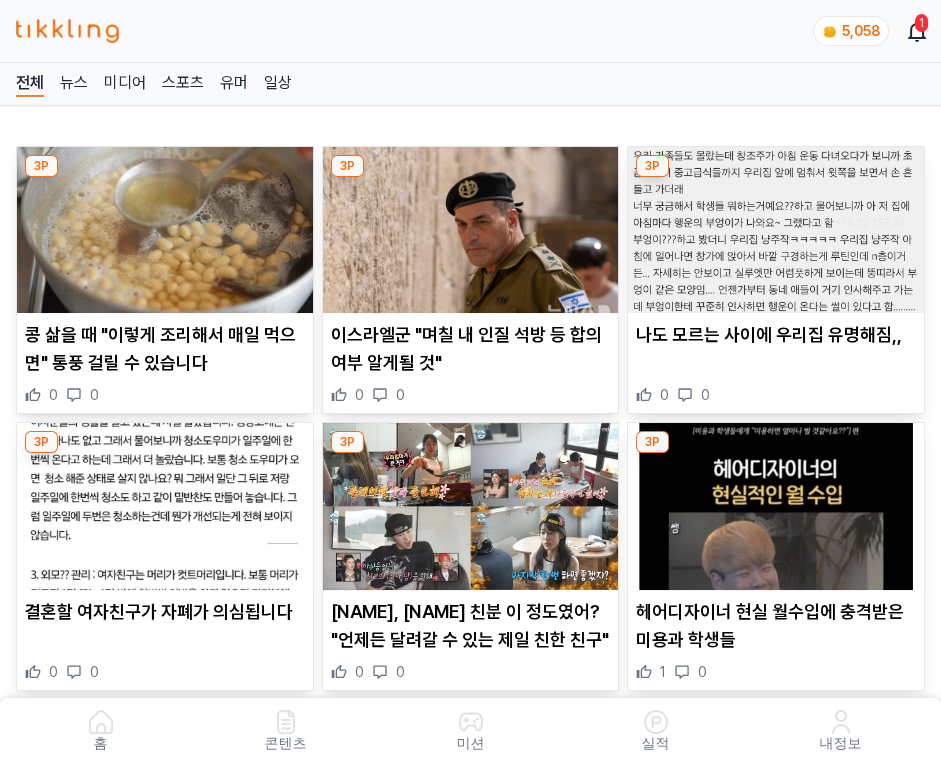 click at bounding box center [471, 230] 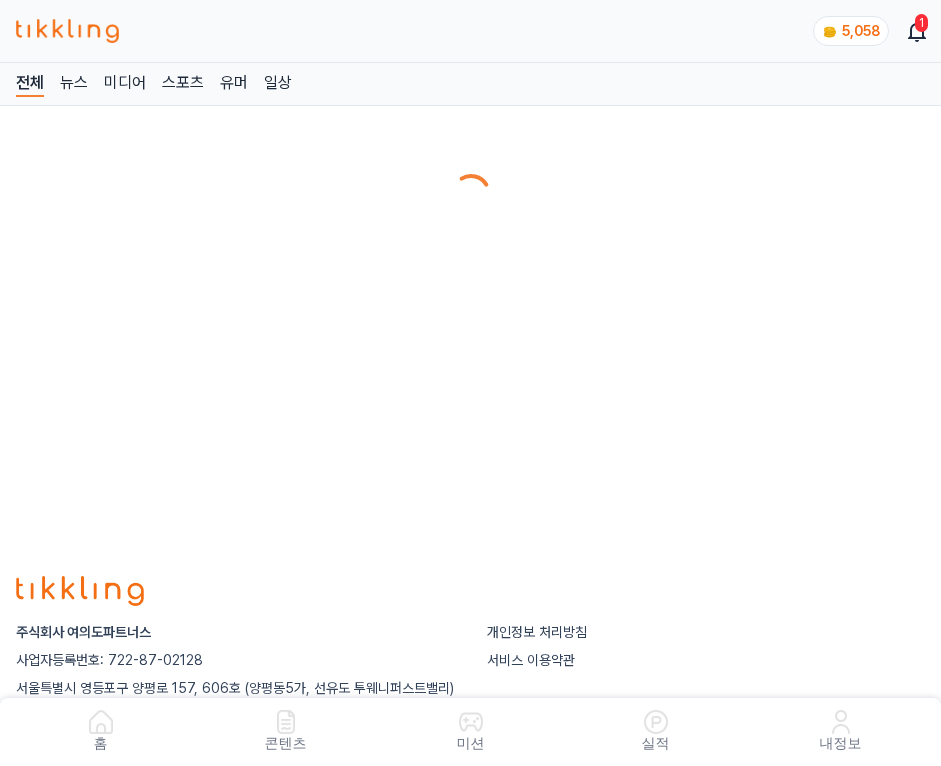 scroll, scrollTop: 0, scrollLeft: 0, axis: both 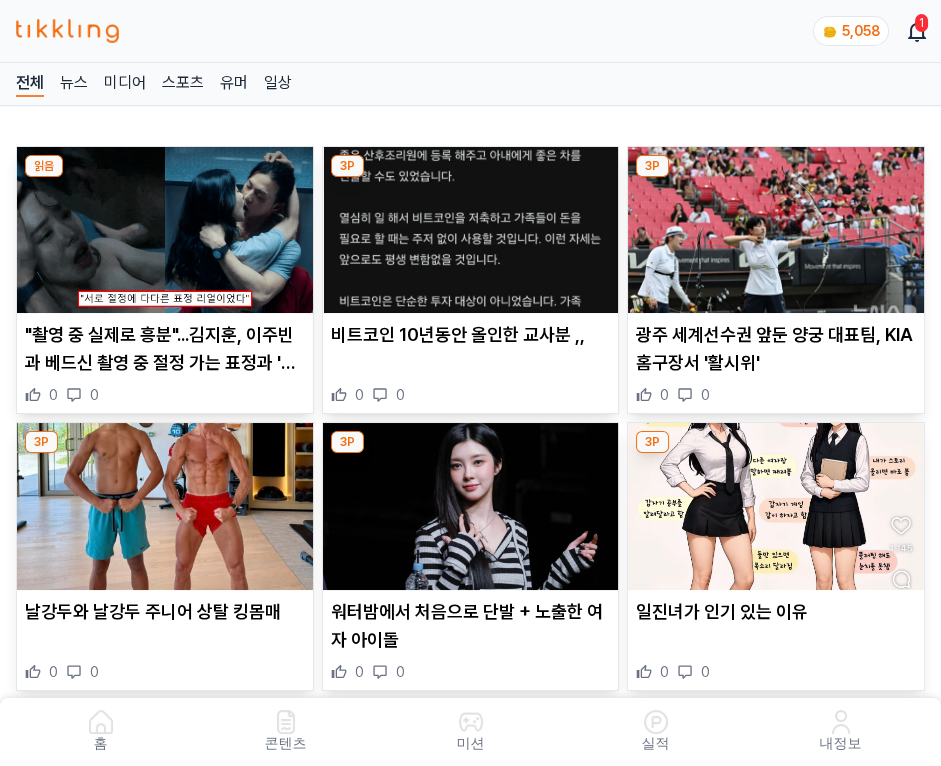 click at bounding box center [471, 230] 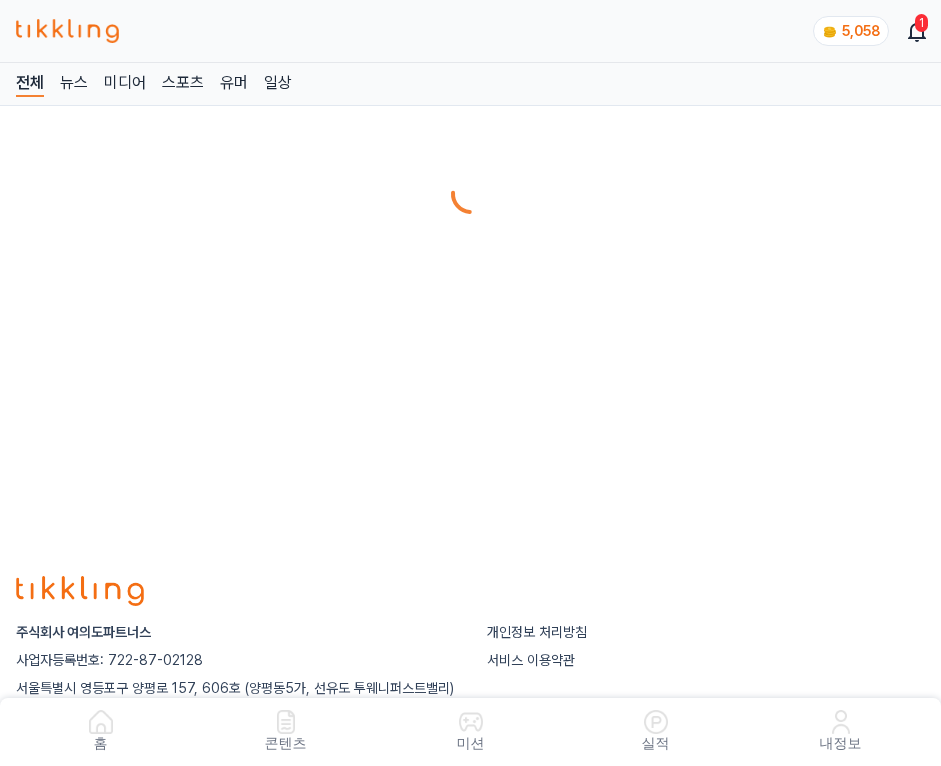 scroll, scrollTop: 0, scrollLeft: 0, axis: both 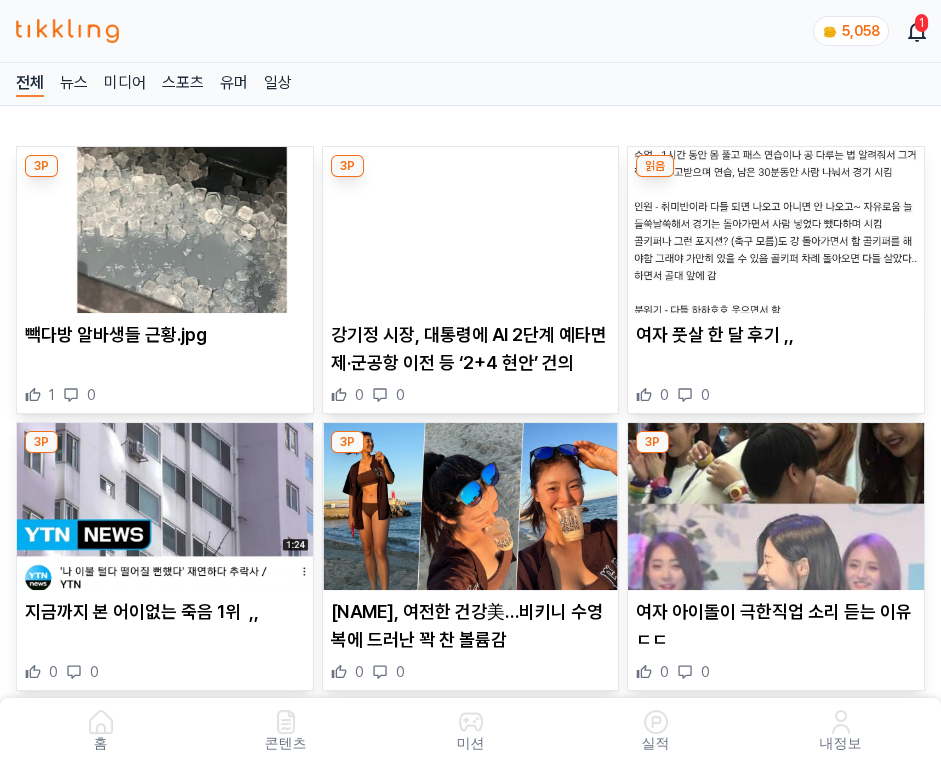 click at bounding box center [471, 230] 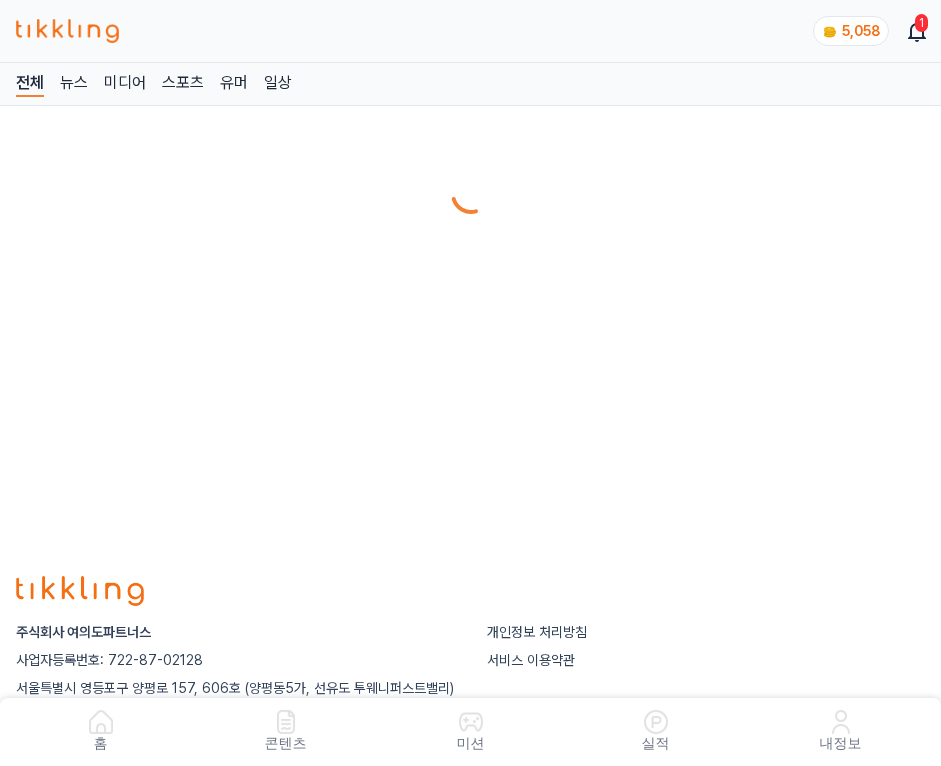 scroll, scrollTop: 0, scrollLeft: 0, axis: both 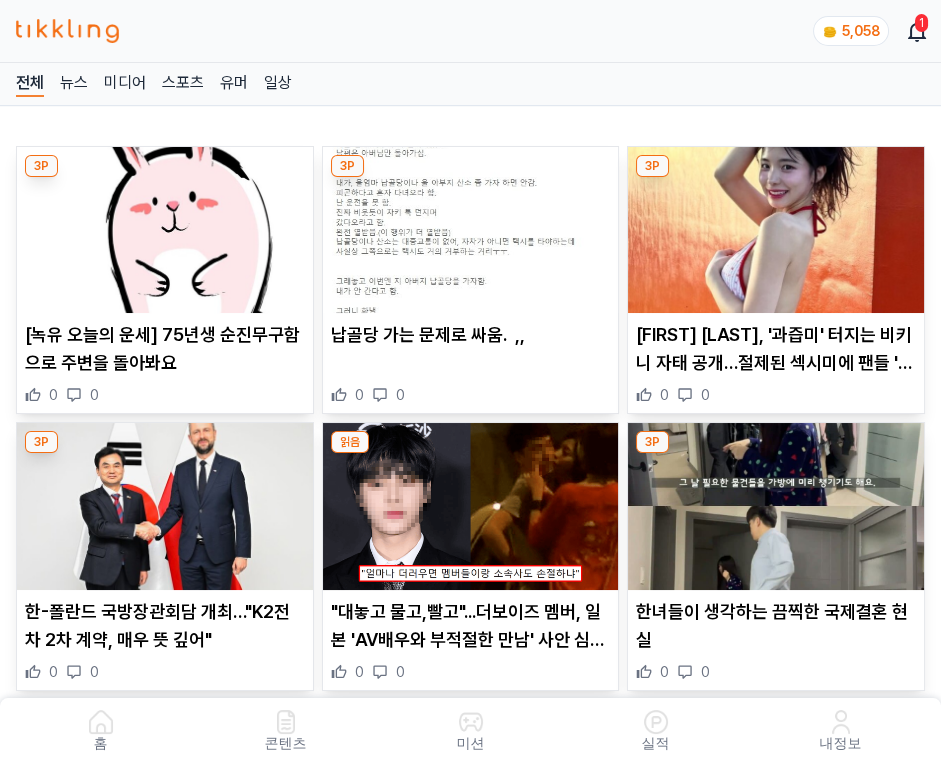 click at bounding box center (471, 230) 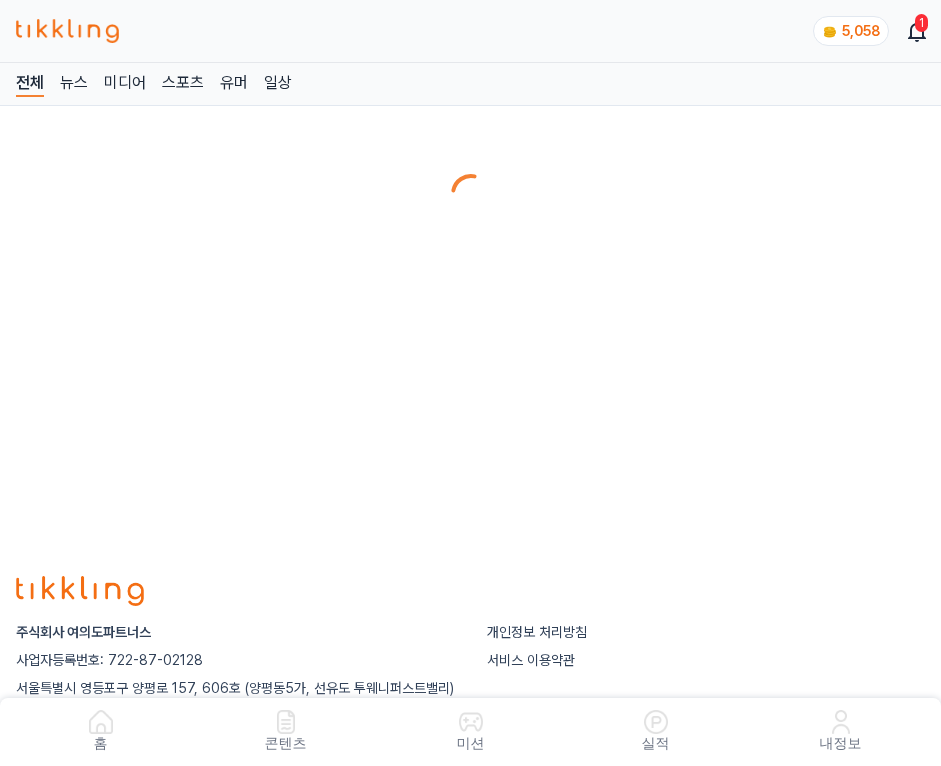 scroll, scrollTop: 0, scrollLeft: 0, axis: both 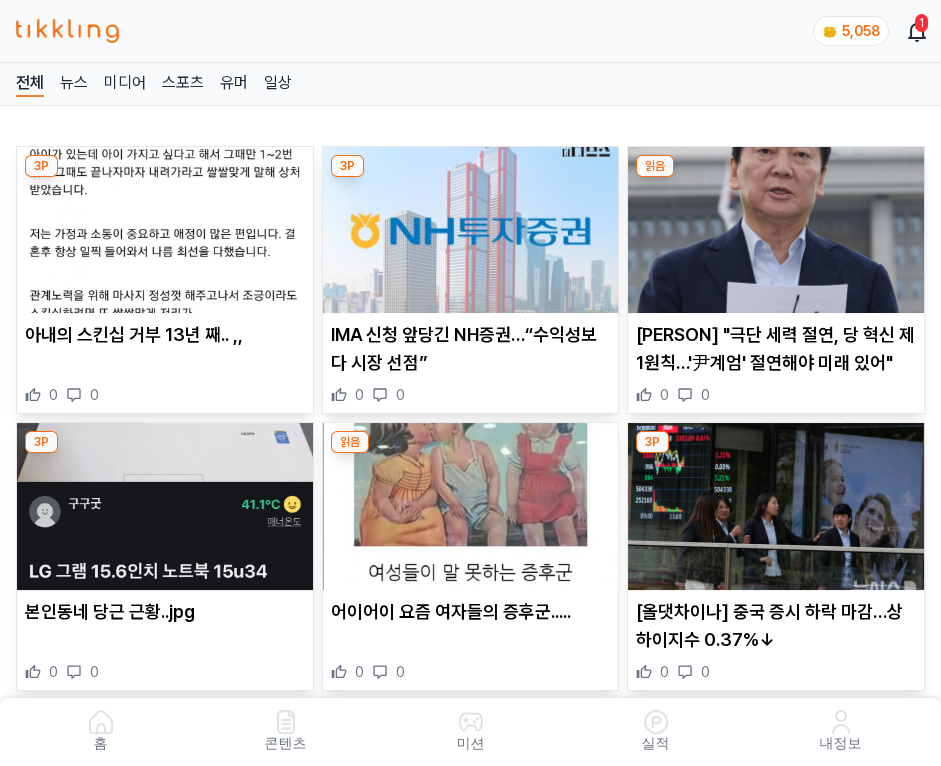 click at bounding box center [471, 230] 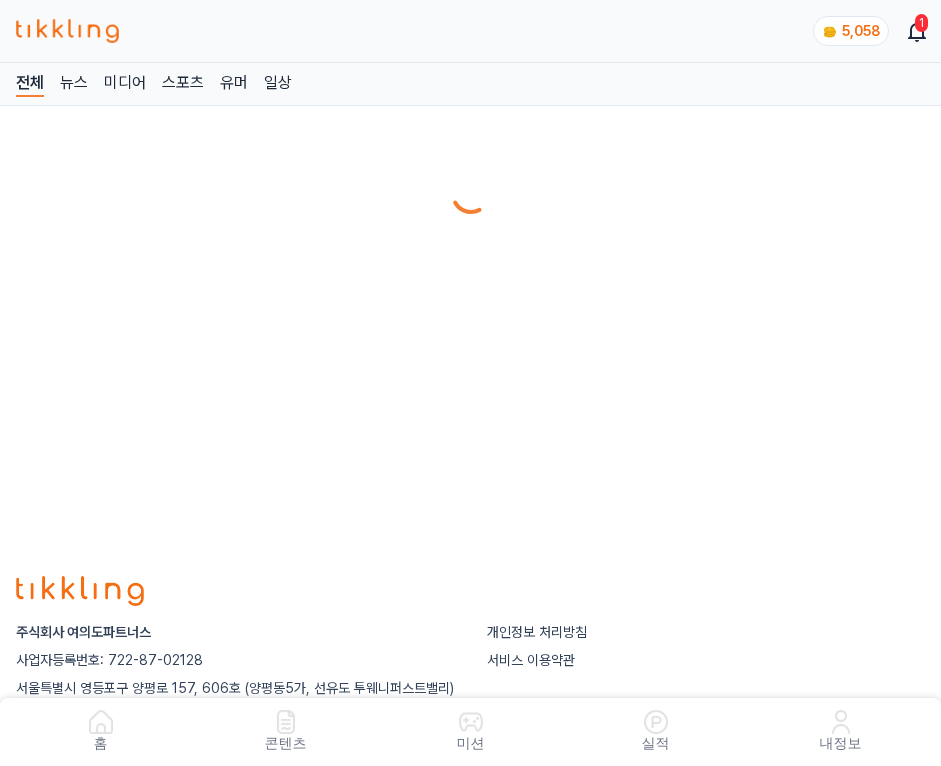scroll, scrollTop: 0, scrollLeft: 0, axis: both 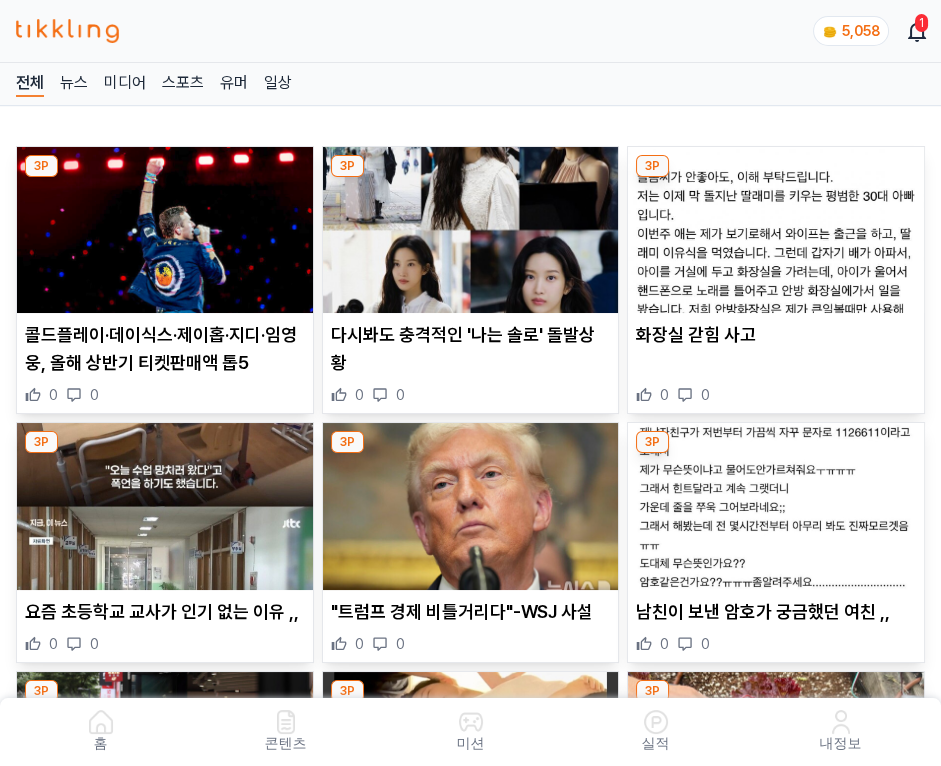 click at bounding box center (471, 230) 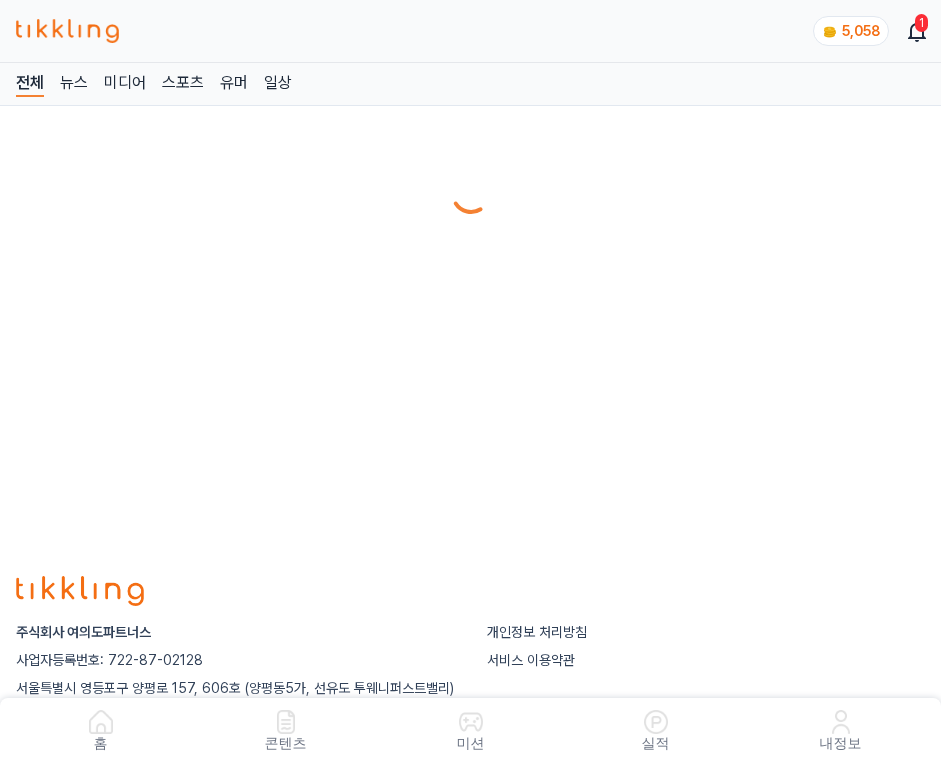 scroll, scrollTop: 0, scrollLeft: 0, axis: both 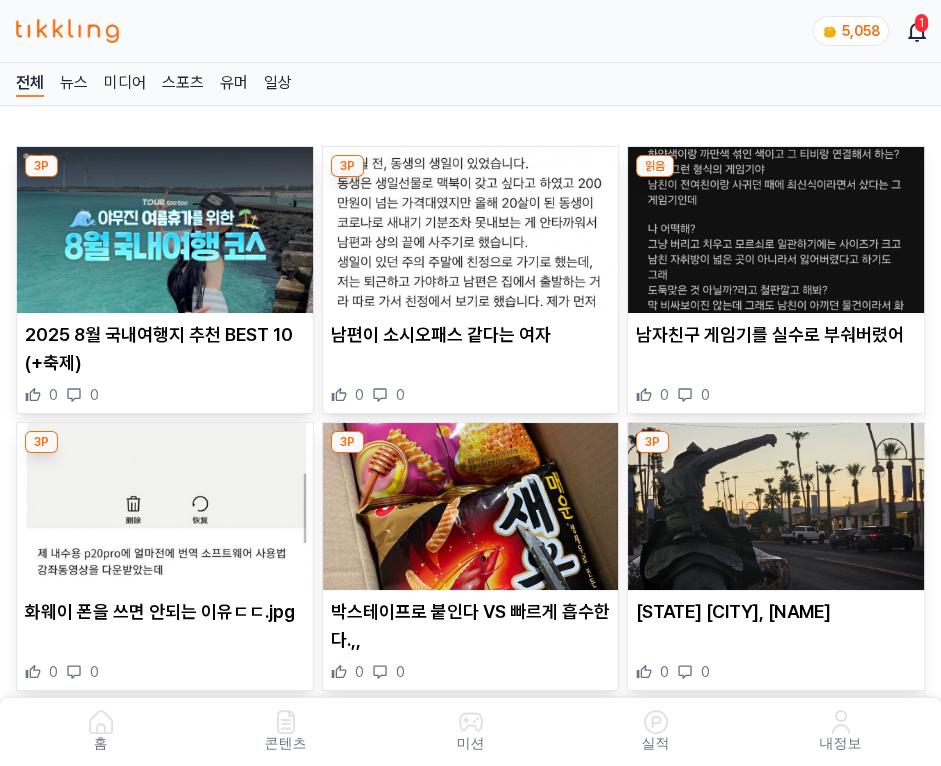click at bounding box center (471, 230) 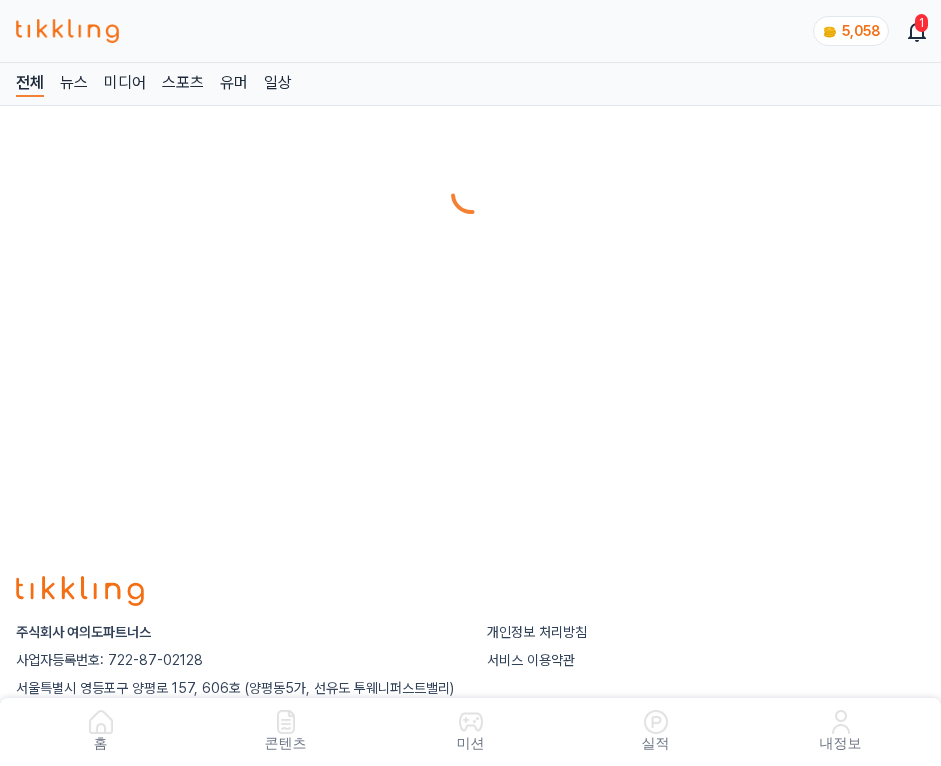 scroll, scrollTop: 0, scrollLeft: 0, axis: both 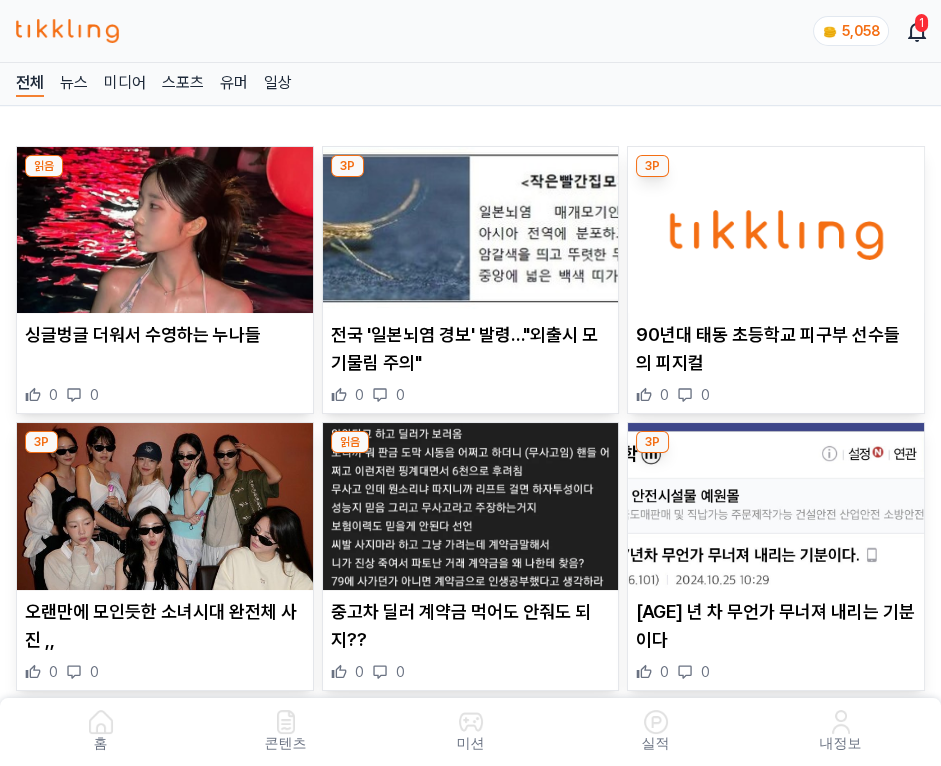click at bounding box center (471, 230) 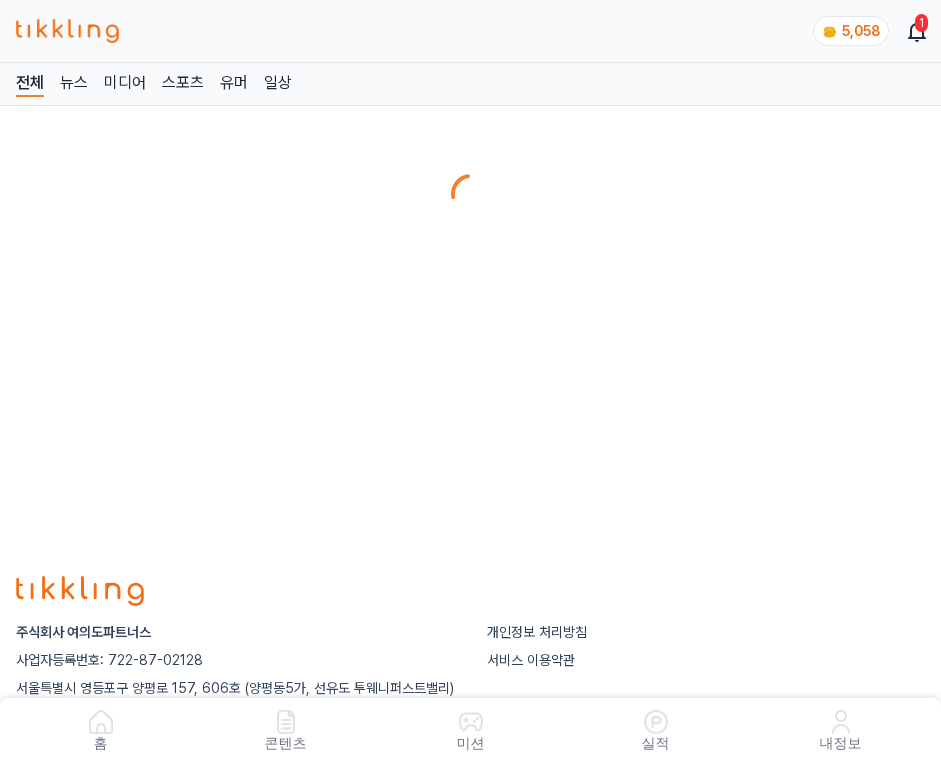 scroll, scrollTop: 0, scrollLeft: 0, axis: both 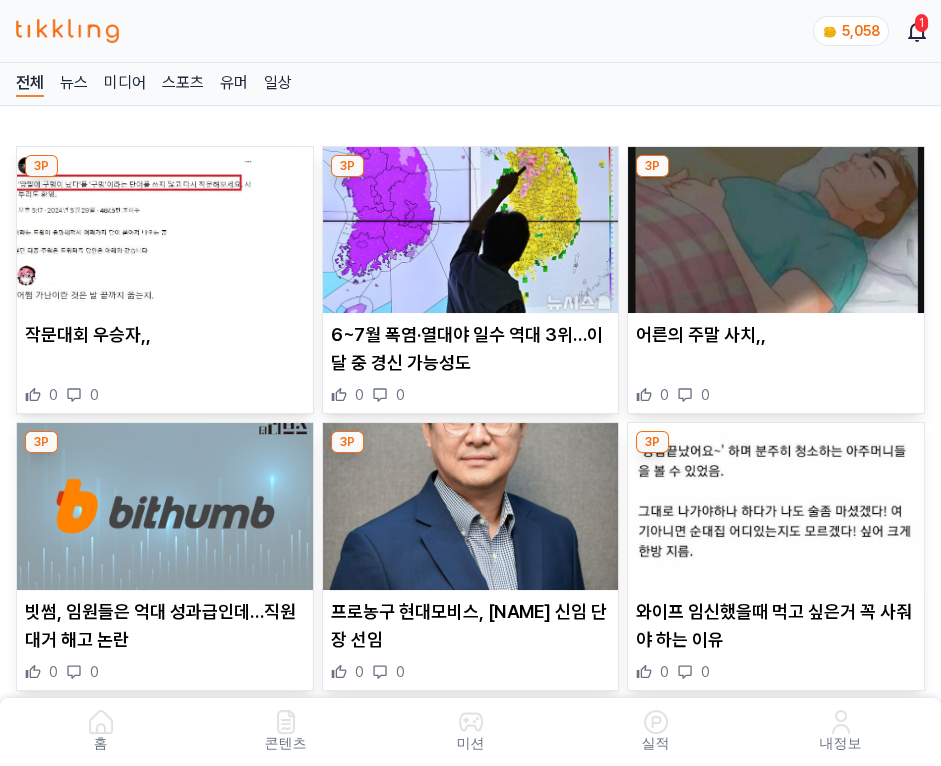click at bounding box center [471, 230] 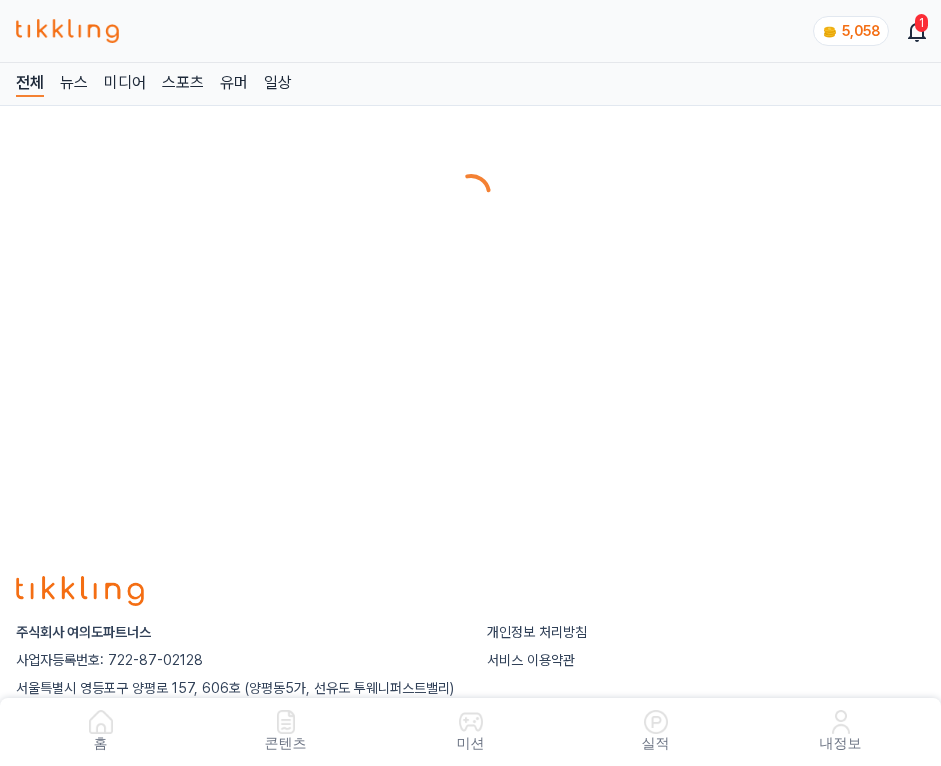 scroll, scrollTop: 0, scrollLeft: 0, axis: both 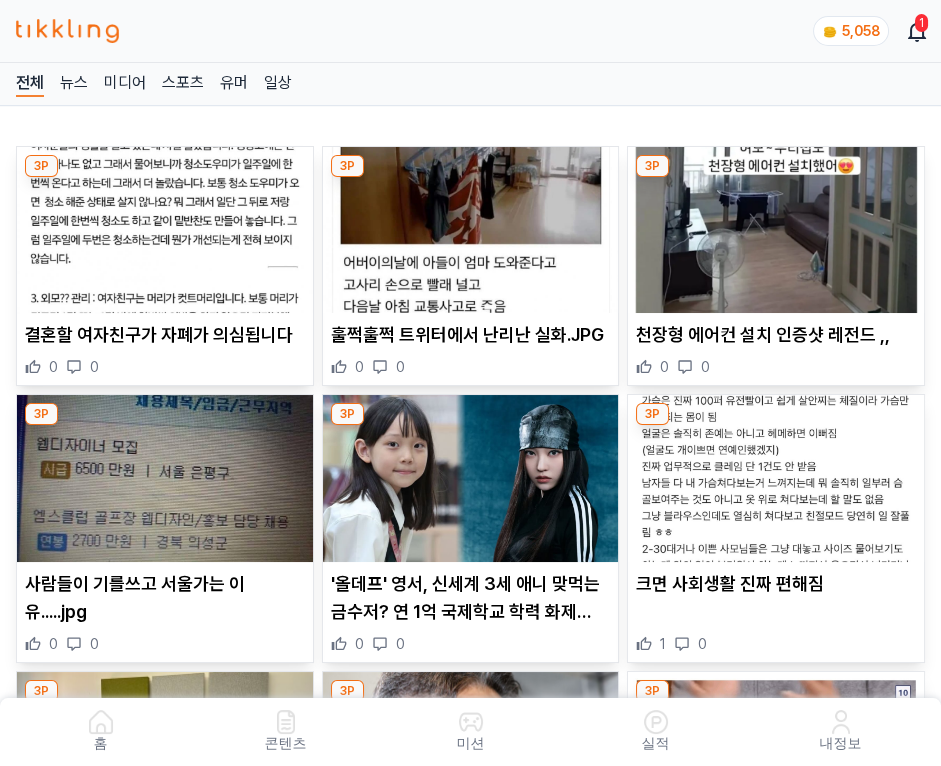 click at bounding box center (471, 230) 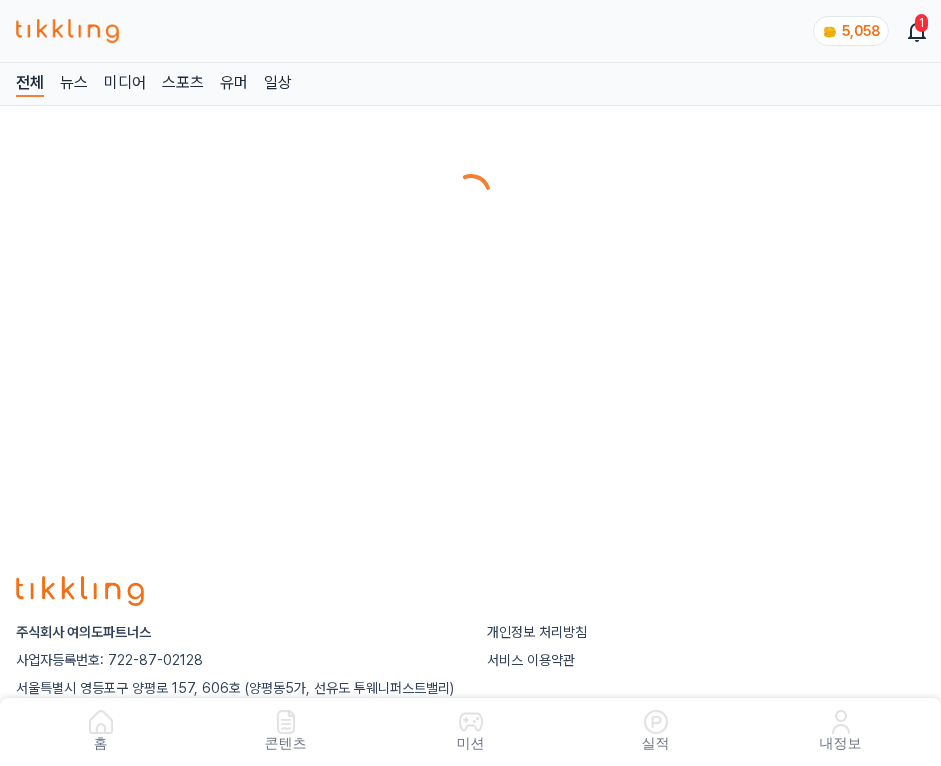 scroll, scrollTop: 0, scrollLeft: 0, axis: both 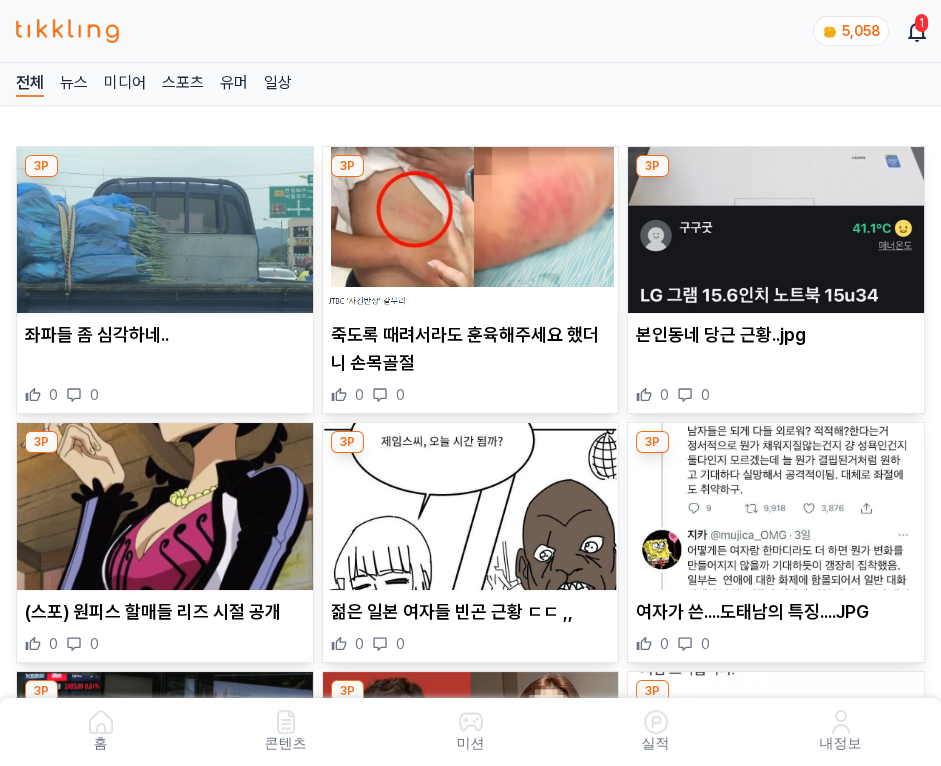 click at bounding box center (471, 230) 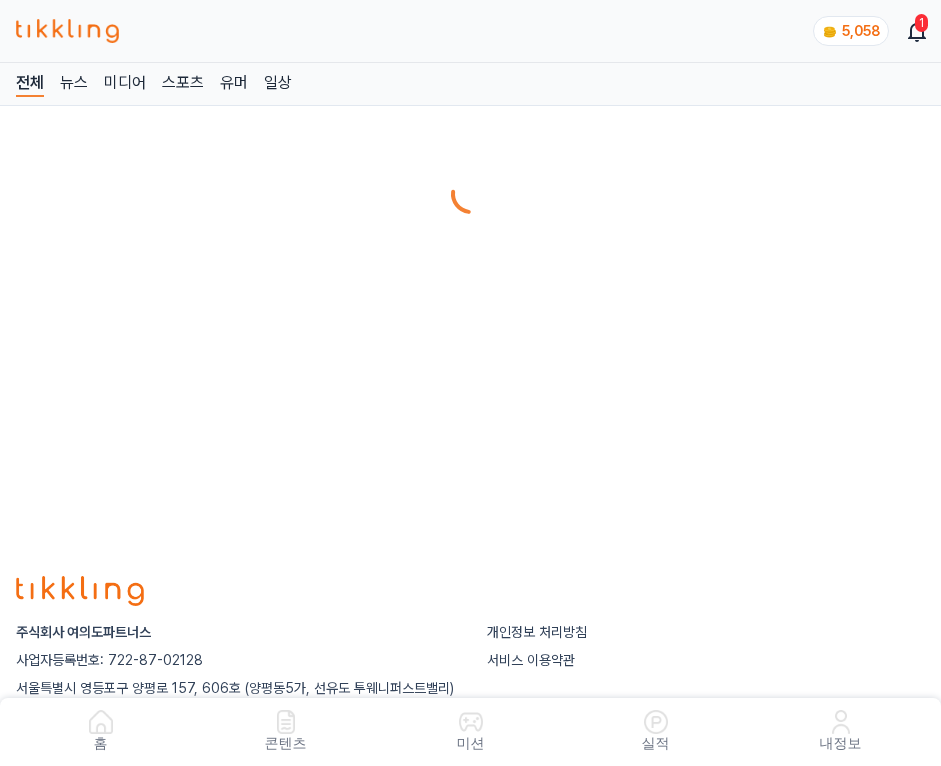 scroll, scrollTop: 0, scrollLeft: 0, axis: both 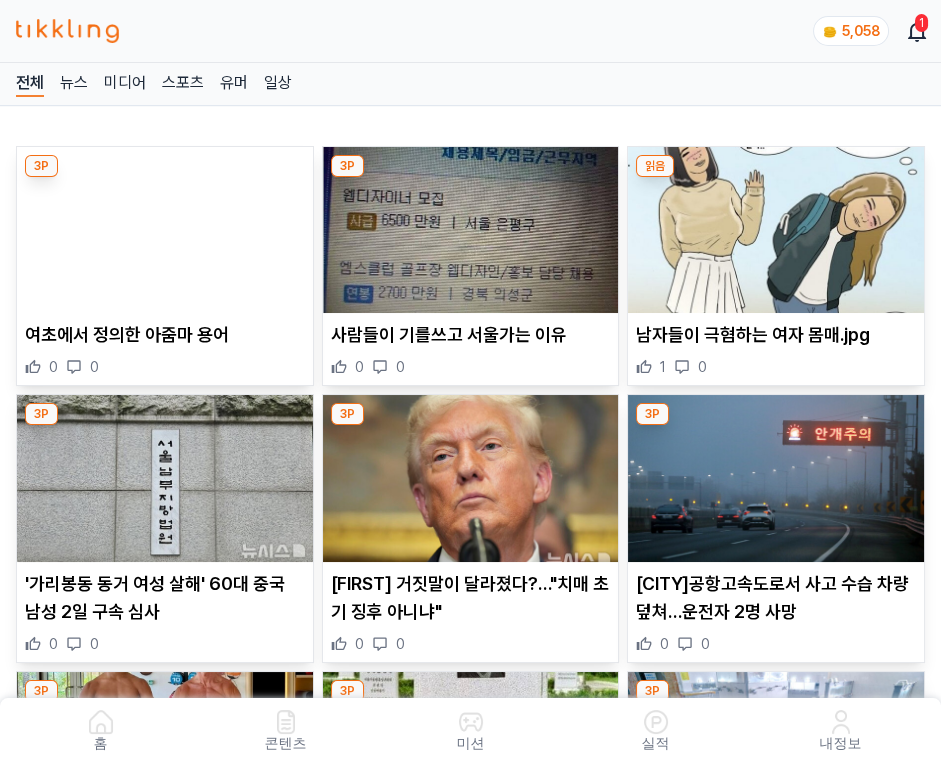 click at bounding box center (471, 230) 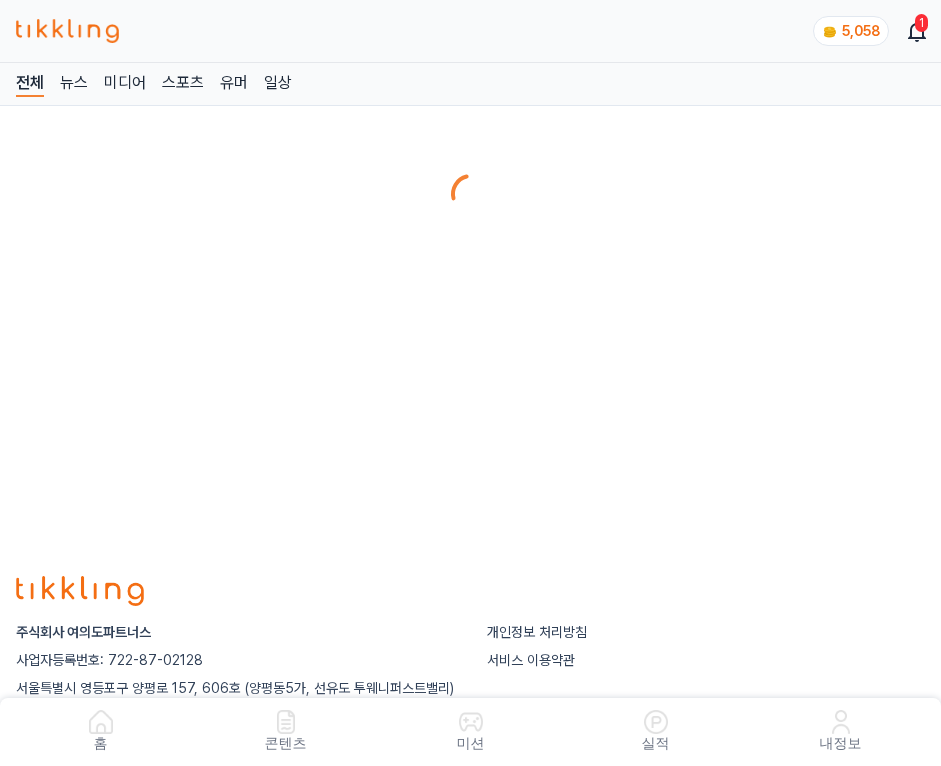 scroll, scrollTop: 0, scrollLeft: 0, axis: both 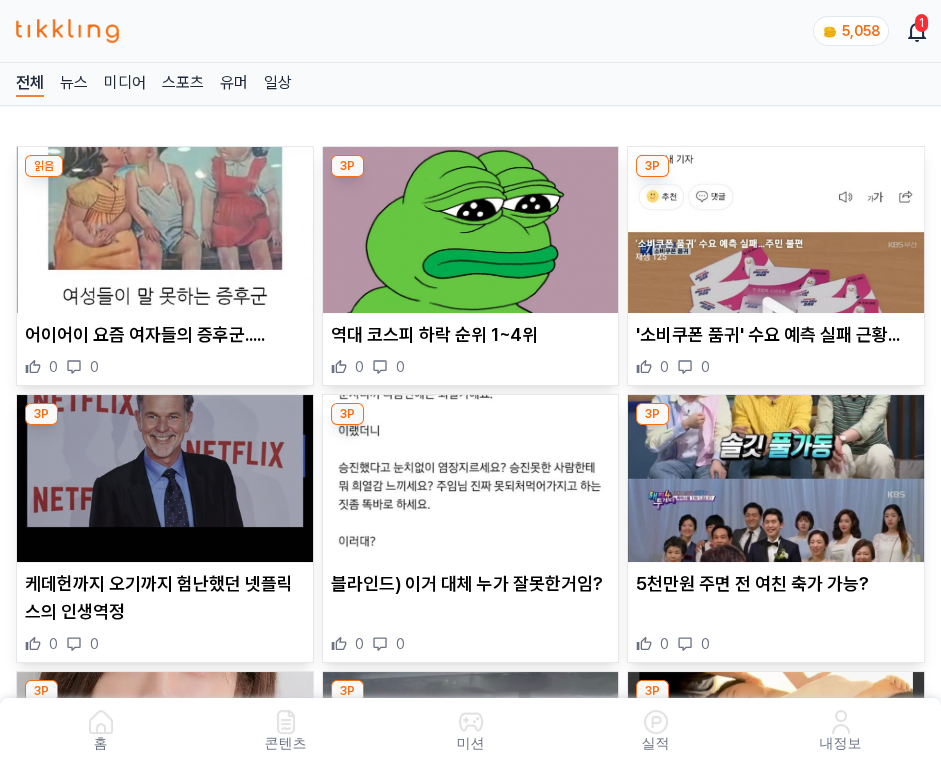 click at bounding box center [471, 230] 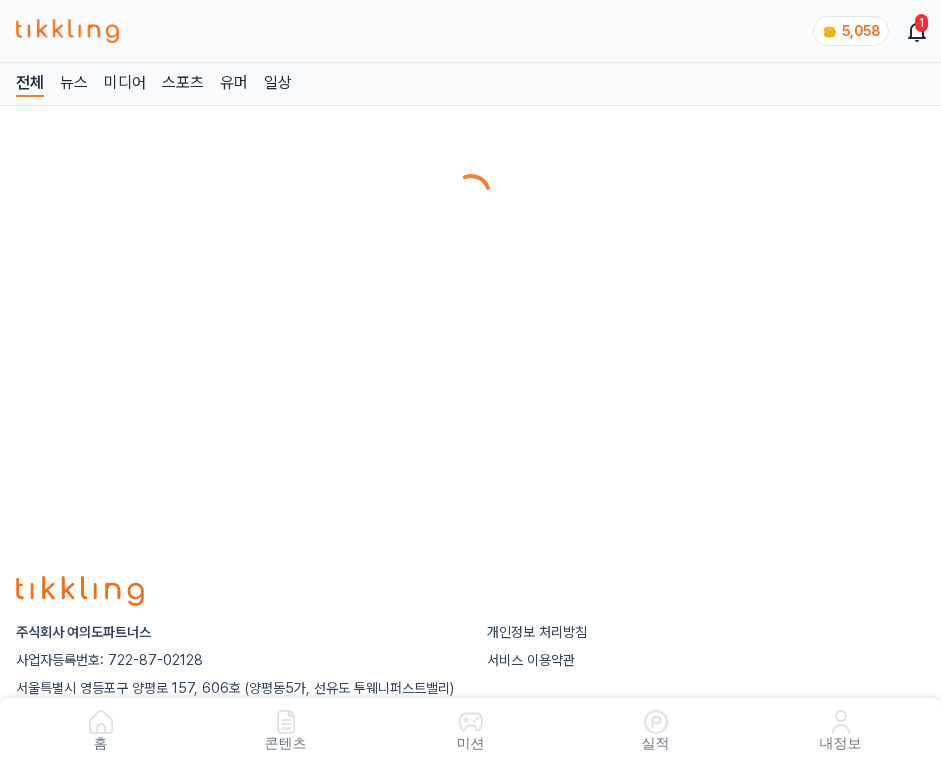scroll, scrollTop: 0, scrollLeft: 0, axis: both 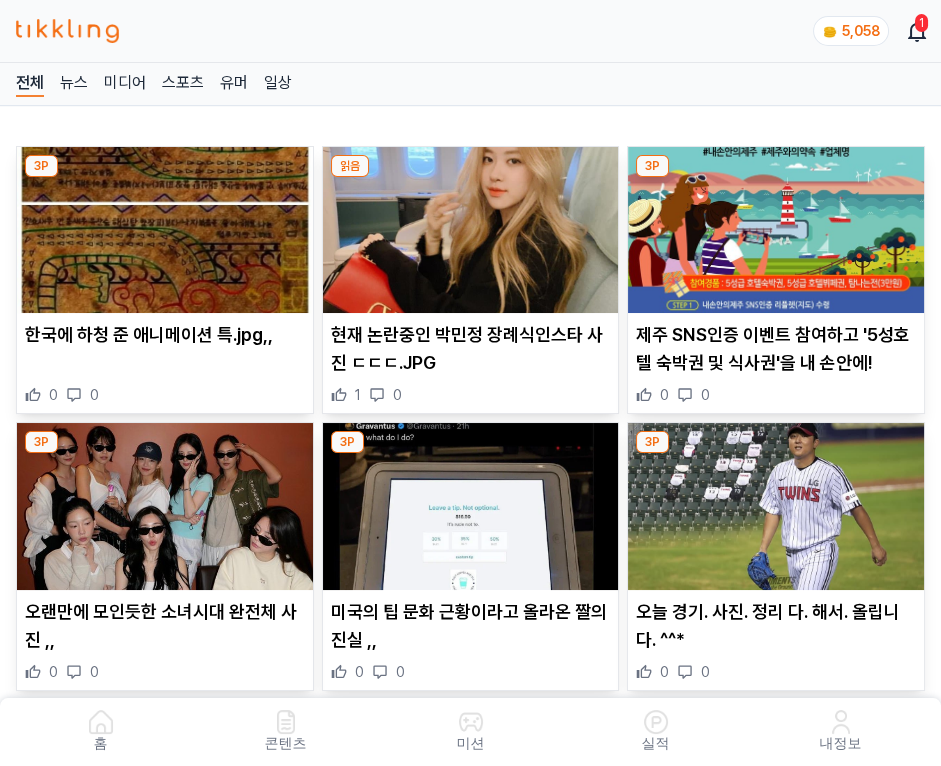 click at bounding box center (471, 230) 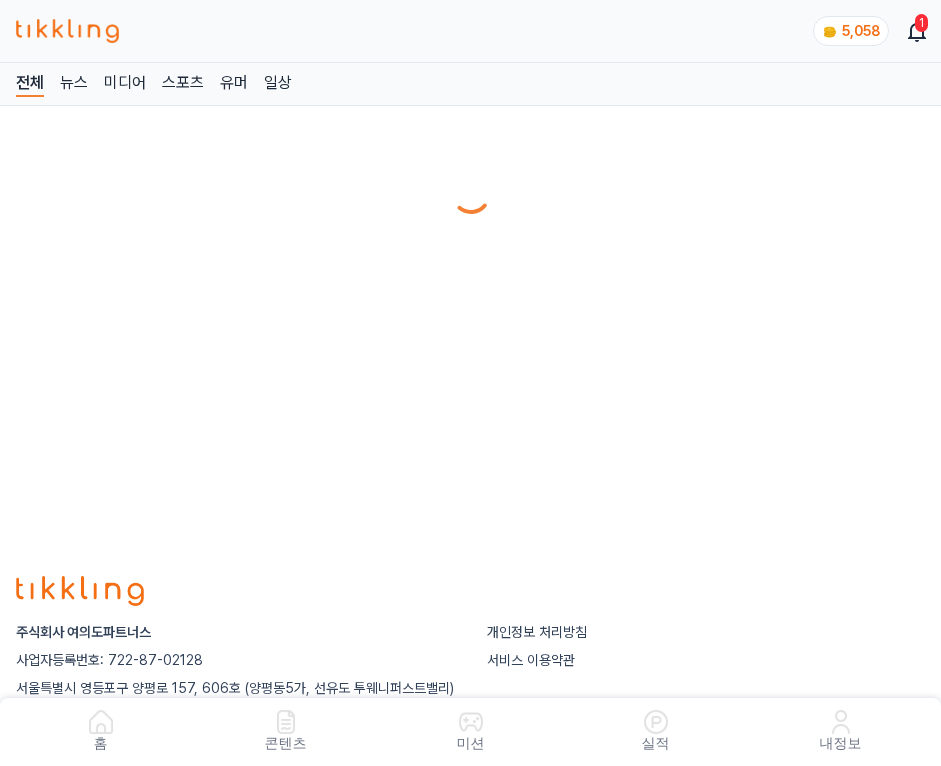 scroll, scrollTop: 0, scrollLeft: 0, axis: both 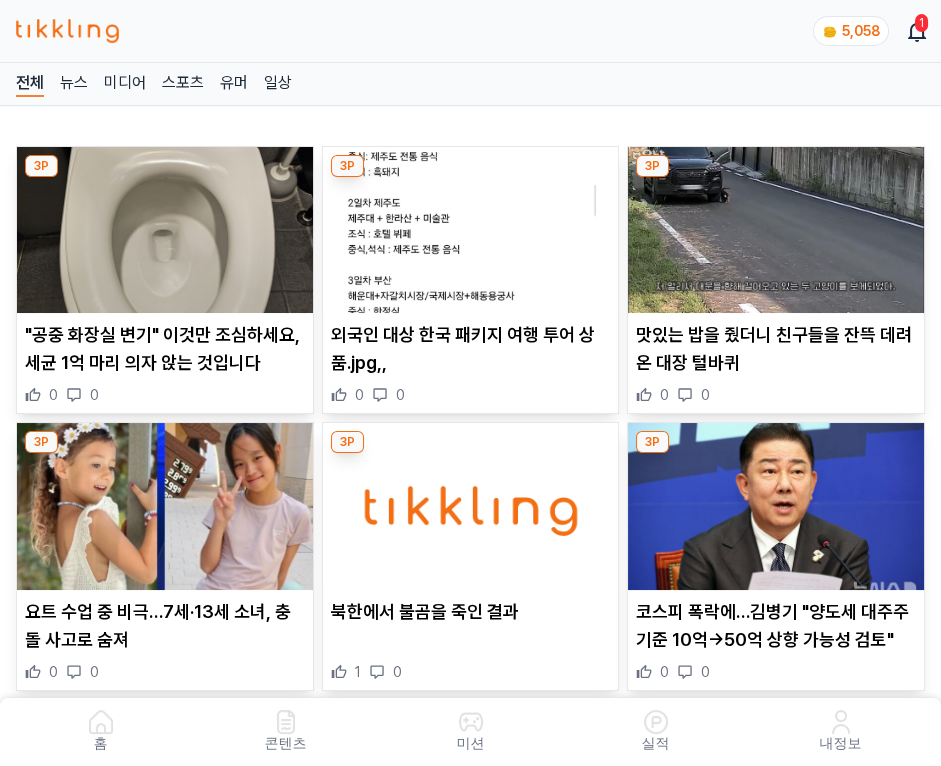 click at bounding box center [471, 230] 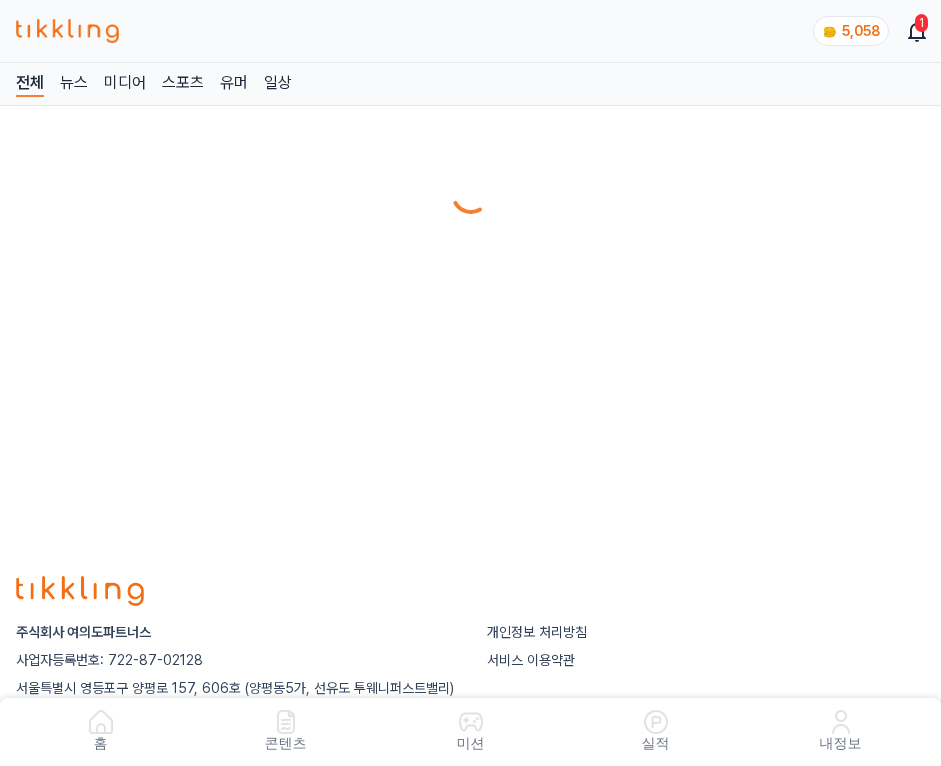 scroll, scrollTop: 0, scrollLeft: 0, axis: both 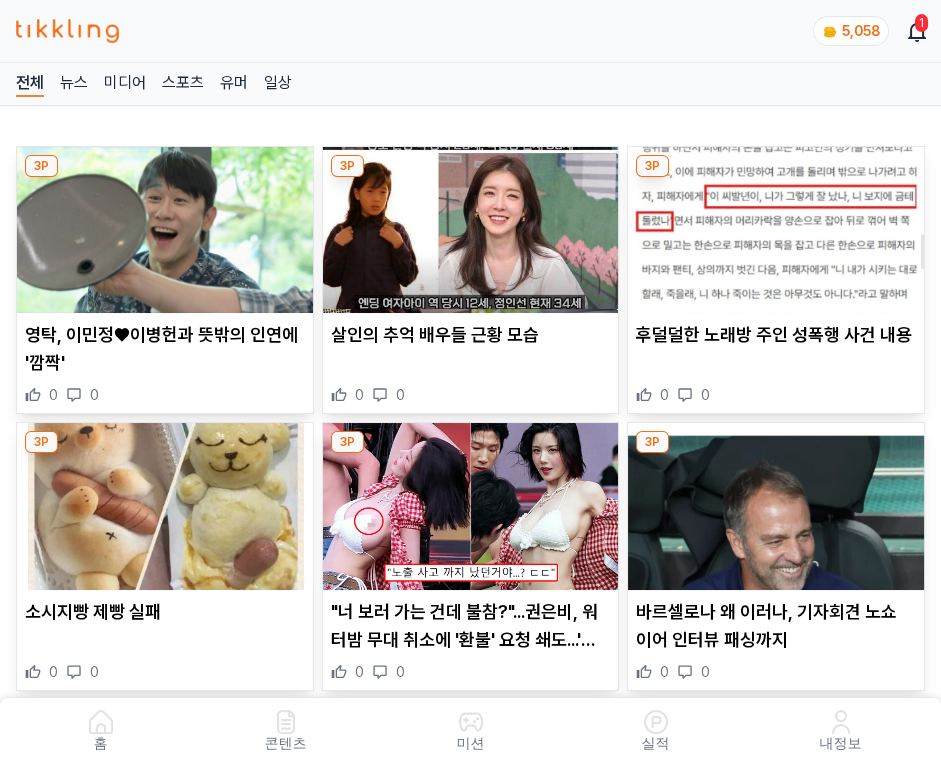 click at bounding box center (471, 230) 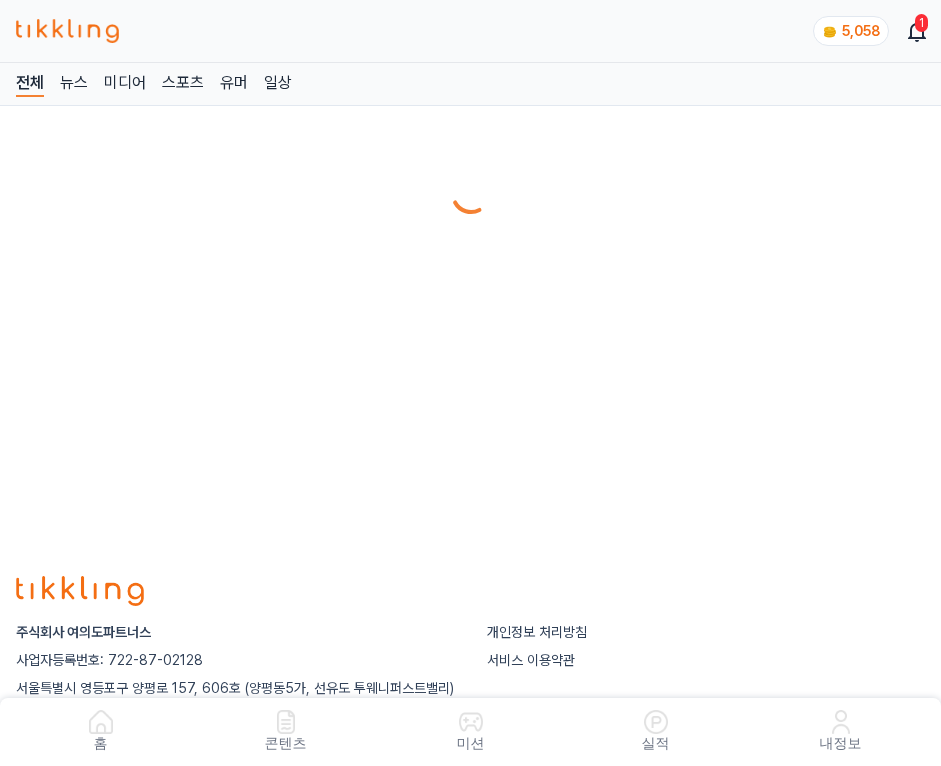 scroll, scrollTop: 0, scrollLeft: 0, axis: both 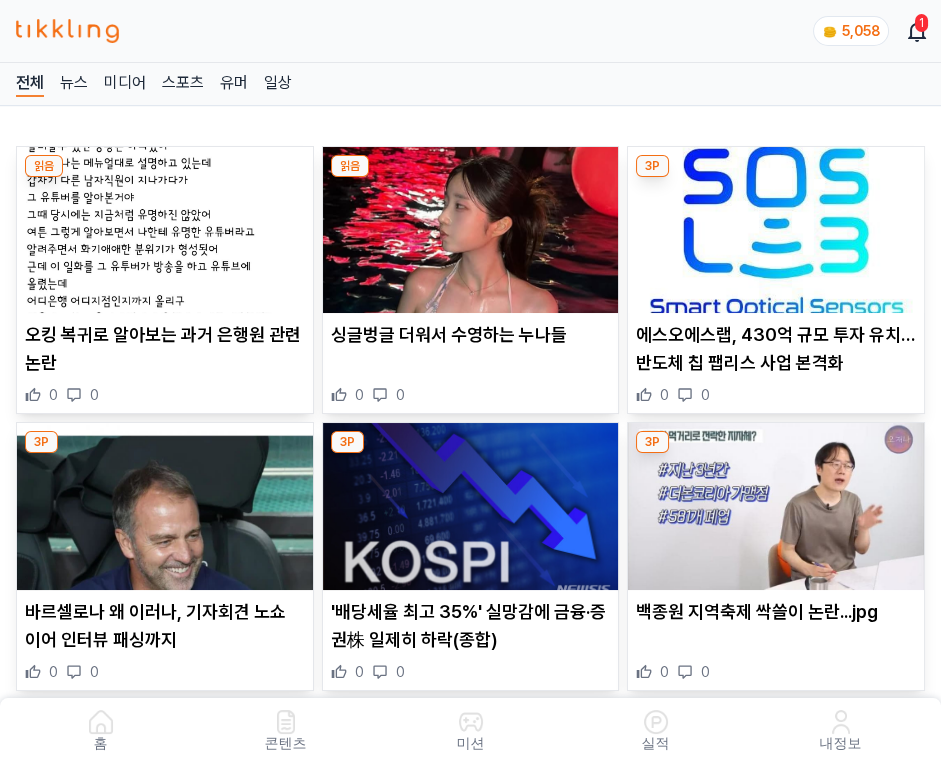 click at bounding box center (471, 230) 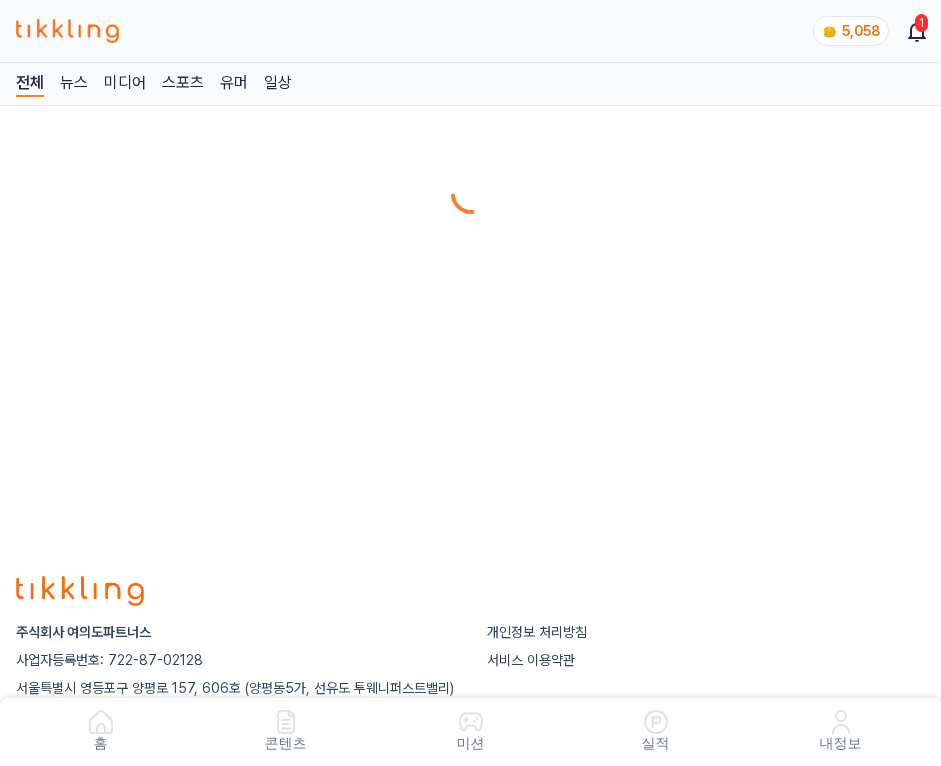 scroll, scrollTop: 0, scrollLeft: 0, axis: both 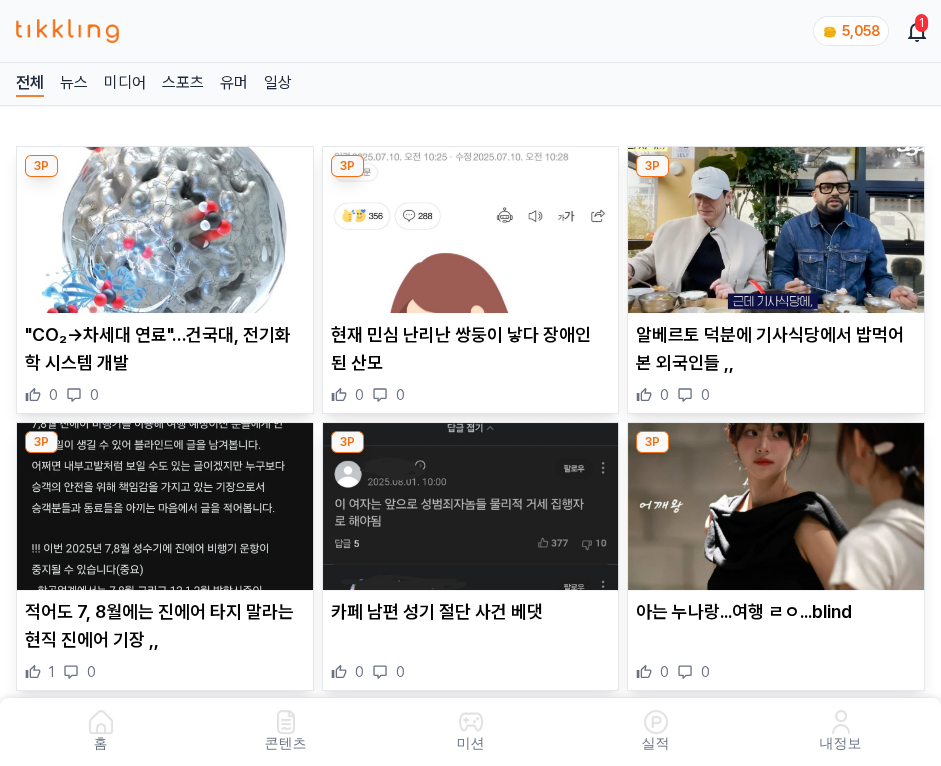 click at bounding box center (471, 230) 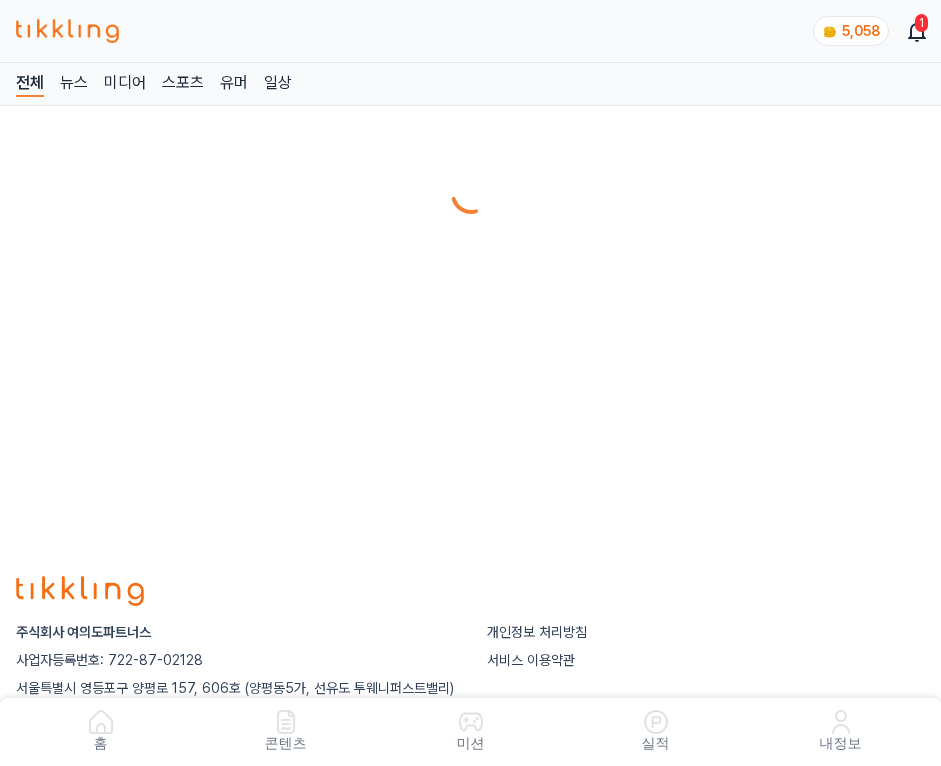 scroll, scrollTop: 0, scrollLeft: 0, axis: both 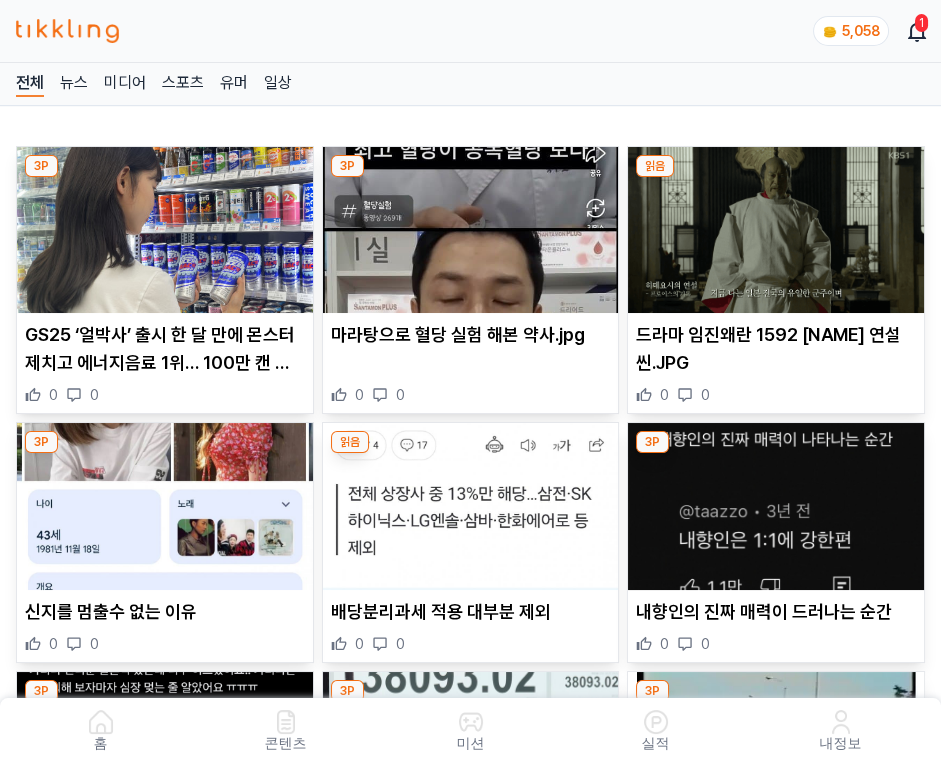 click at bounding box center (471, 230) 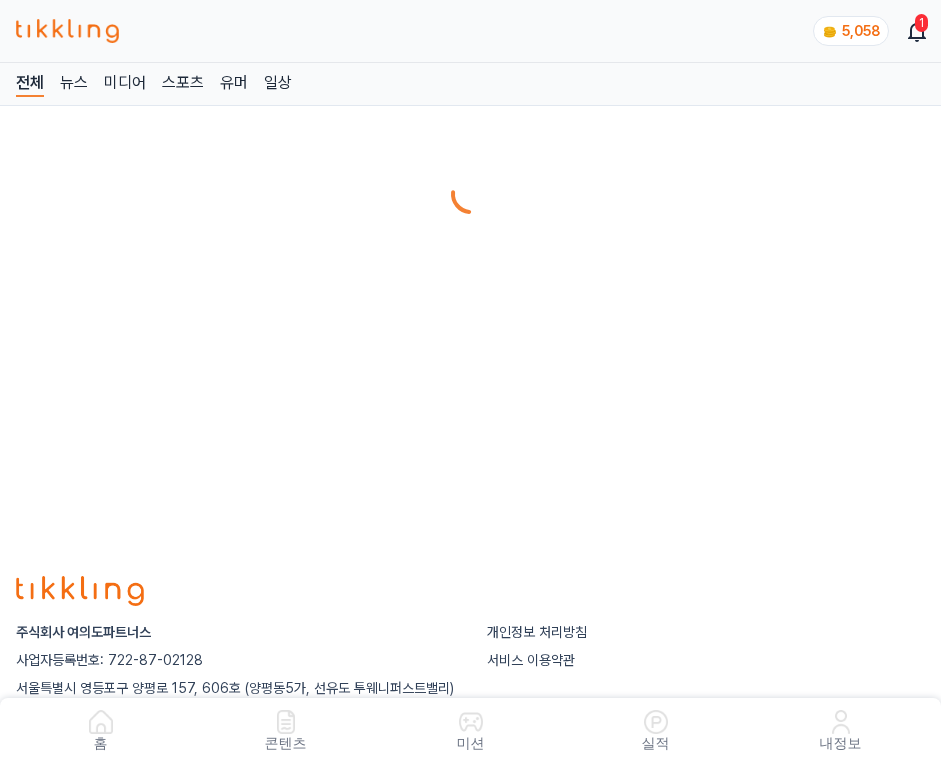 scroll, scrollTop: 0, scrollLeft: 0, axis: both 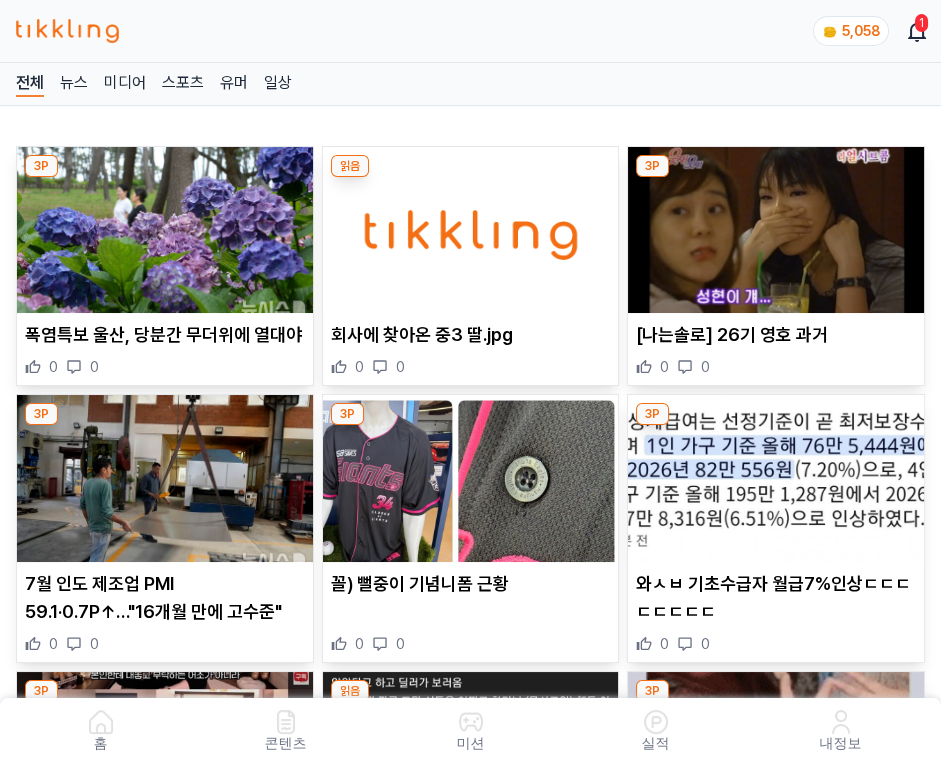 click at bounding box center (471, 230) 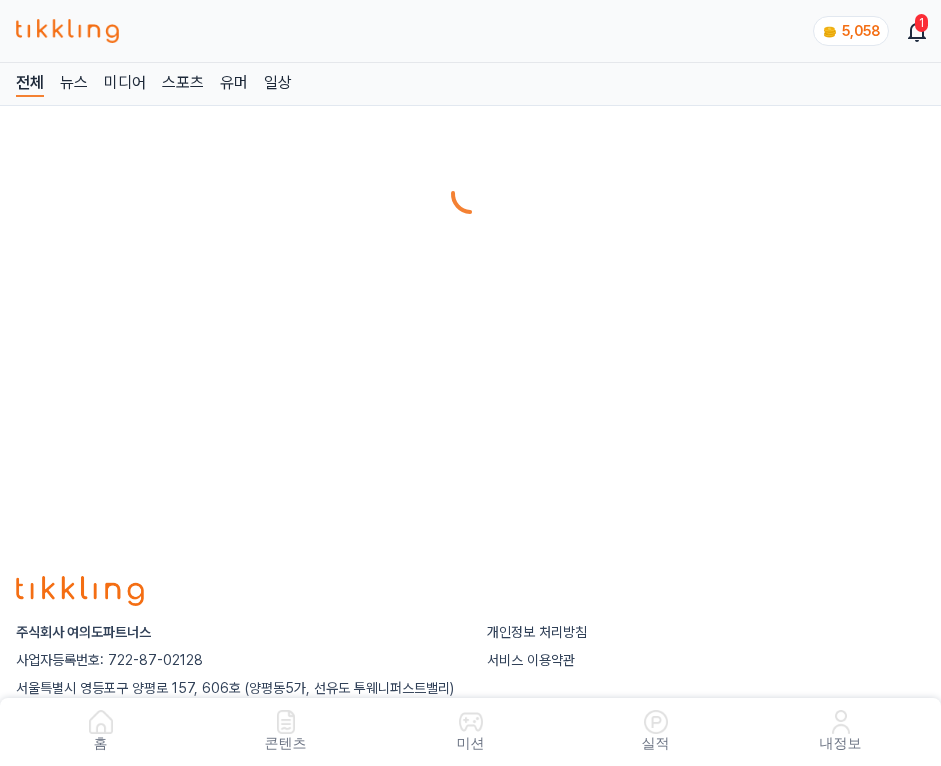 scroll, scrollTop: 0, scrollLeft: 0, axis: both 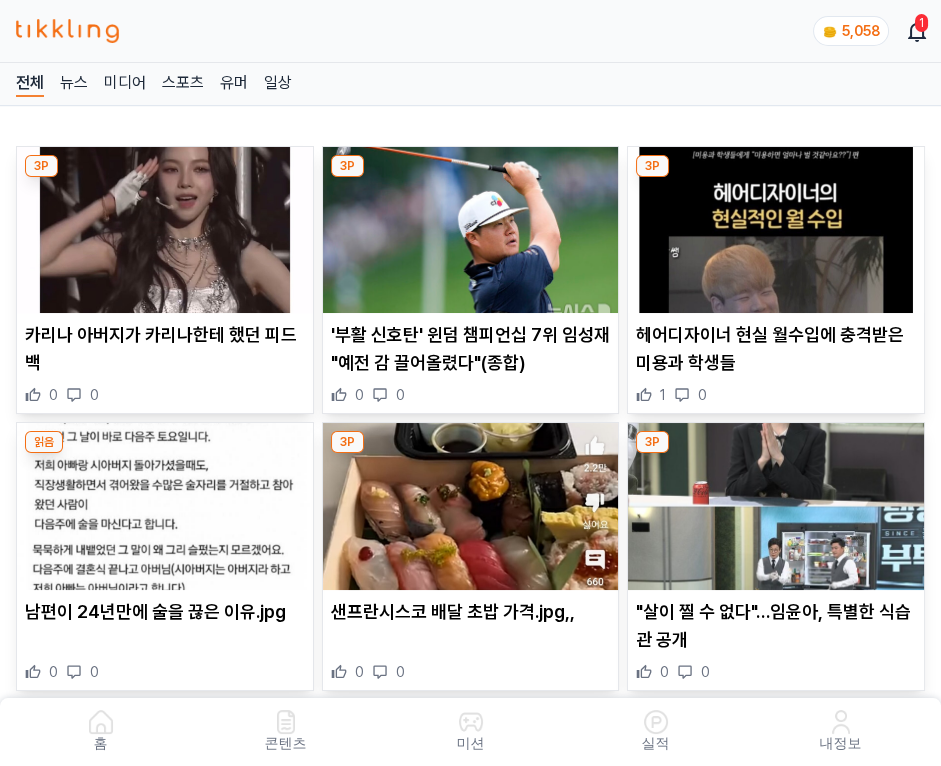 click at bounding box center [471, 230] 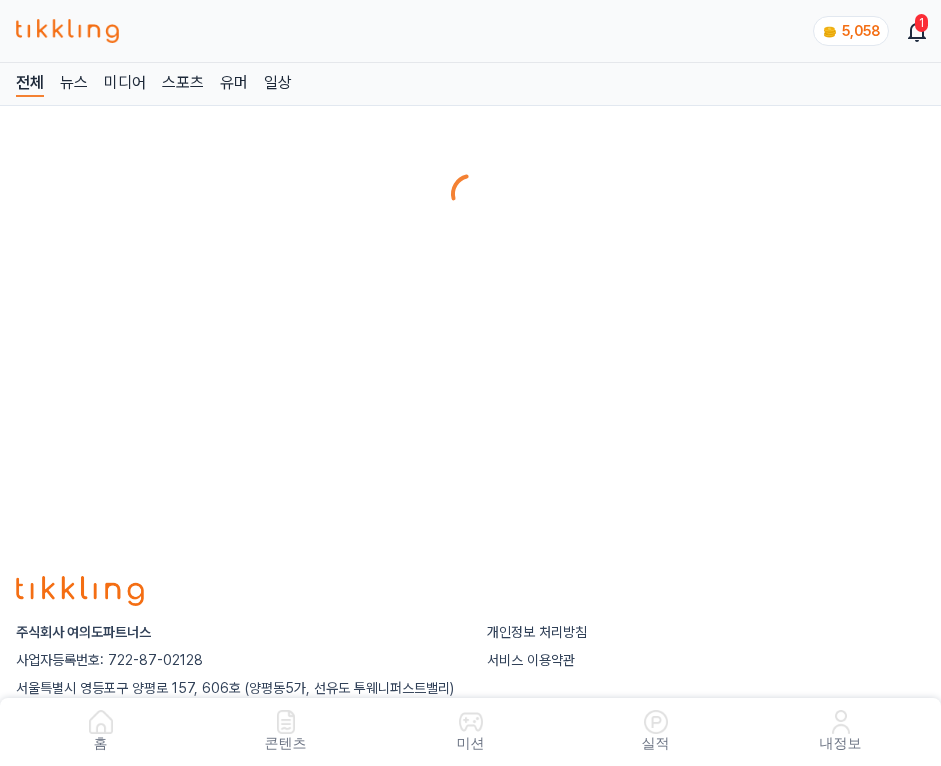 scroll, scrollTop: 0, scrollLeft: 0, axis: both 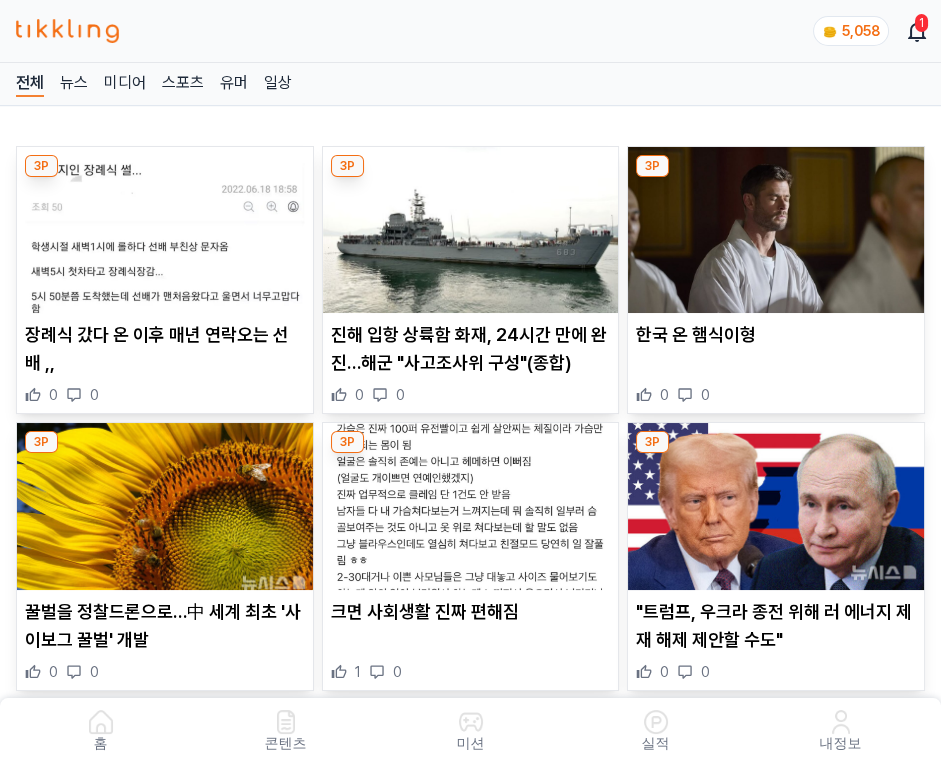click at bounding box center [471, 230] 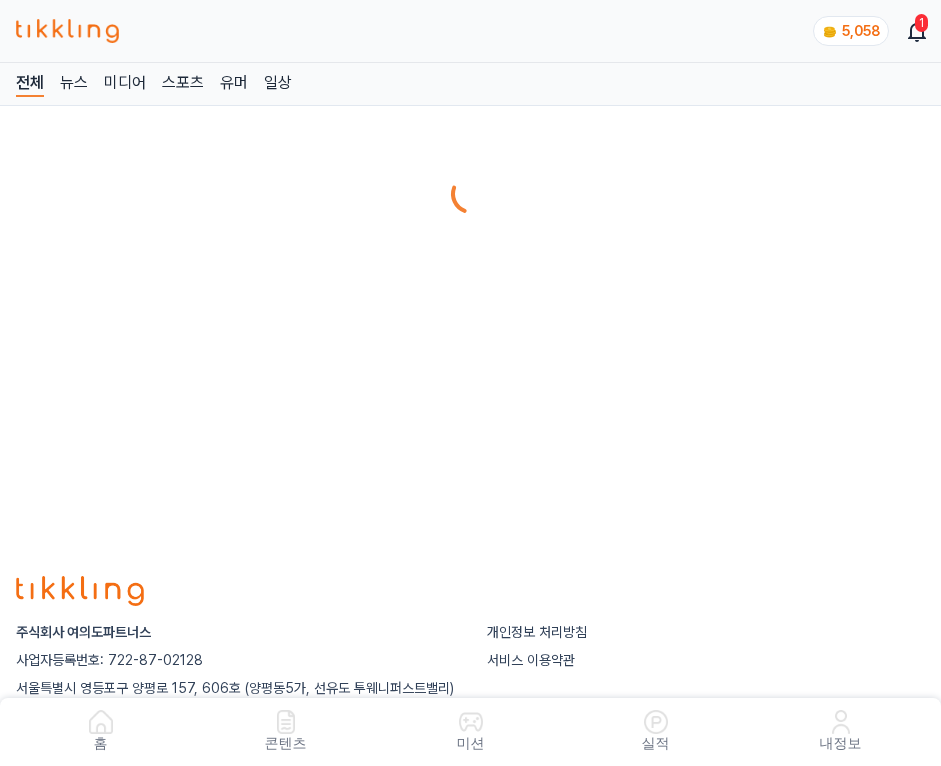 scroll, scrollTop: 0, scrollLeft: 0, axis: both 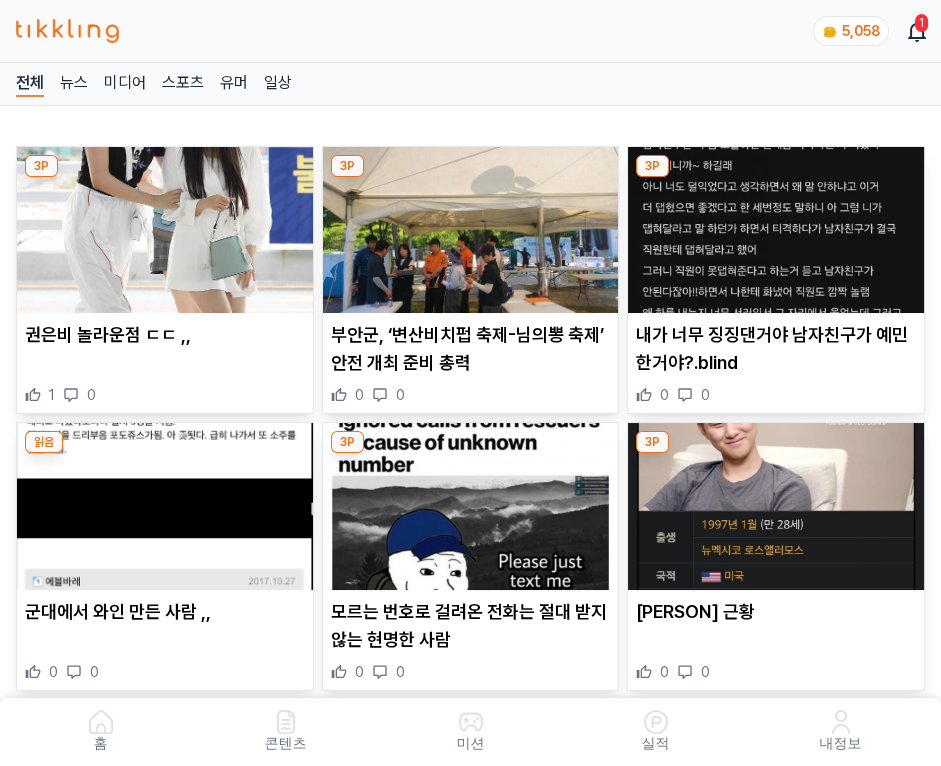 click at bounding box center [471, 230] 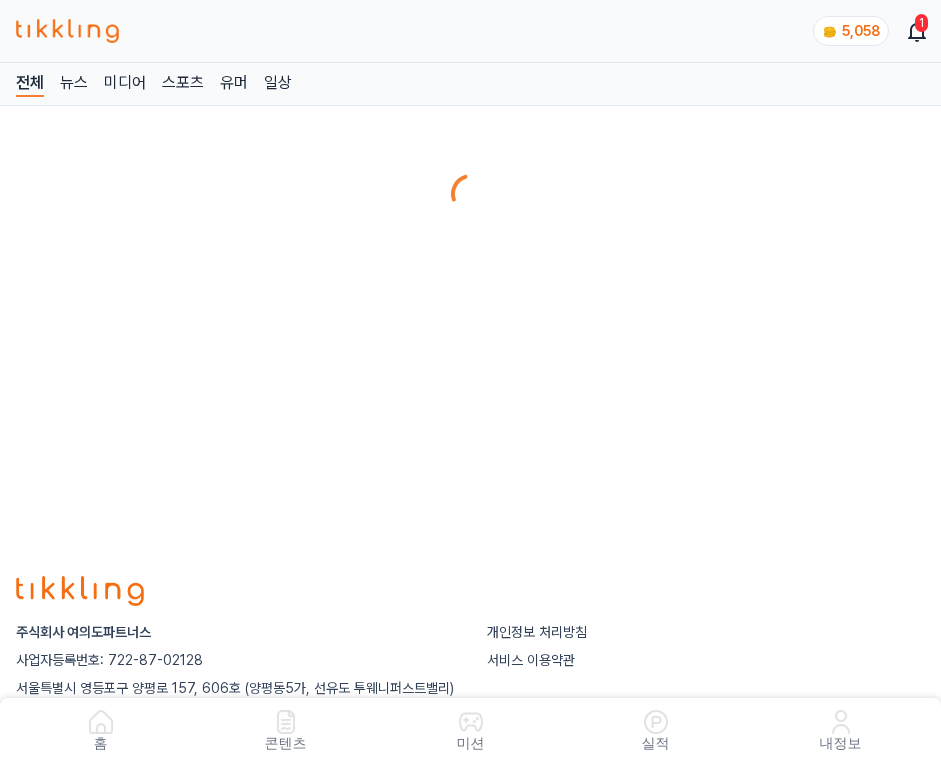 scroll, scrollTop: 0, scrollLeft: 0, axis: both 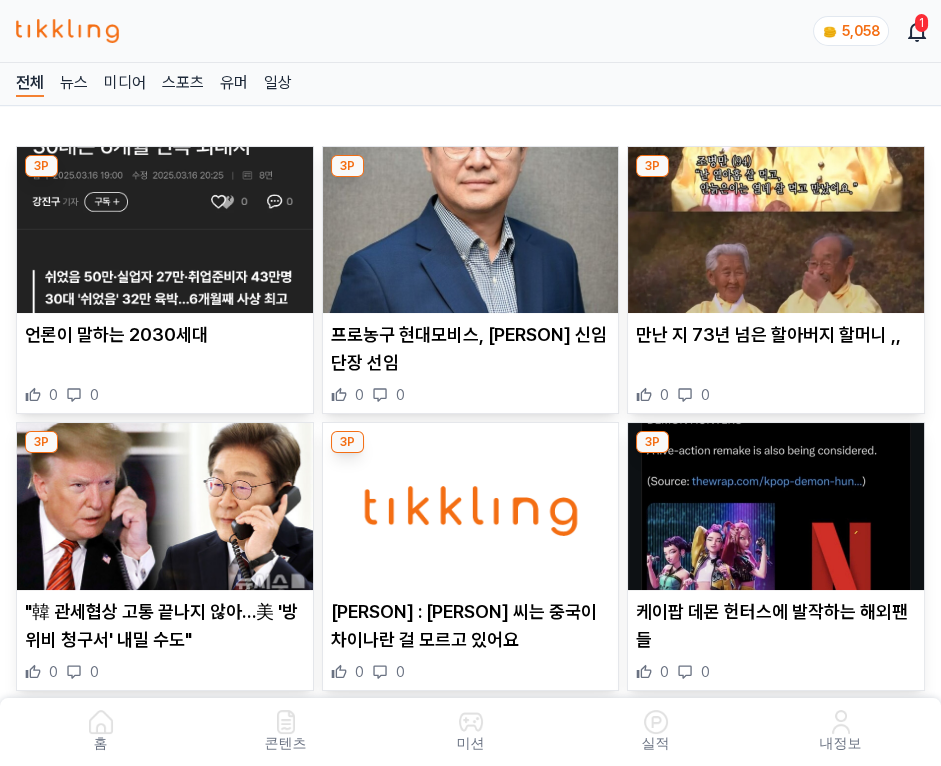 click at bounding box center [471, 230] 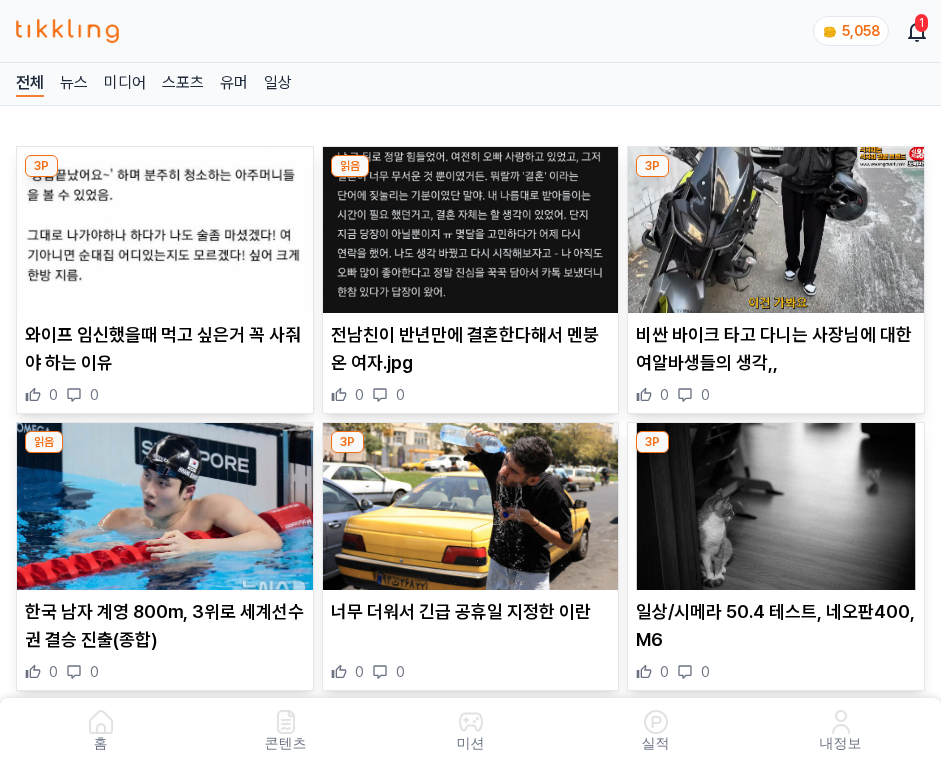 scroll, scrollTop: 0, scrollLeft: 0, axis: both 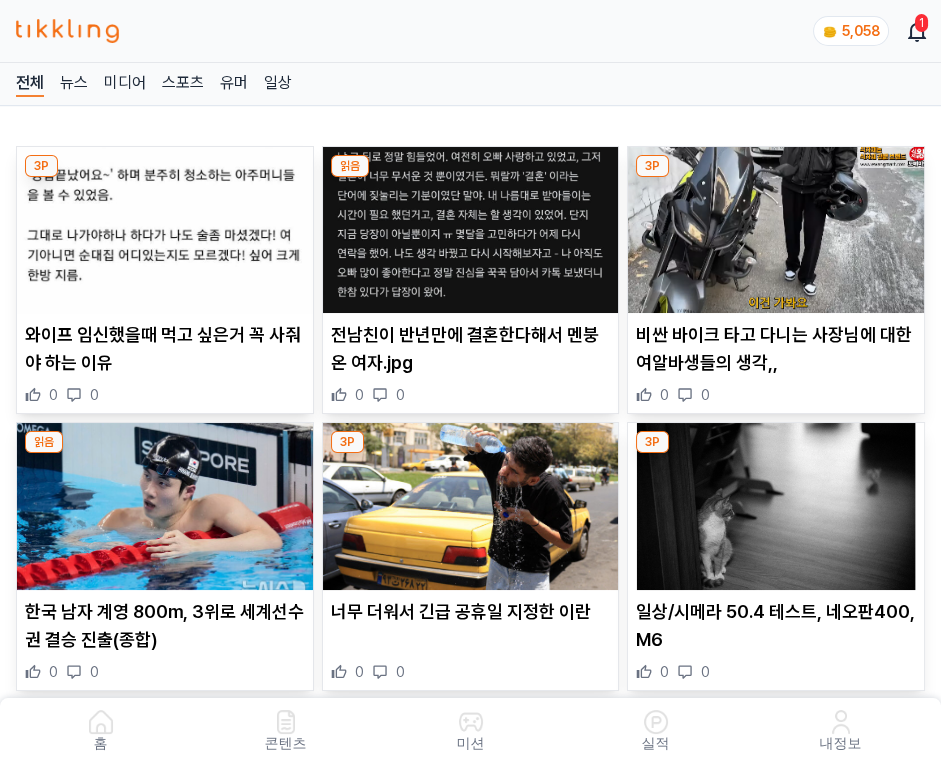 click at bounding box center (471, 230) 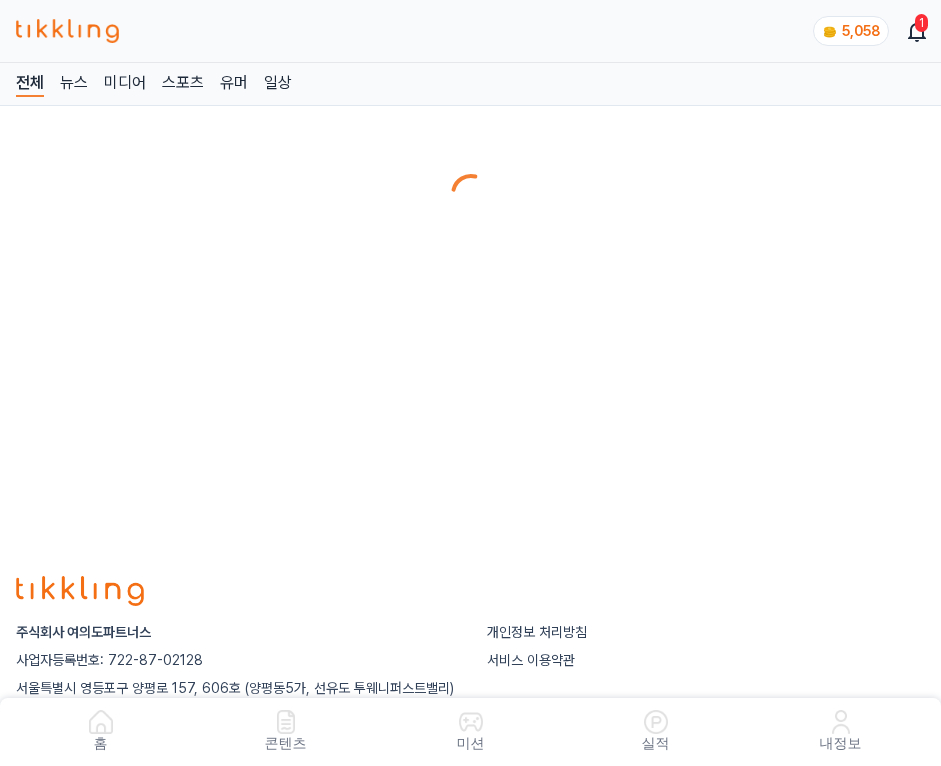 scroll, scrollTop: 0, scrollLeft: 0, axis: both 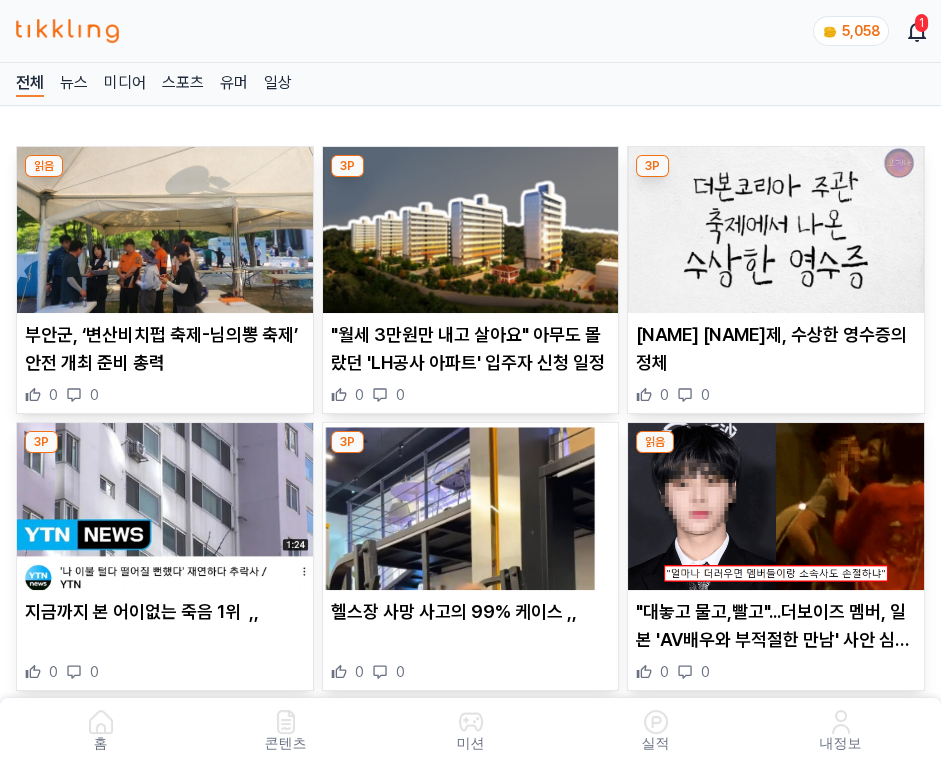 click at bounding box center (471, 230) 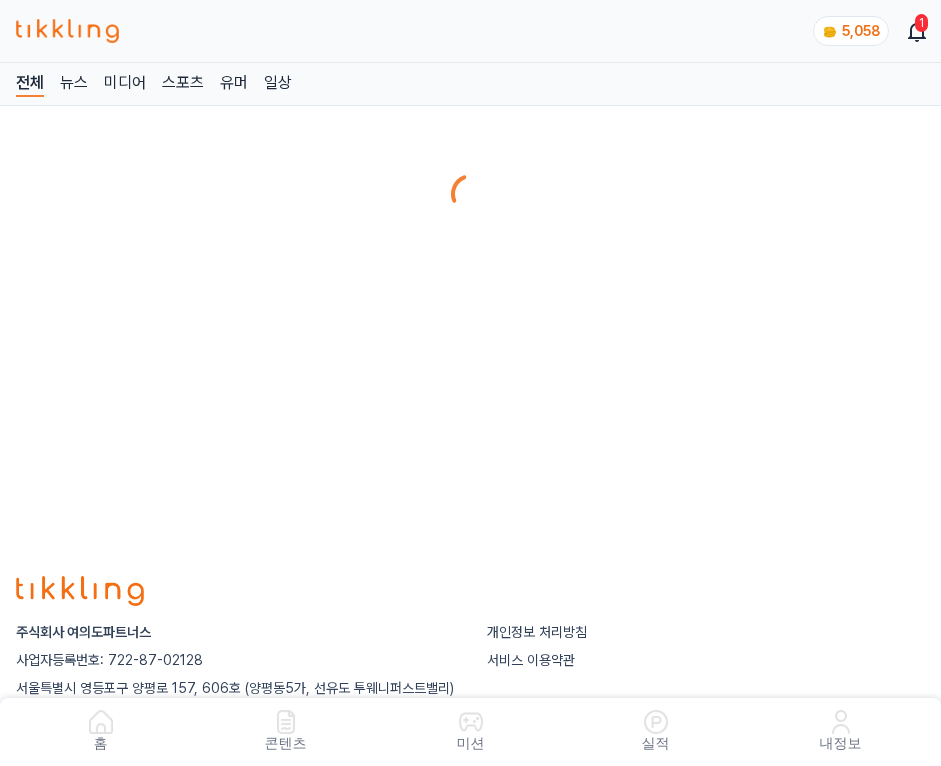 scroll, scrollTop: 0, scrollLeft: 0, axis: both 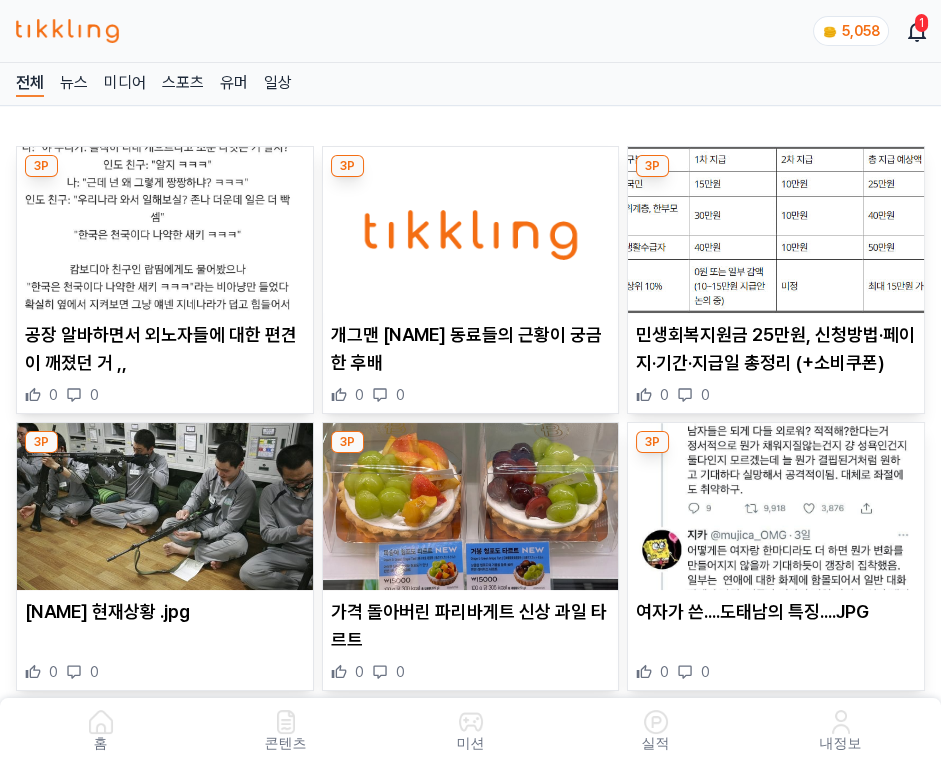 click at bounding box center [471, 230] 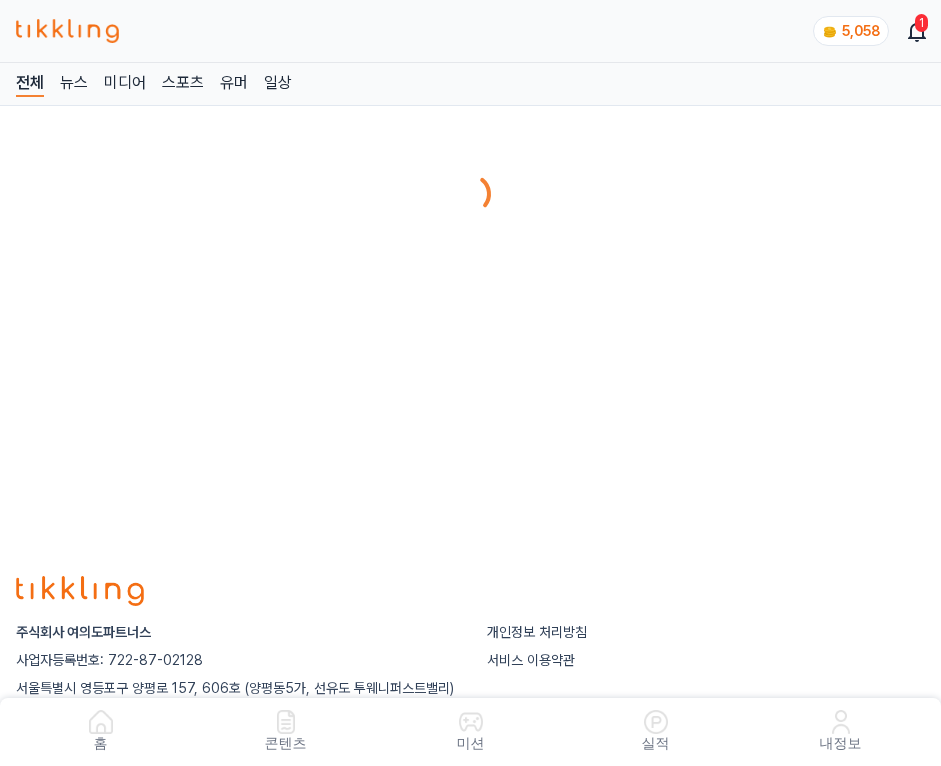 scroll, scrollTop: 0, scrollLeft: 0, axis: both 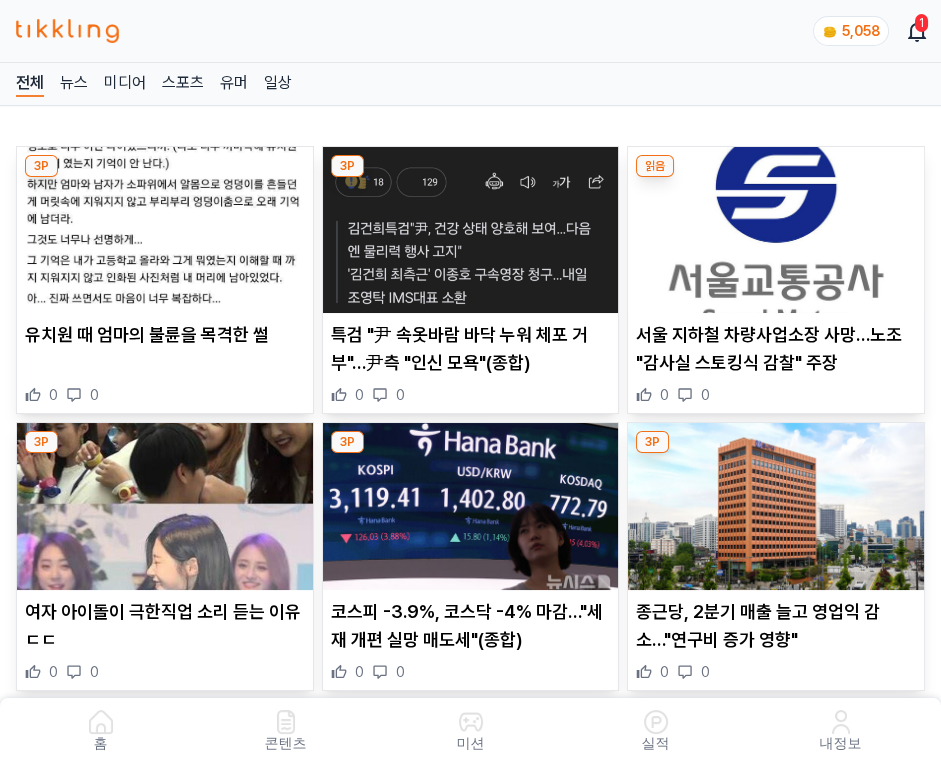 click at bounding box center (471, 230) 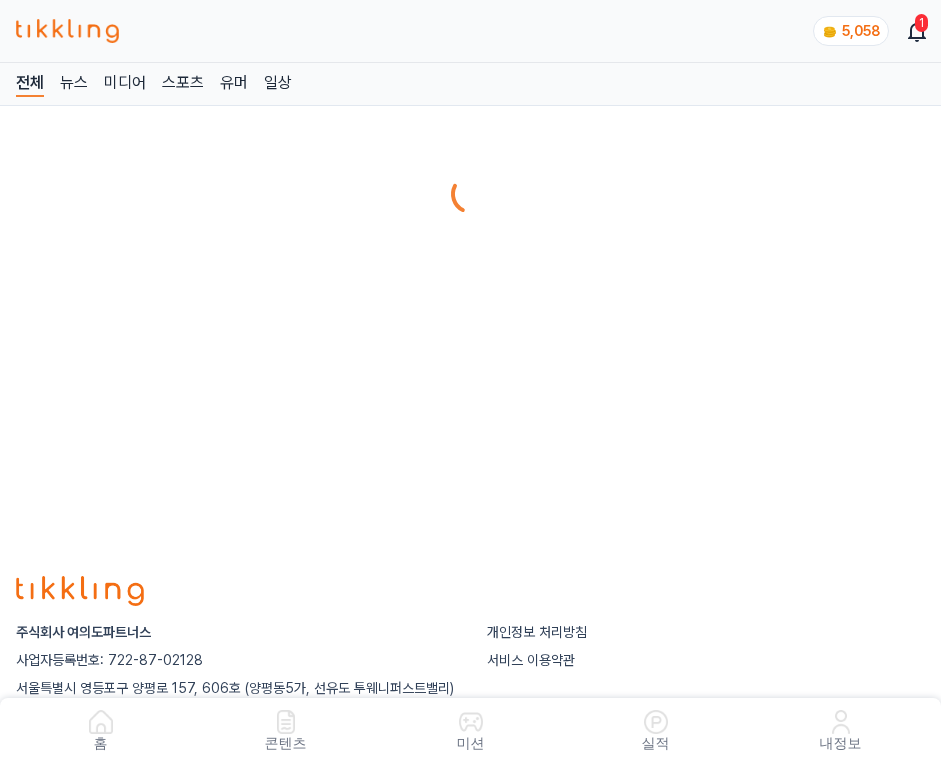 scroll, scrollTop: 0, scrollLeft: 0, axis: both 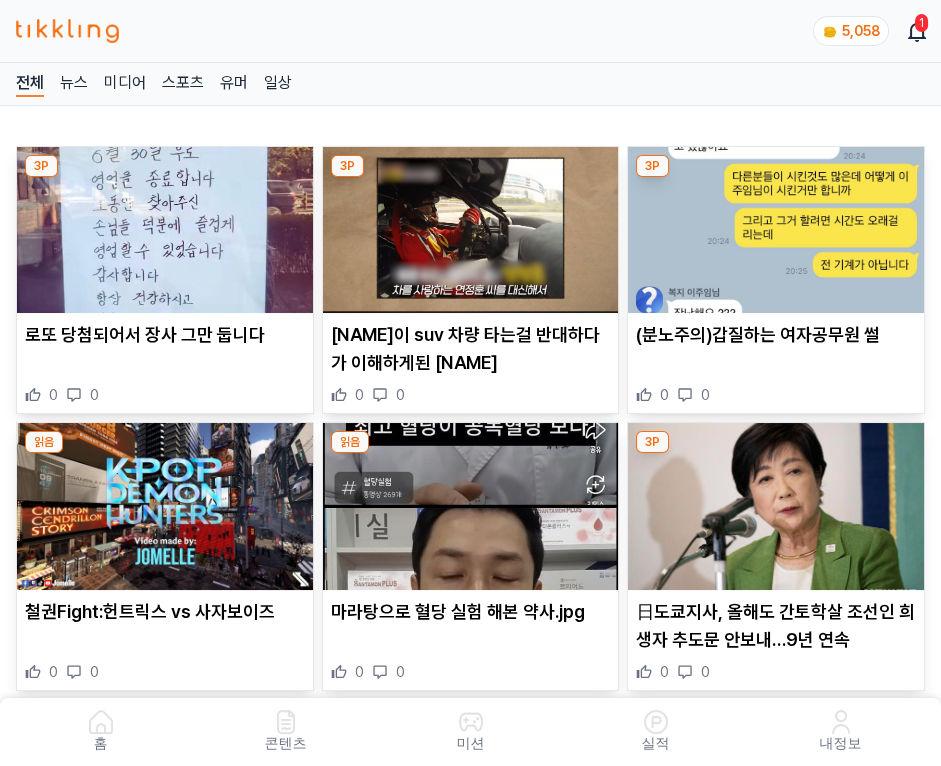 click at bounding box center (471, 230) 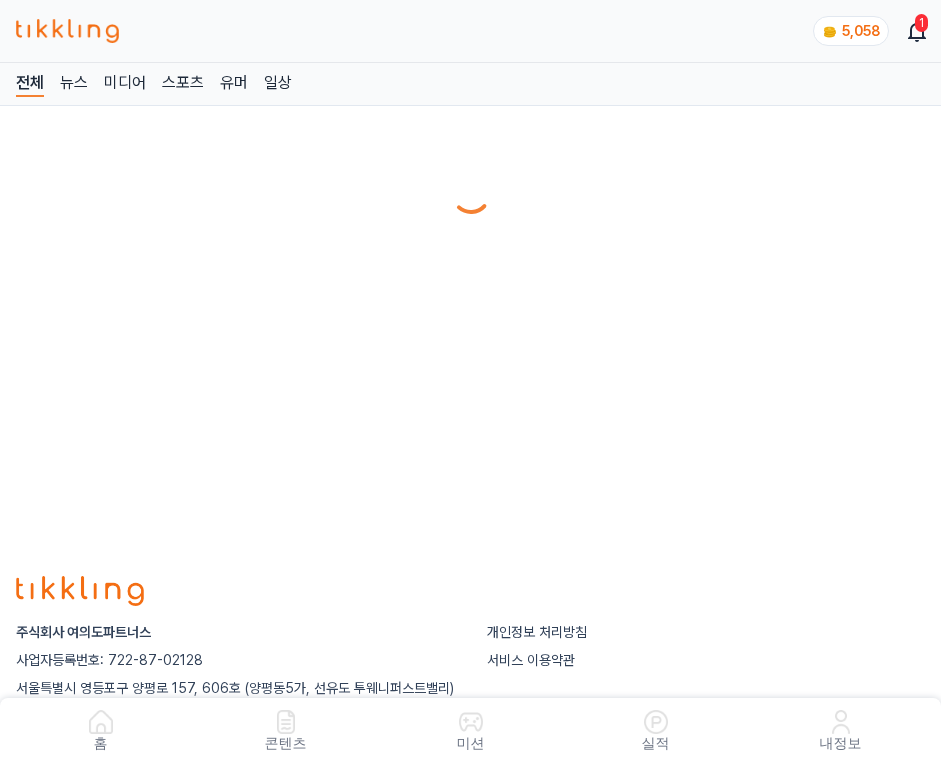 scroll, scrollTop: 0, scrollLeft: 0, axis: both 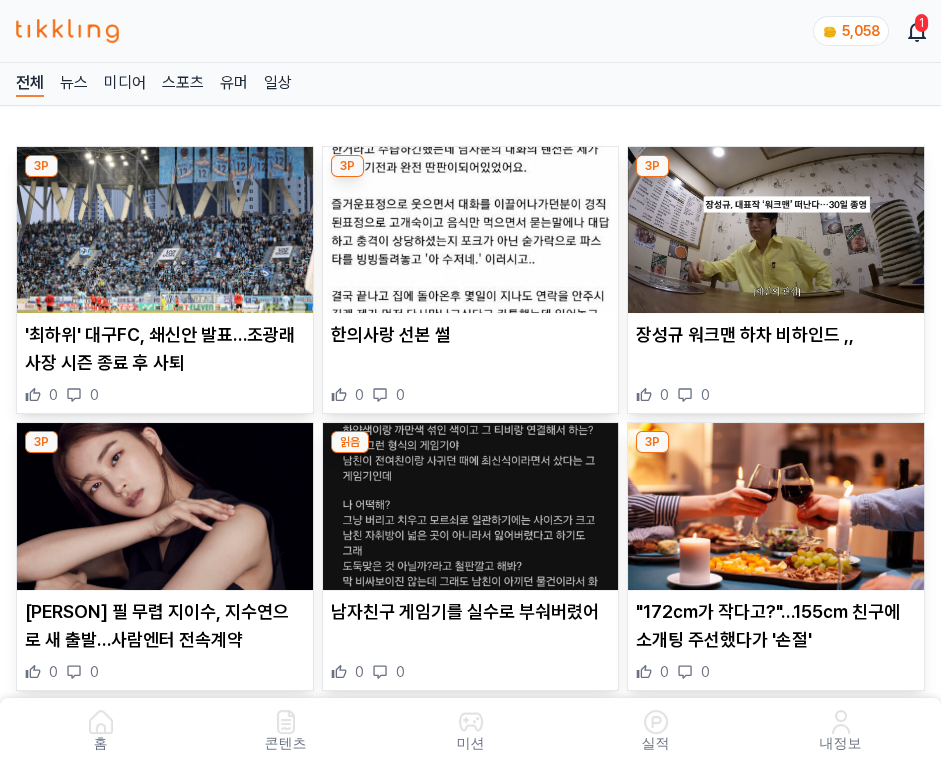 click at bounding box center (471, 230) 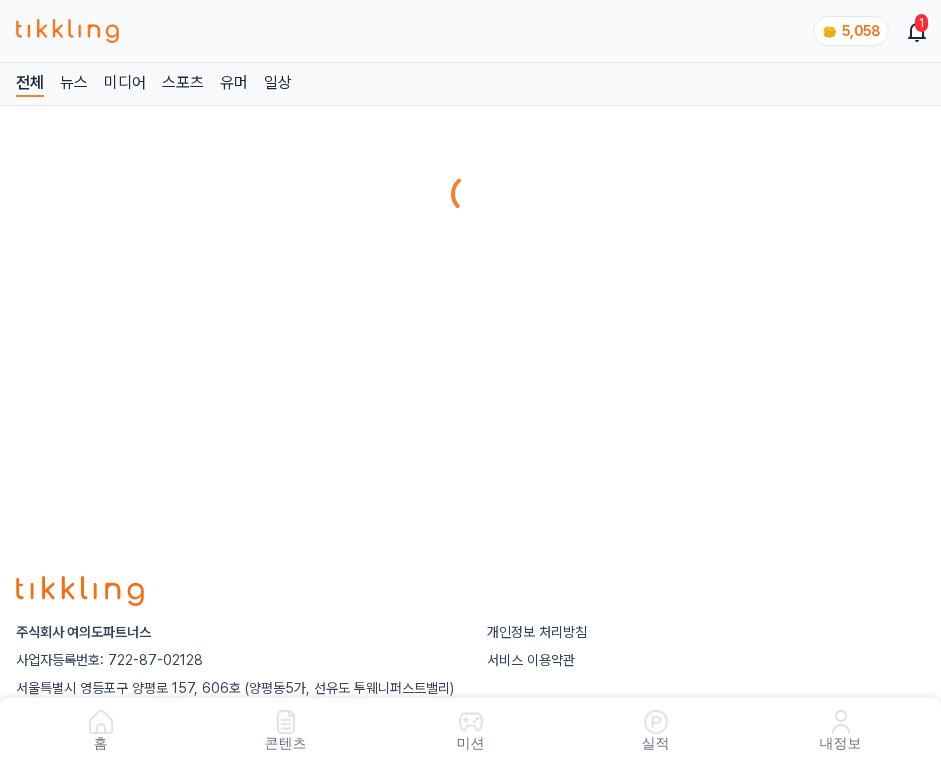 scroll, scrollTop: 0, scrollLeft: 0, axis: both 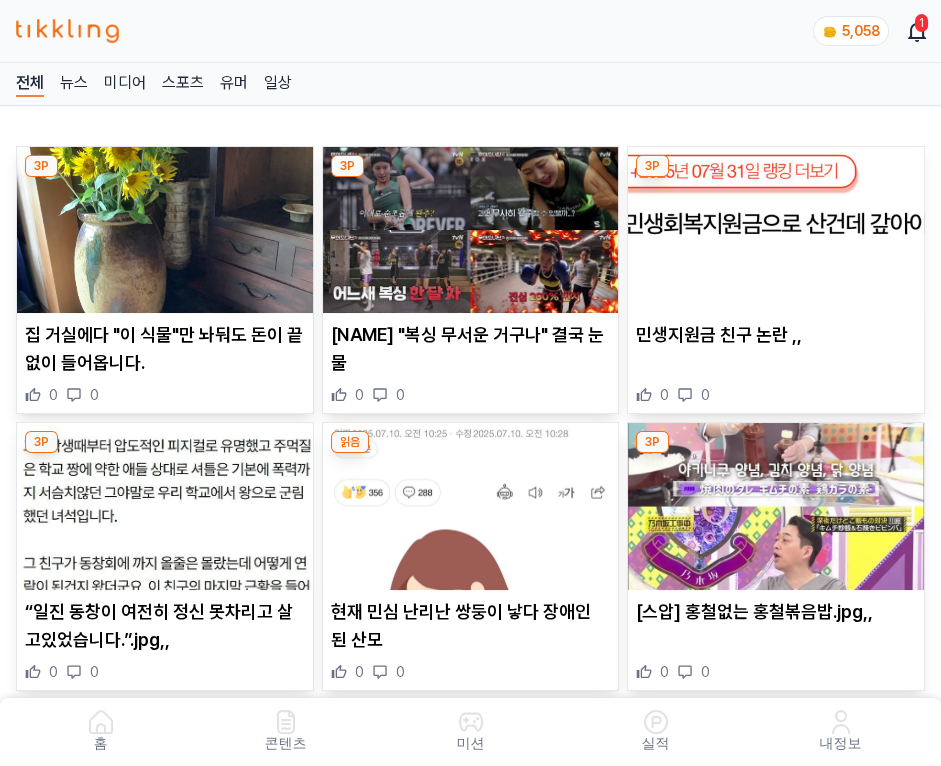 click at bounding box center [471, 230] 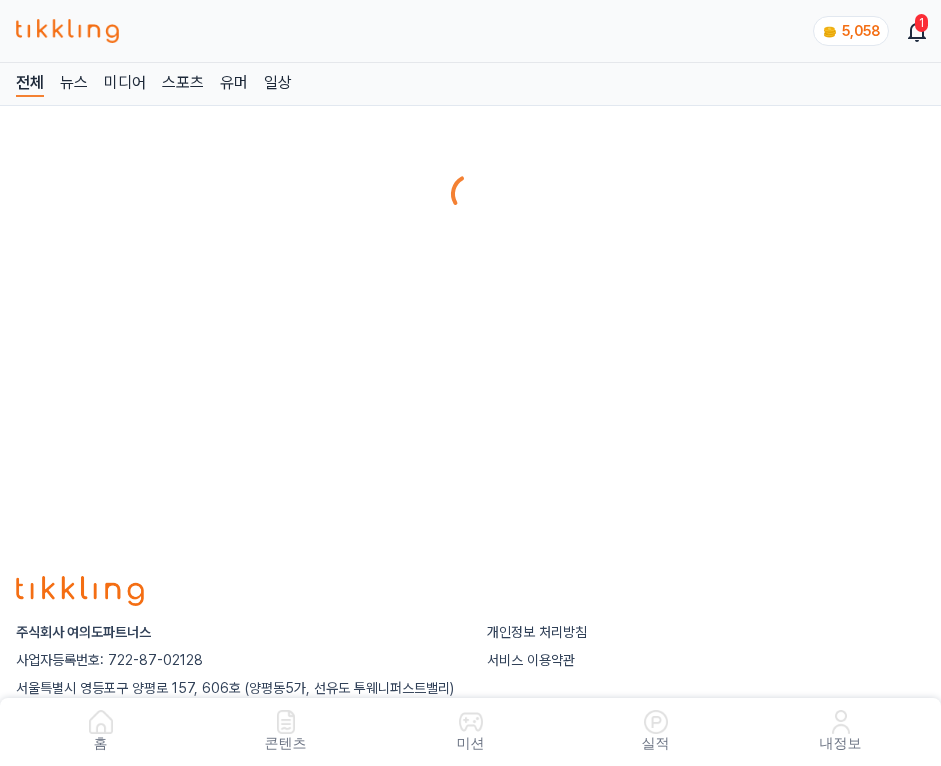 scroll, scrollTop: 0, scrollLeft: 0, axis: both 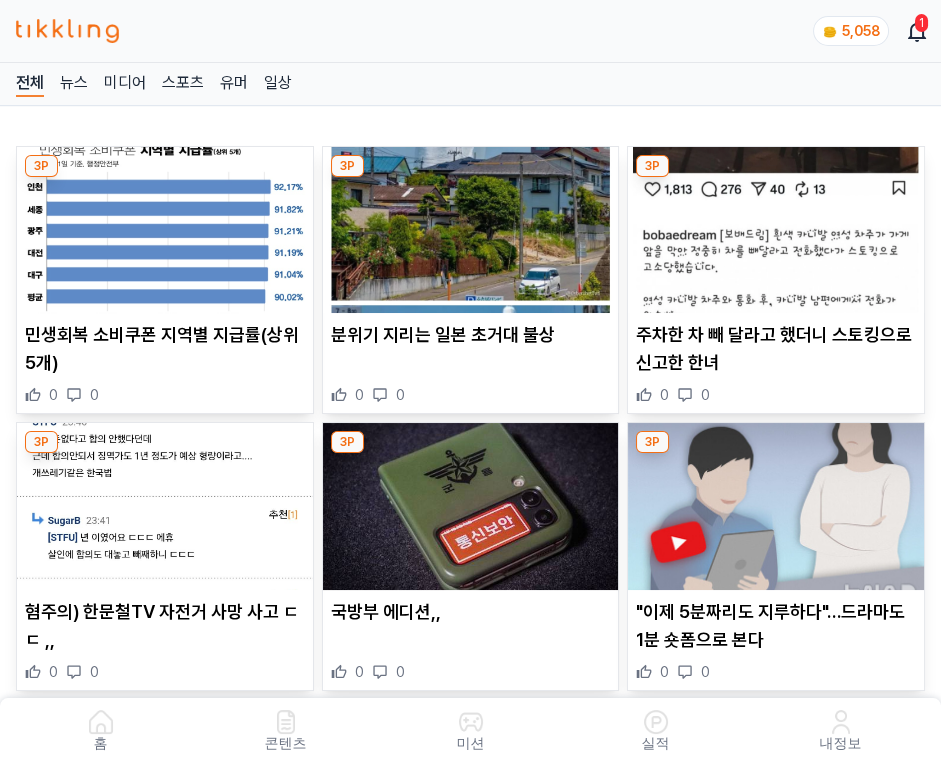 click at bounding box center (471, 230) 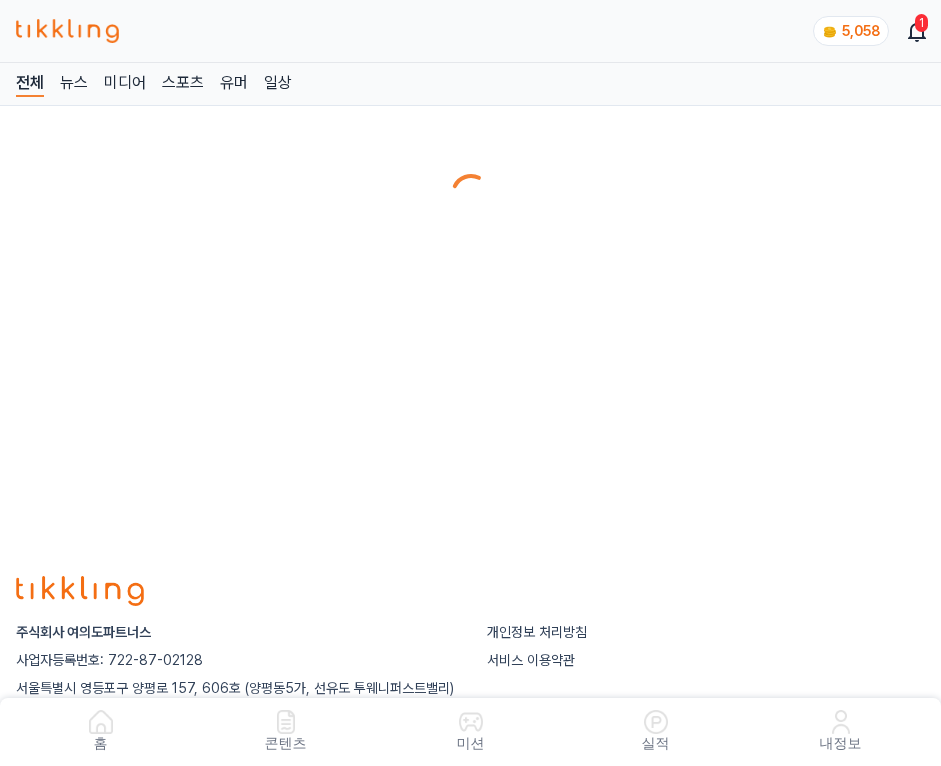 scroll, scrollTop: 0, scrollLeft: 0, axis: both 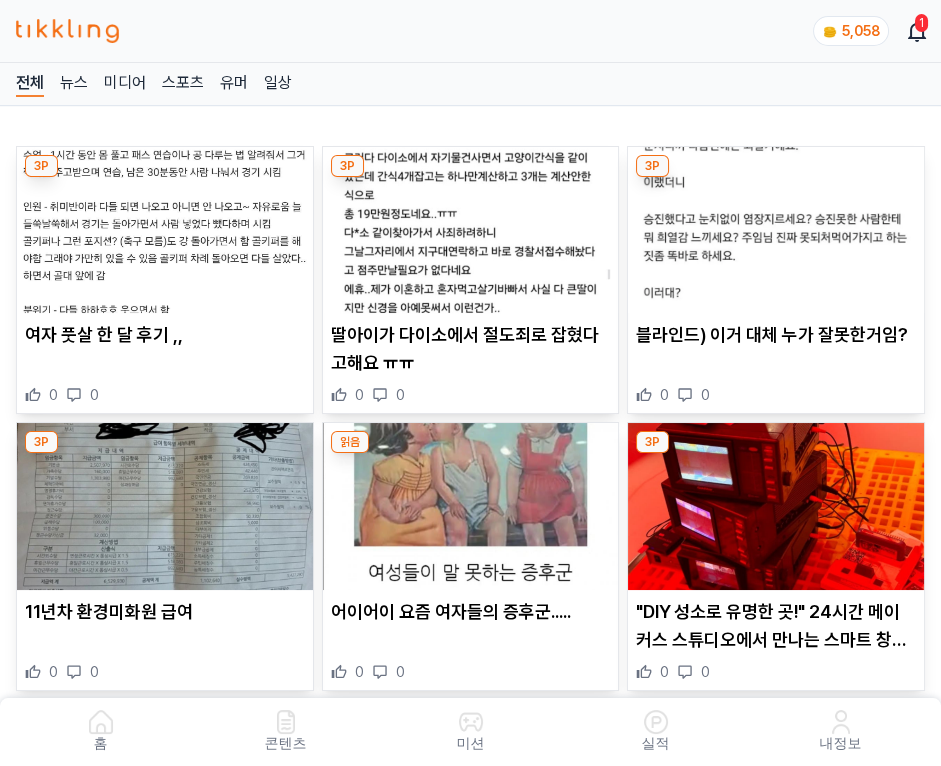 click at bounding box center [471, 230] 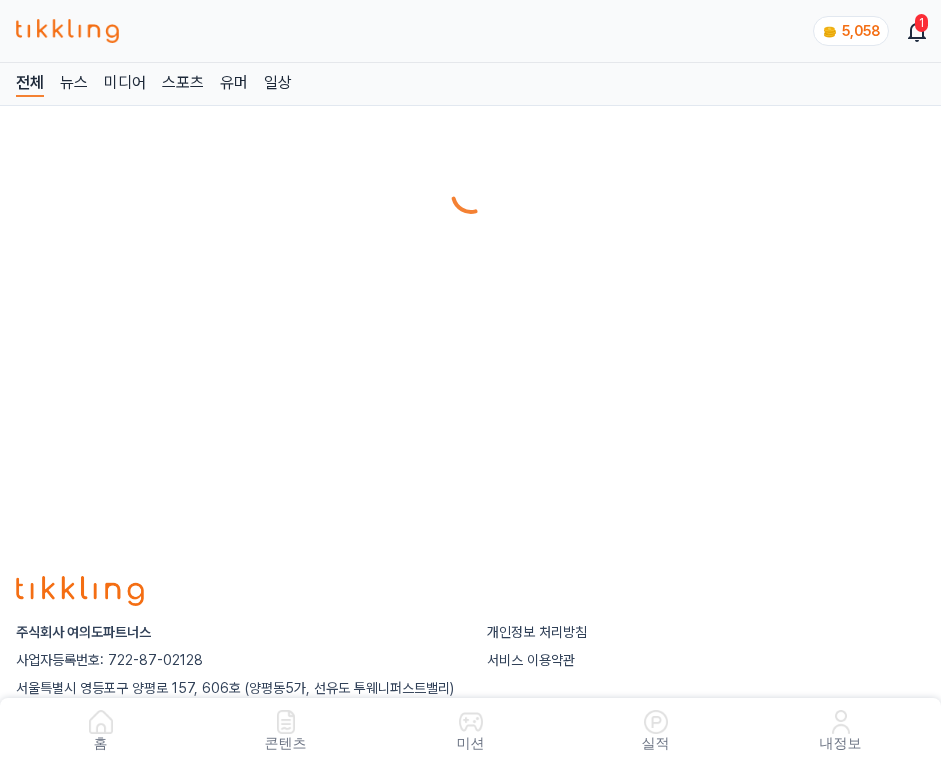 scroll, scrollTop: 0, scrollLeft: 0, axis: both 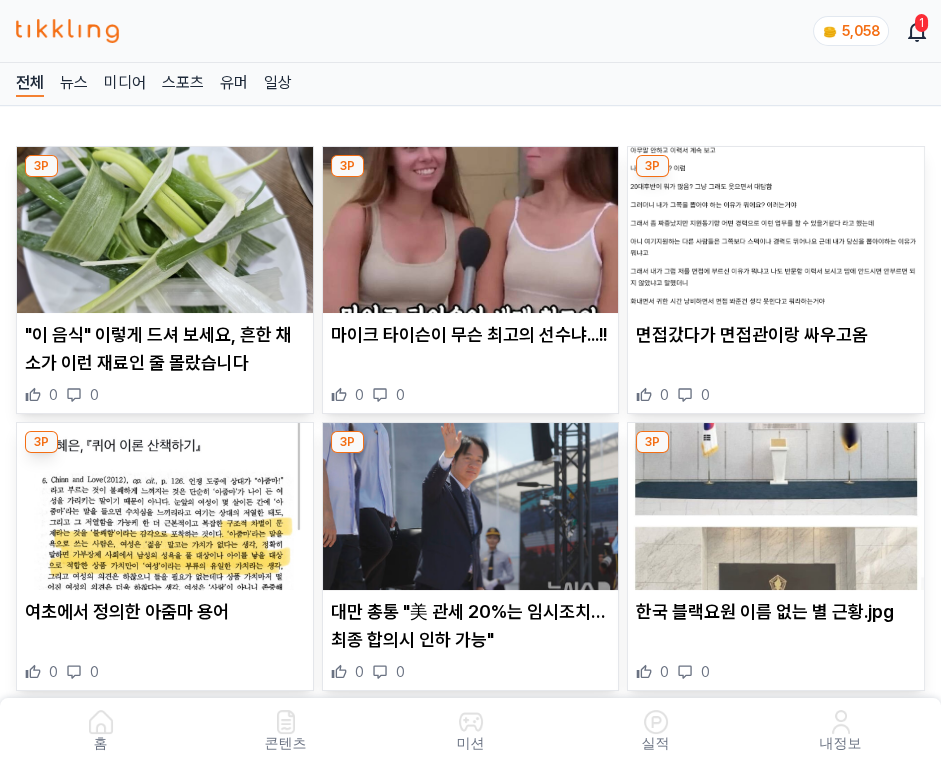 click at bounding box center [471, 230] 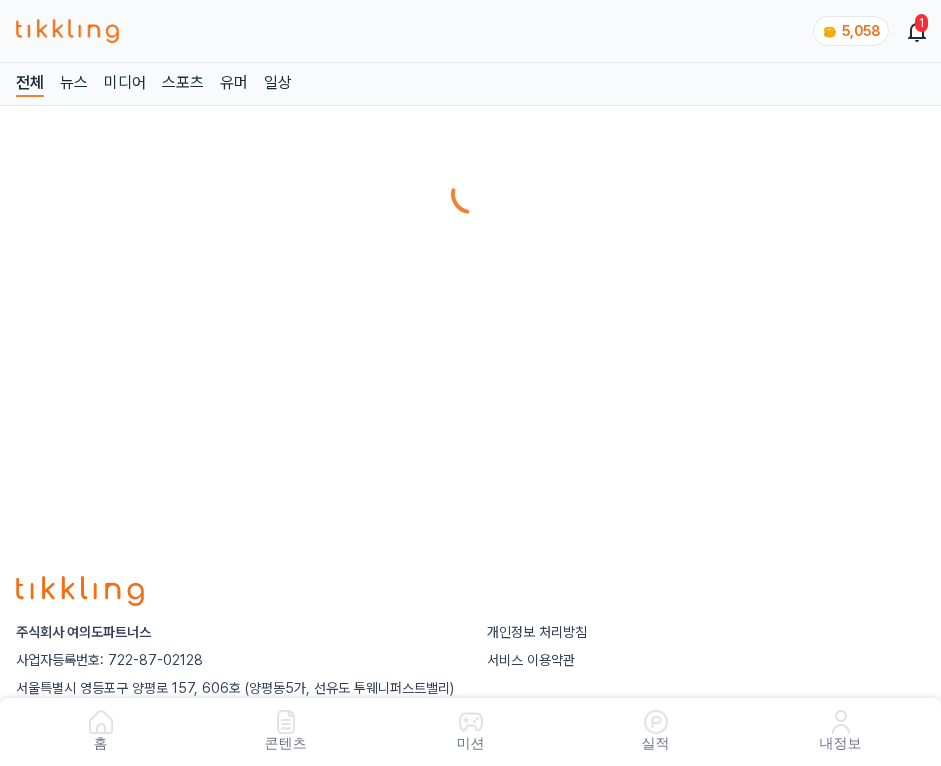 scroll, scrollTop: 0, scrollLeft: 0, axis: both 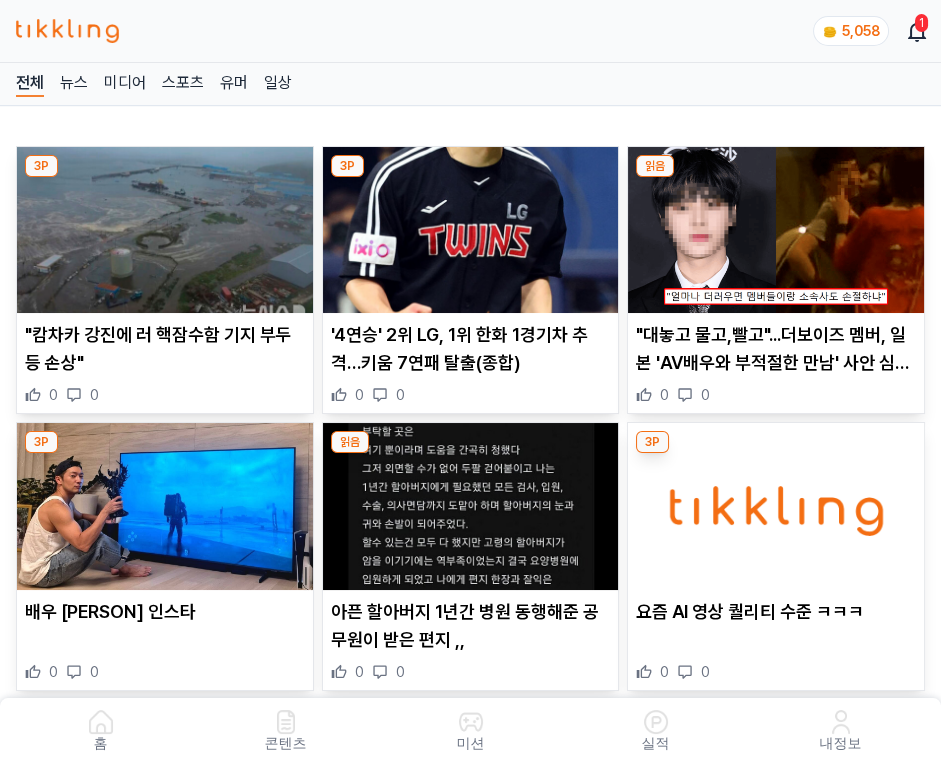 click at bounding box center (471, 230) 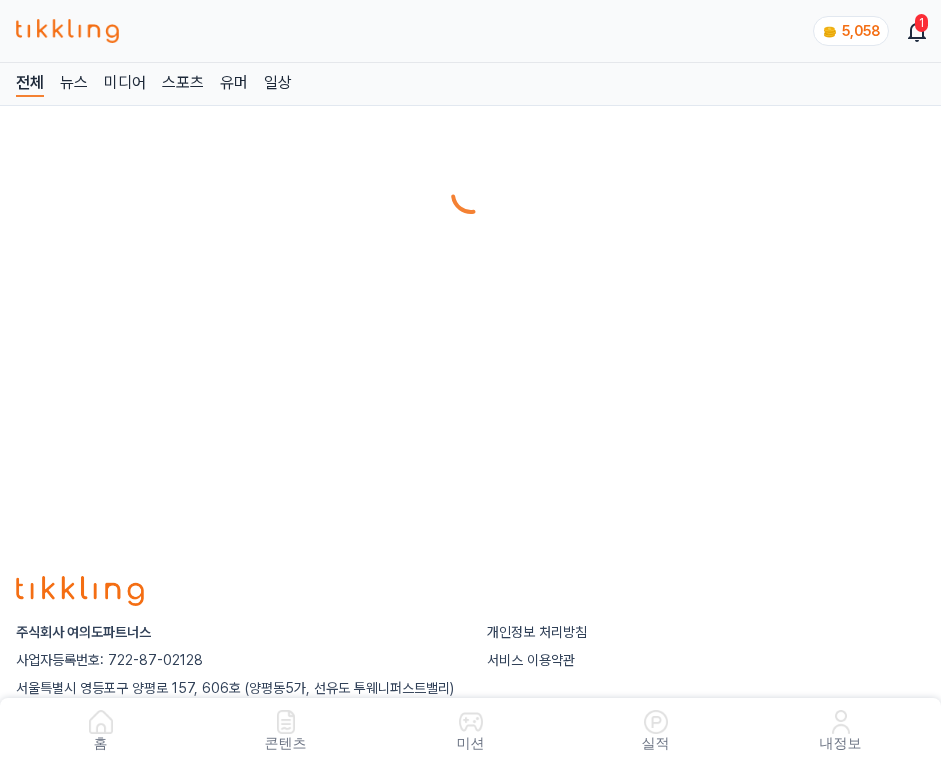 scroll, scrollTop: 0, scrollLeft: 0, axis: both 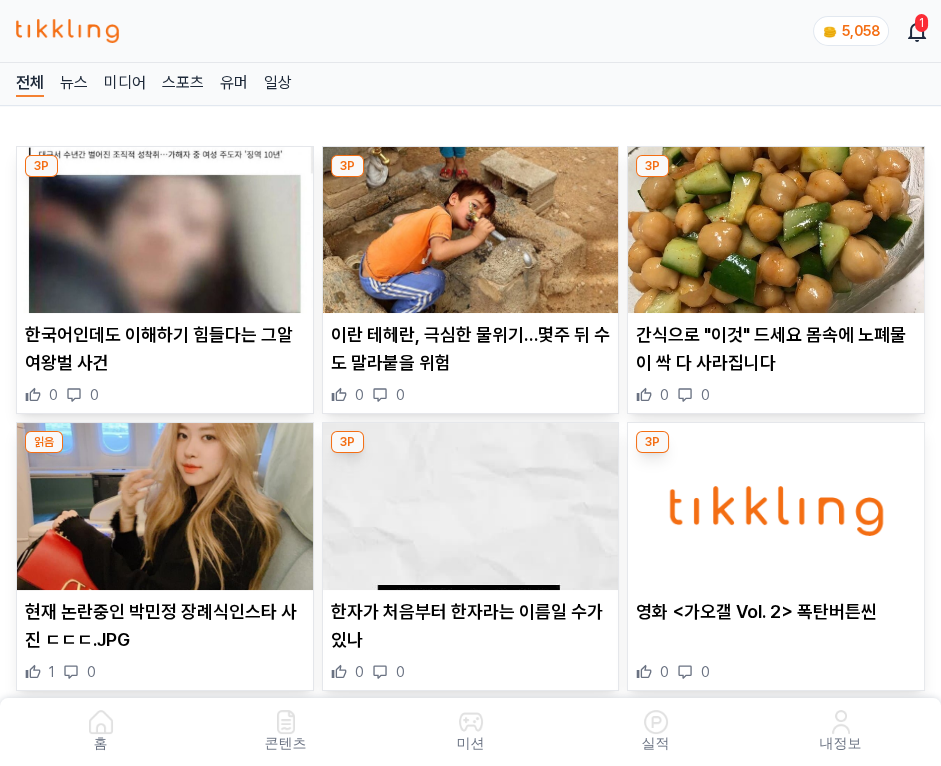 click at bounding box center (471, 230) 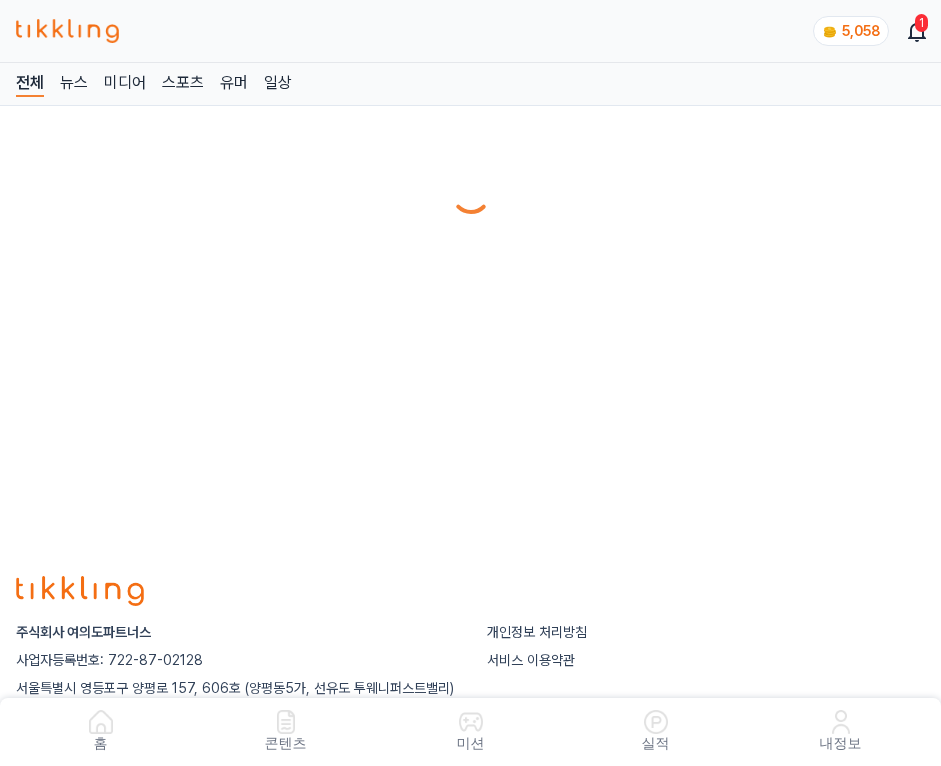 scroll, scrollTop: 0, scrollLeft: 0, axis: both 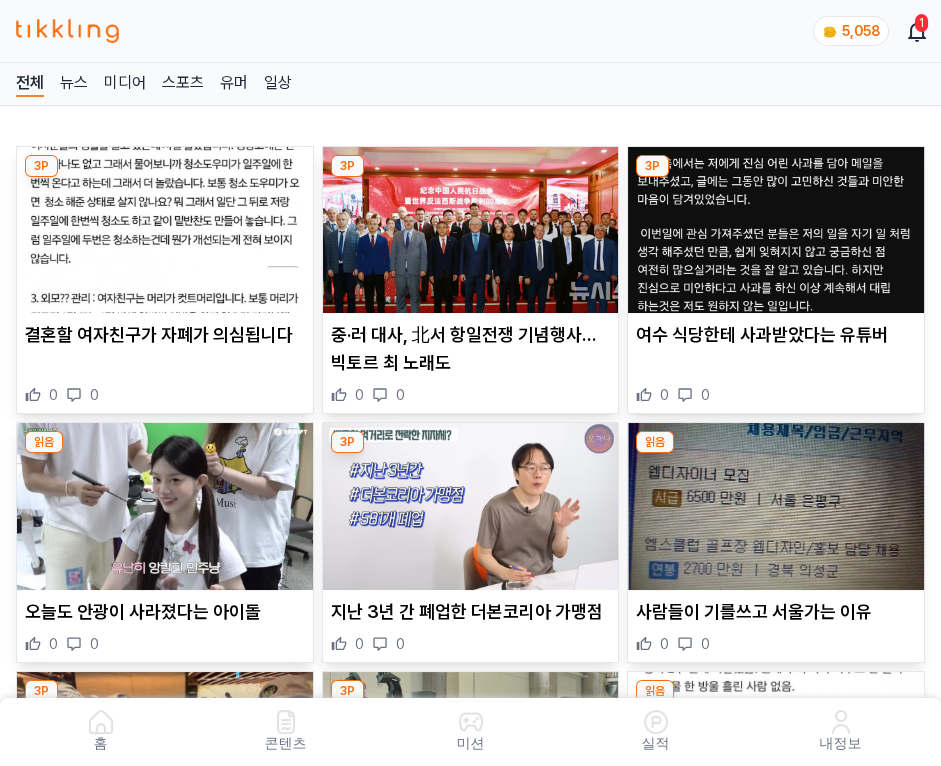 click at bounding box center [471, 230] 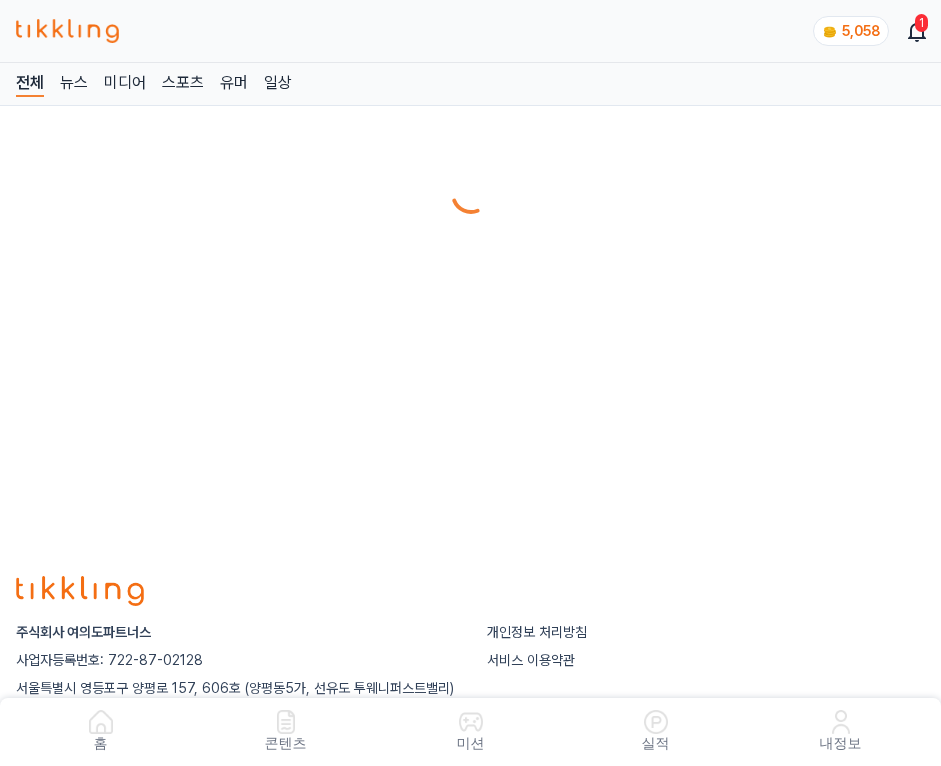 scroll, scrollTop: 0, scrollLeft: 0, axis: both 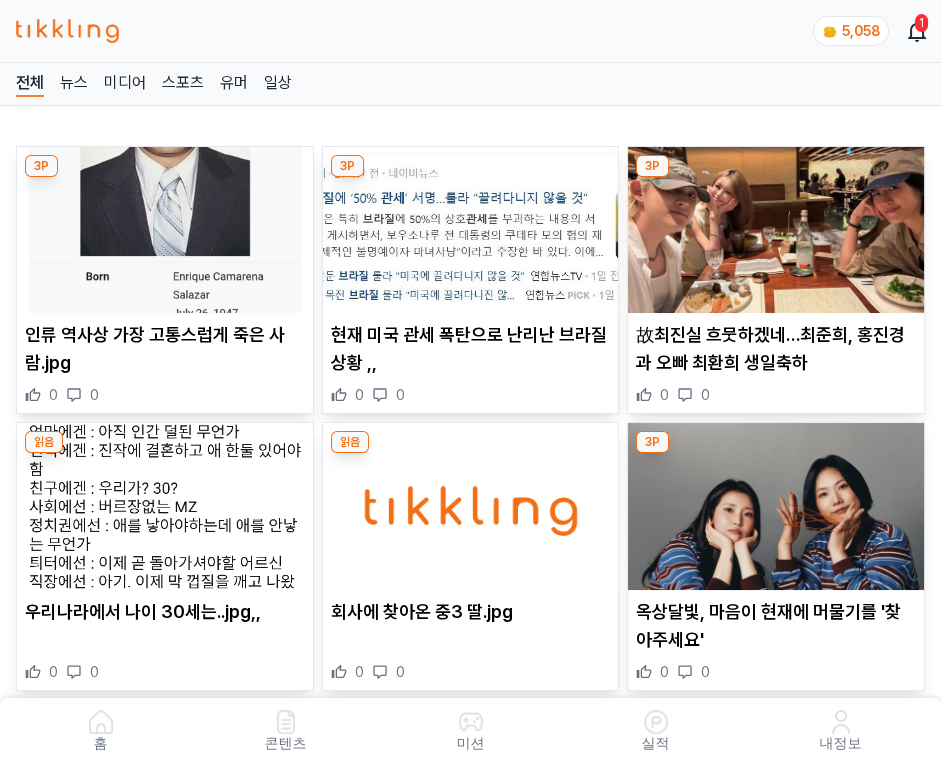 click at bounding box center (471, 230) 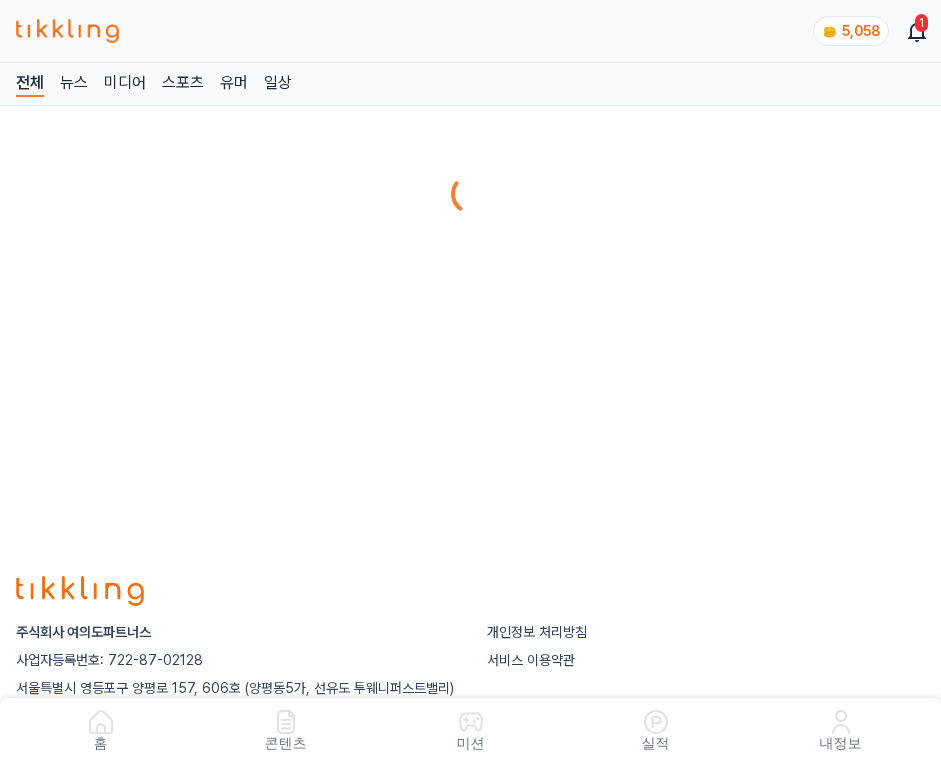 scroll, scrollTop: 0, scrollLeft: 0, axis: both 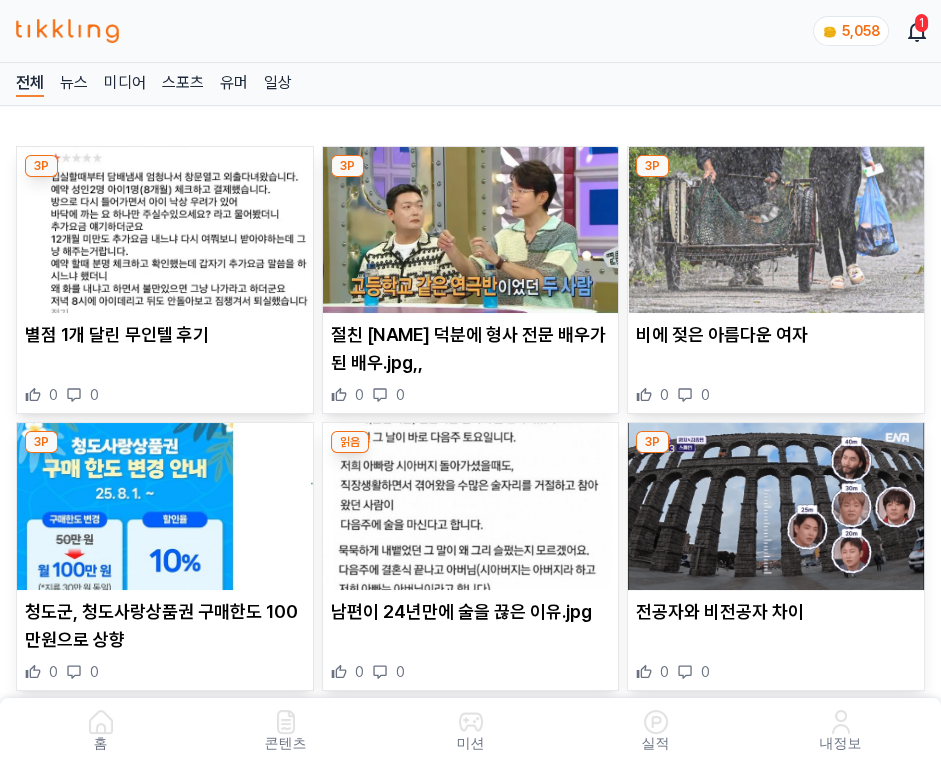 click at bounding box center (471, 230) 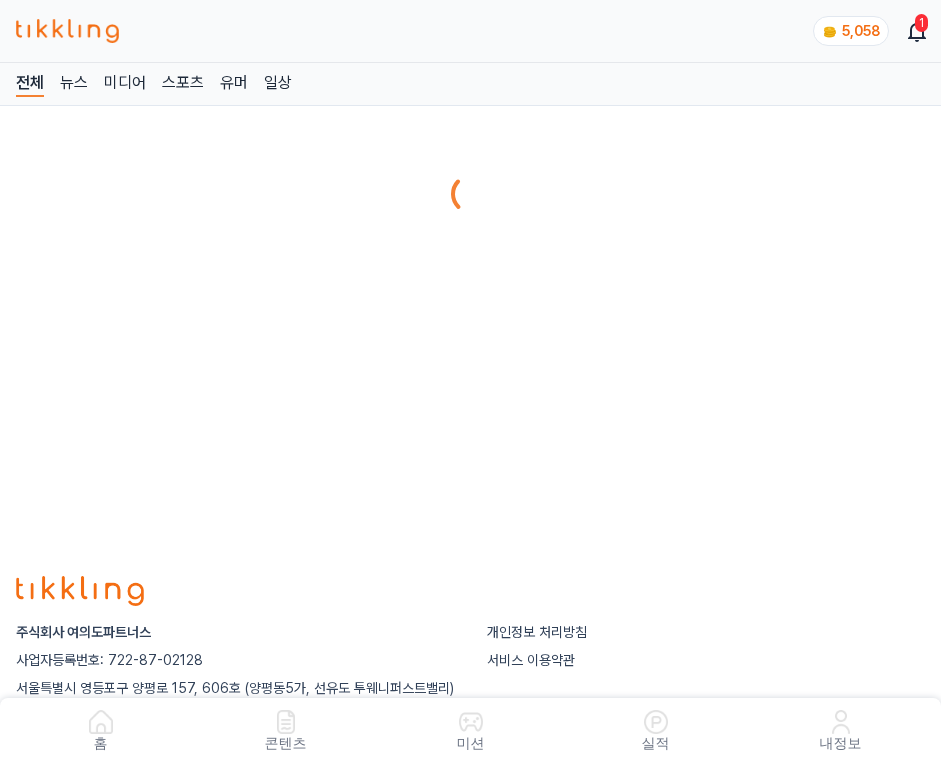 scroll, scrollTop: 0, scrollLeft: 0, axis: both 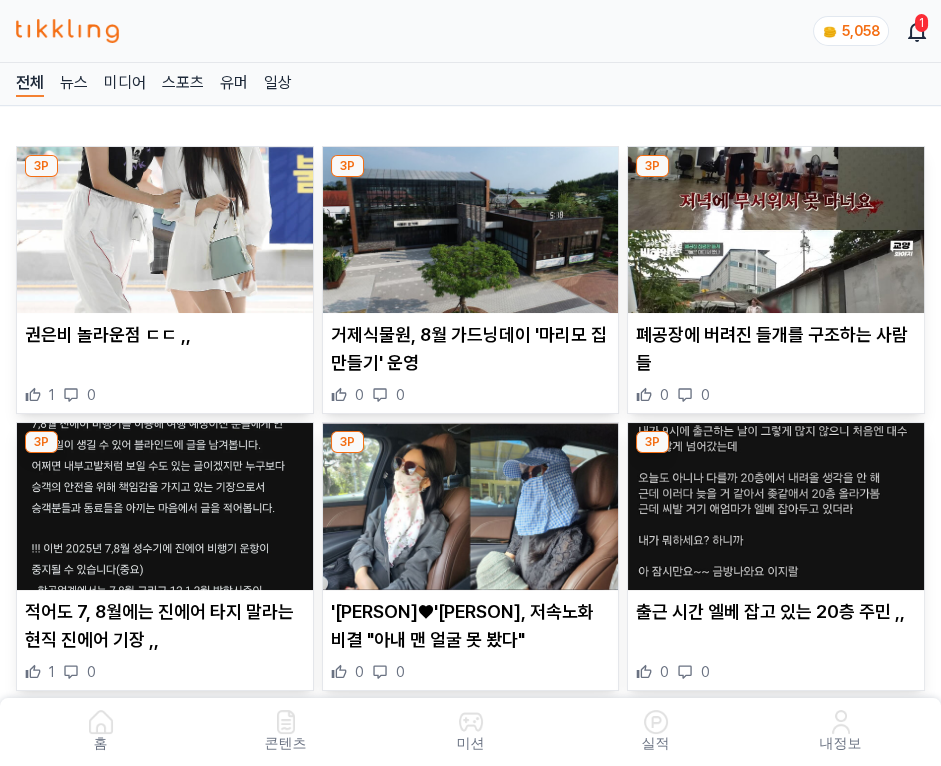 click at bounding box center [471, 230] 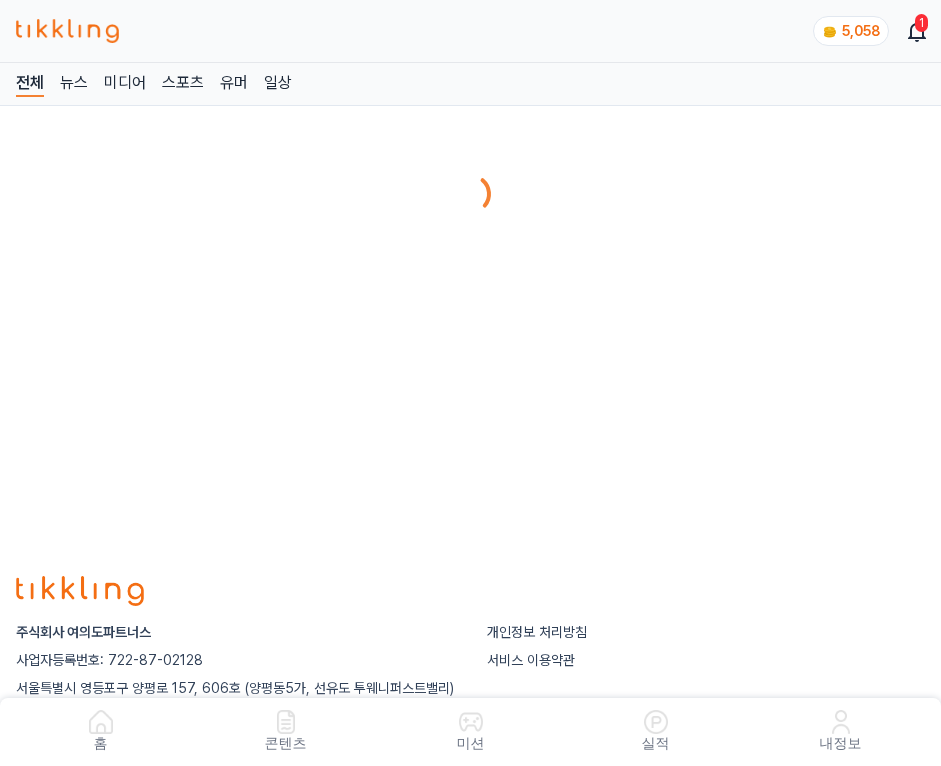 scroll, scrollTop: 0, scrollLeft: 0, axis: both 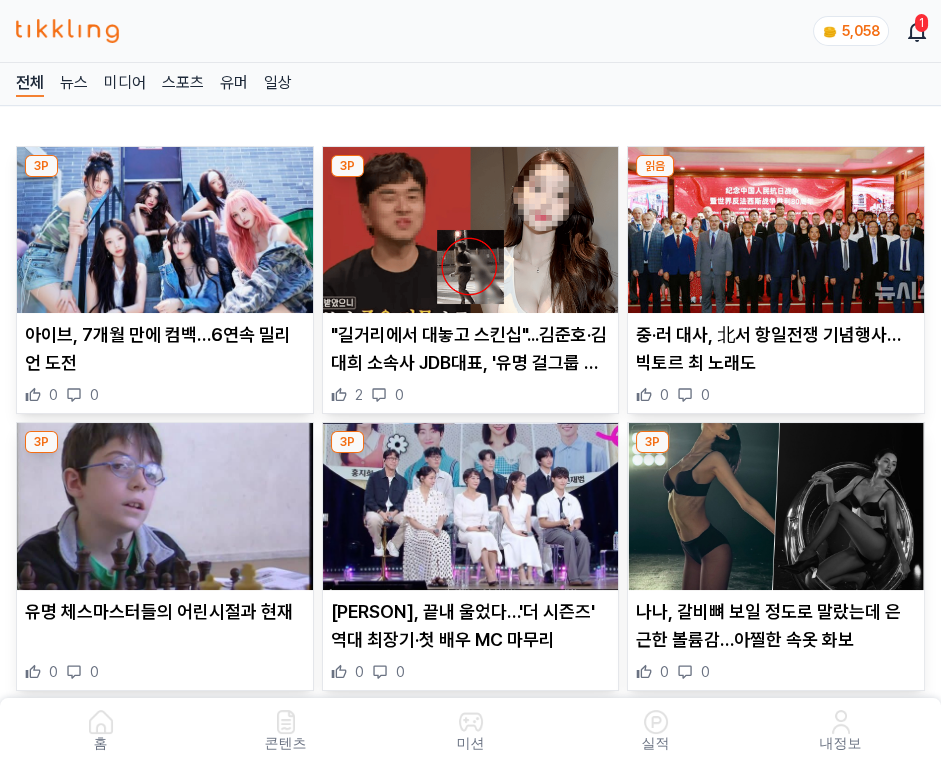 click at bounding box center (471, 230) 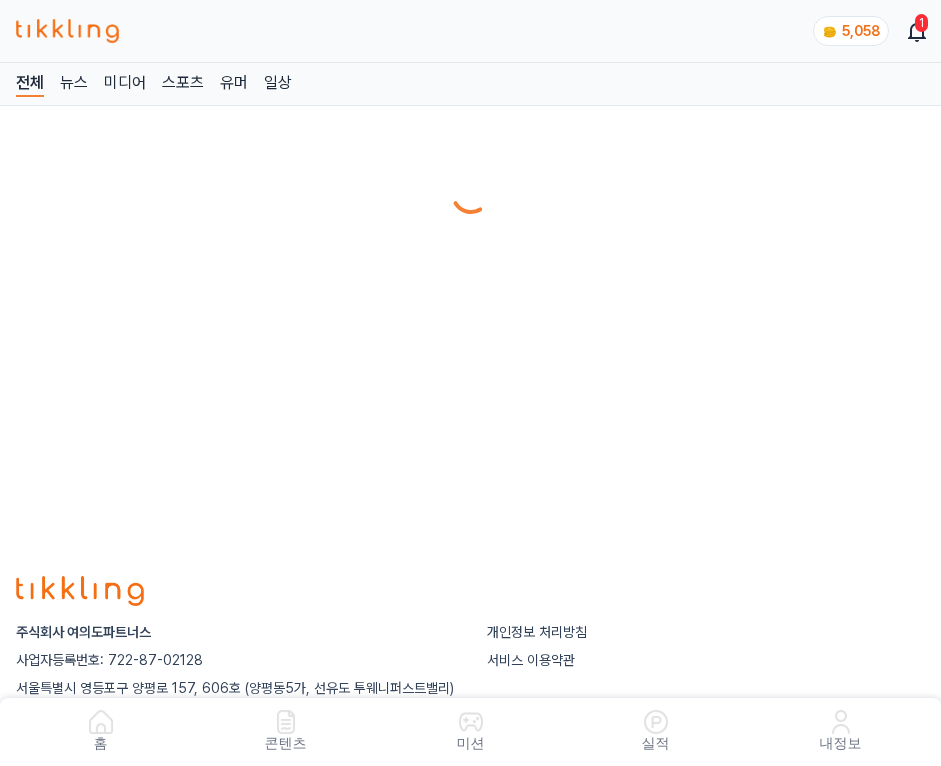 scroll, scrollTop: 0, scrollLeft: 0, axis: both 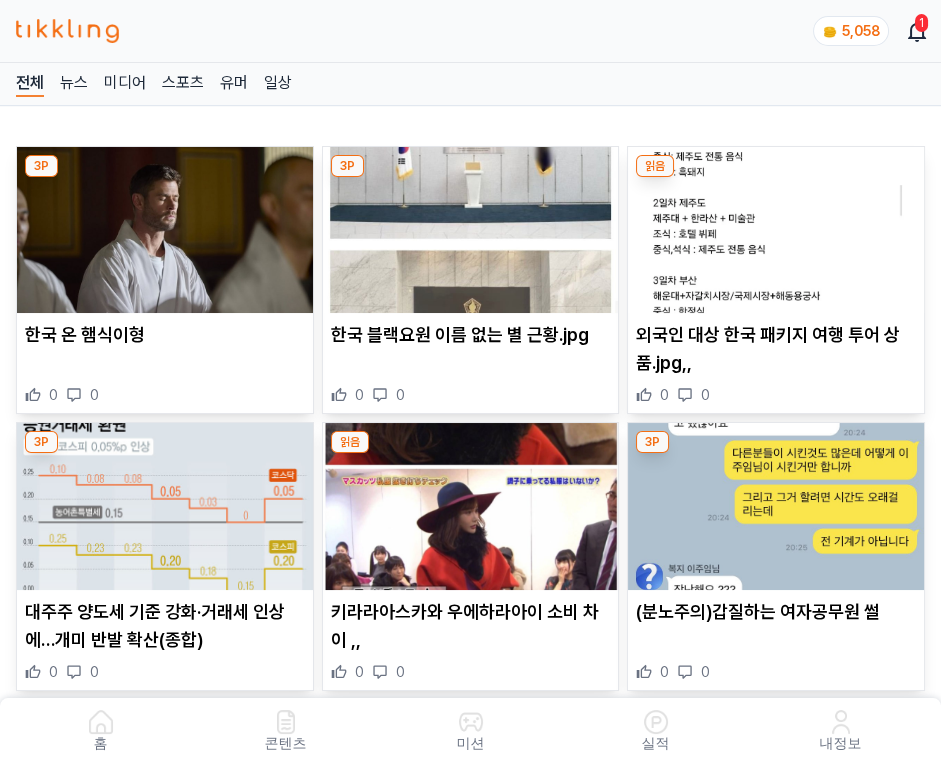 click at bounding box center (471, 230) 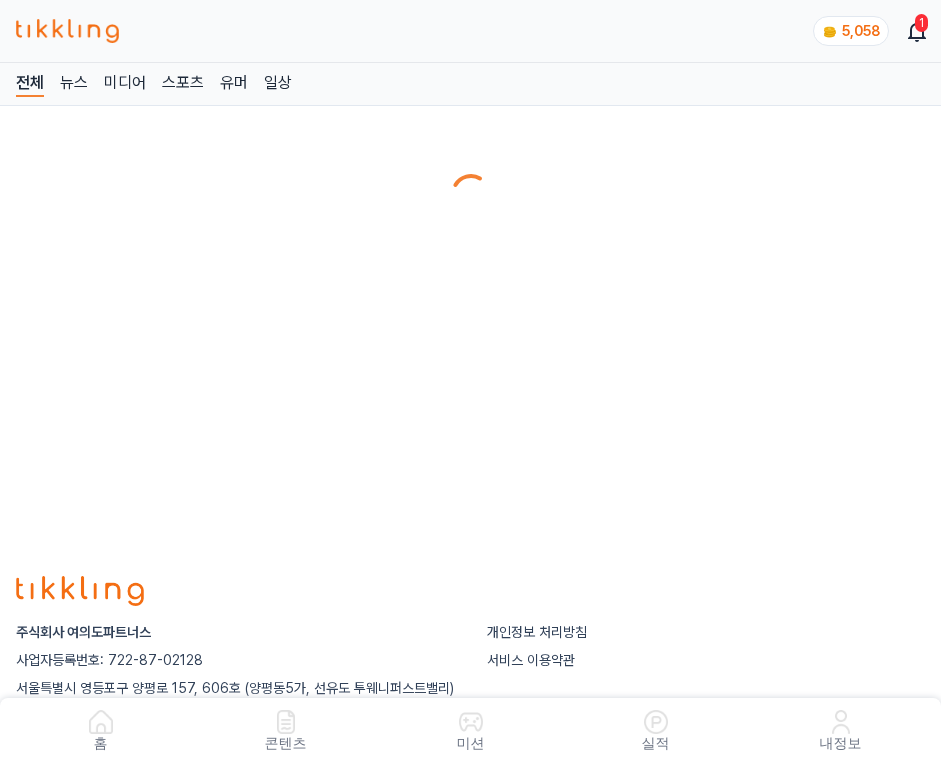 scroll, scrollTop: 0, scrollLeft: 0, axis: both 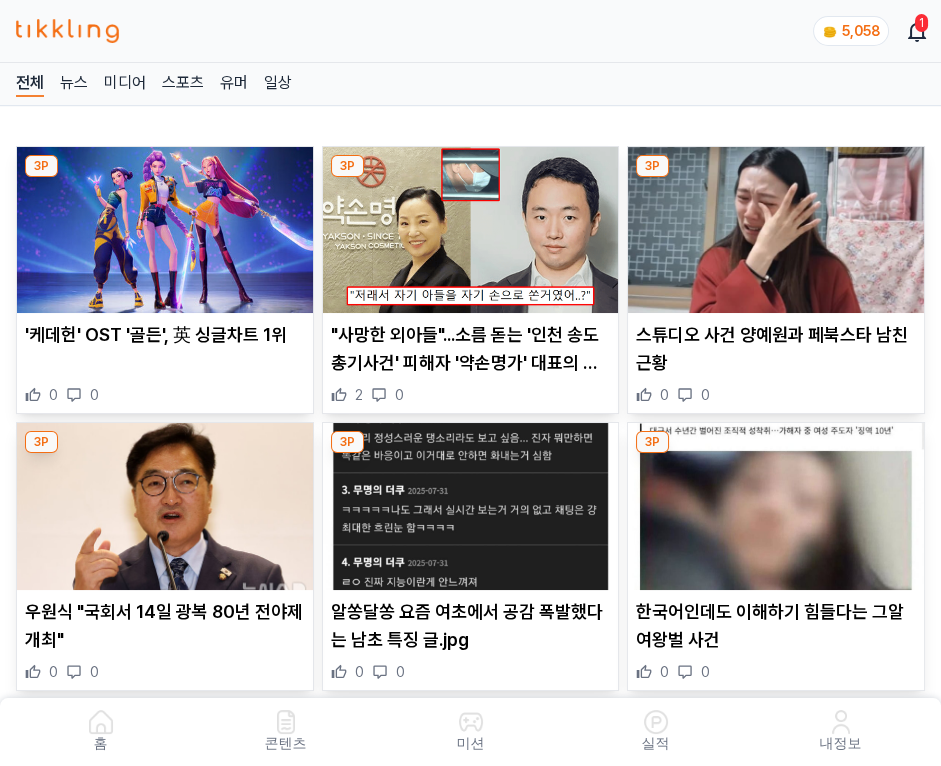 click at bounding box center (471, 230) 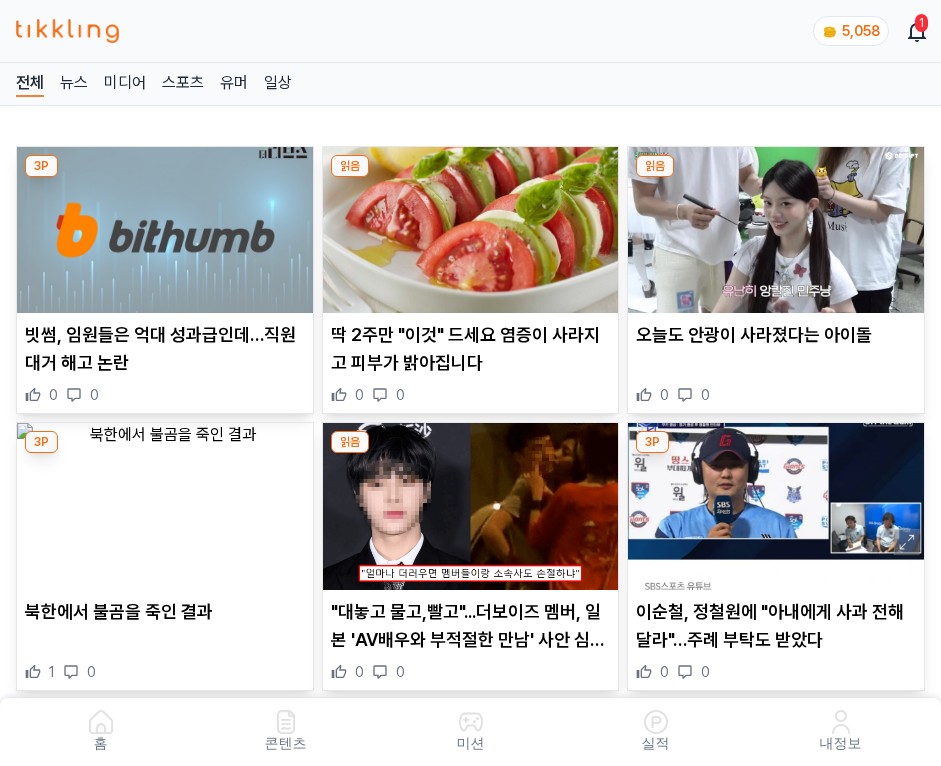 scroll, scrollTop: 0, scrollLeft: 0, axis: both 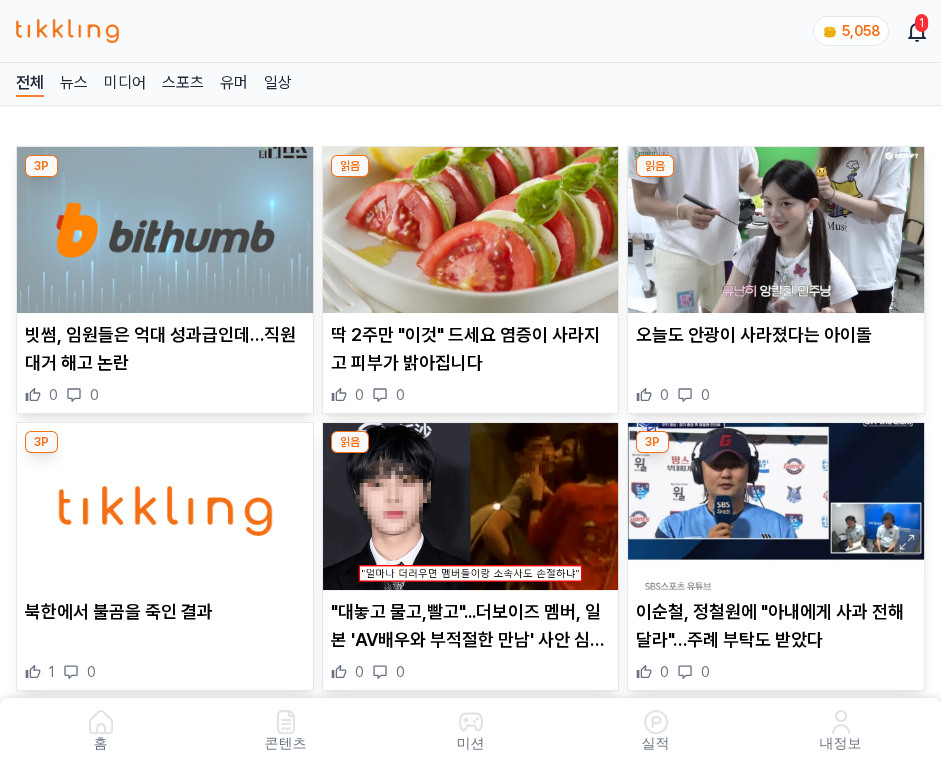 click at bounding box center [471, 230] 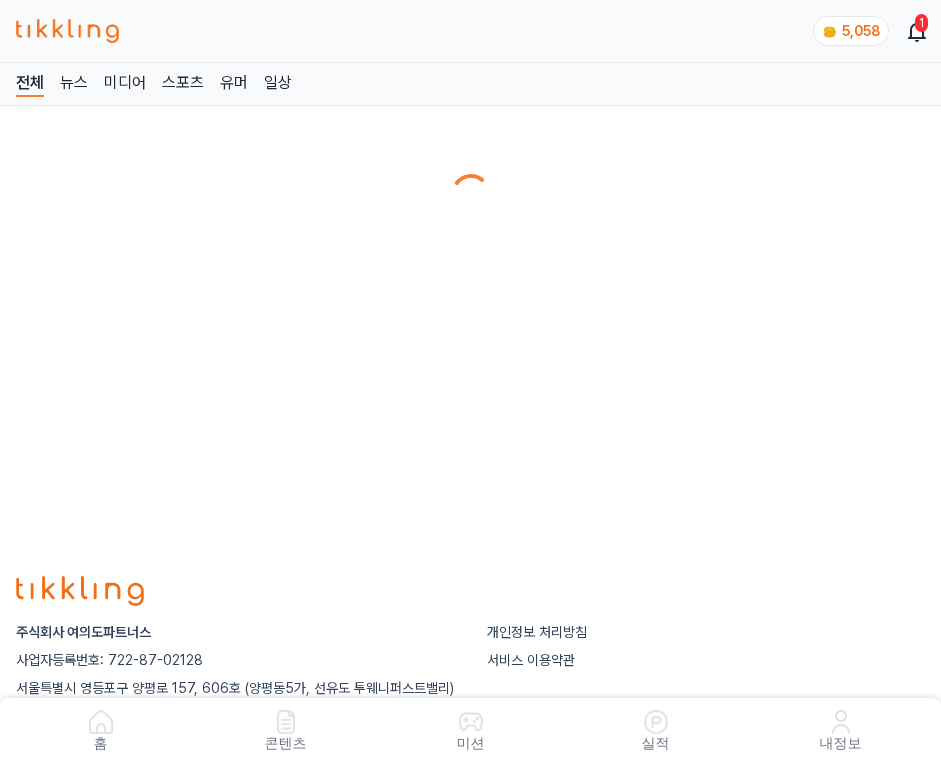 scroll, scrollTop: 0, scrollLeft: 0, axis: both 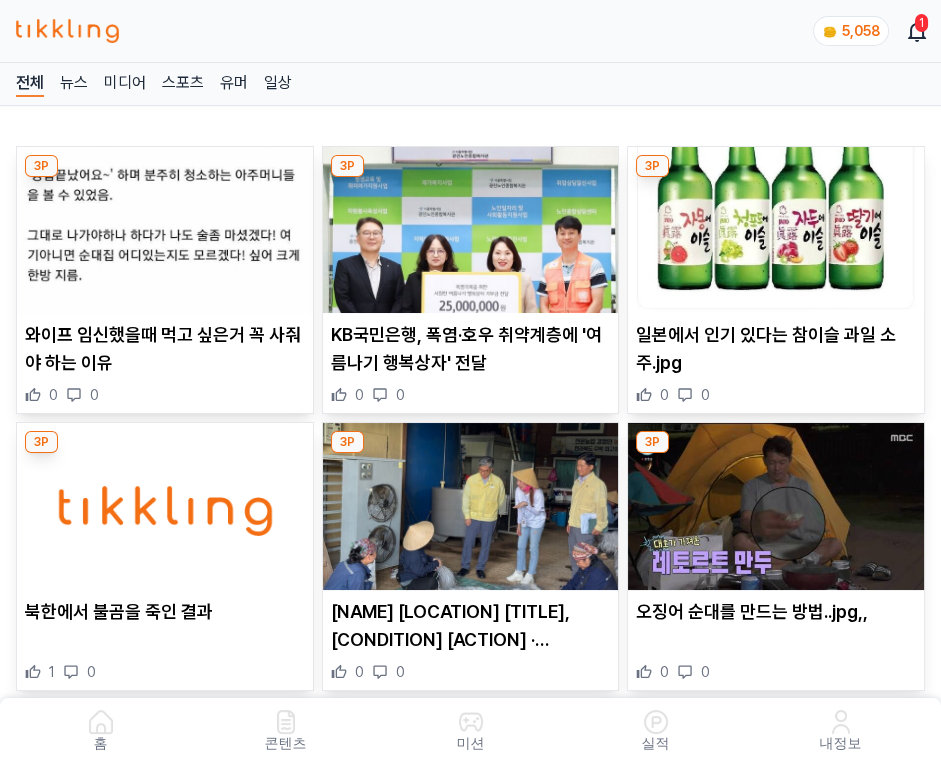 click at bounding box center (471, 230) 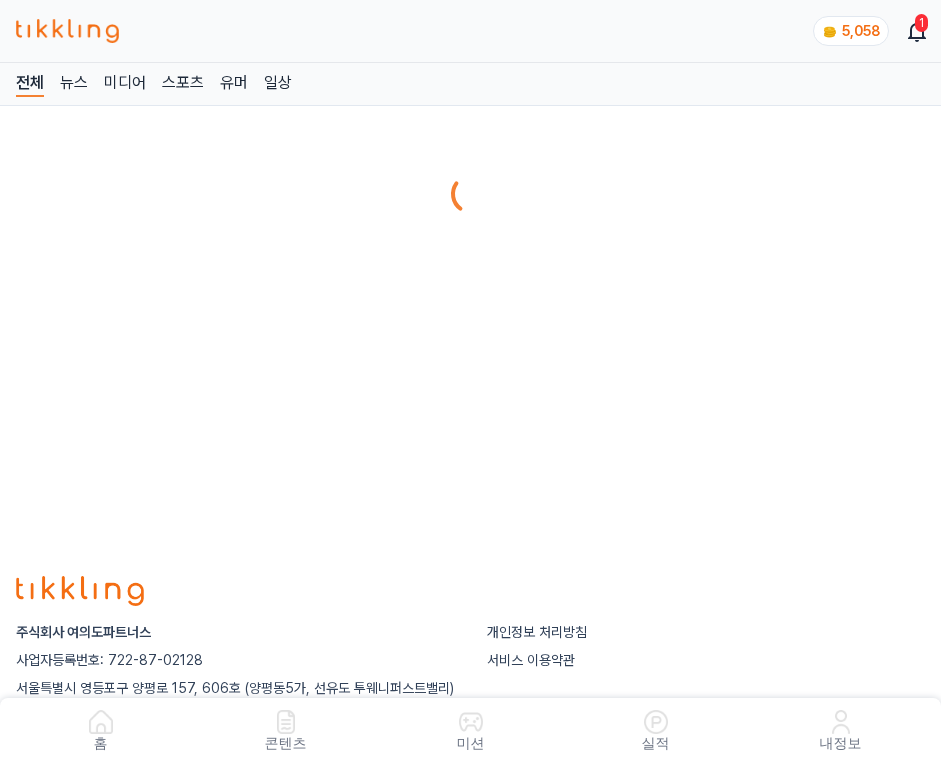 scroll, scrollTop: 0, scrollLeft: 0, axis: both 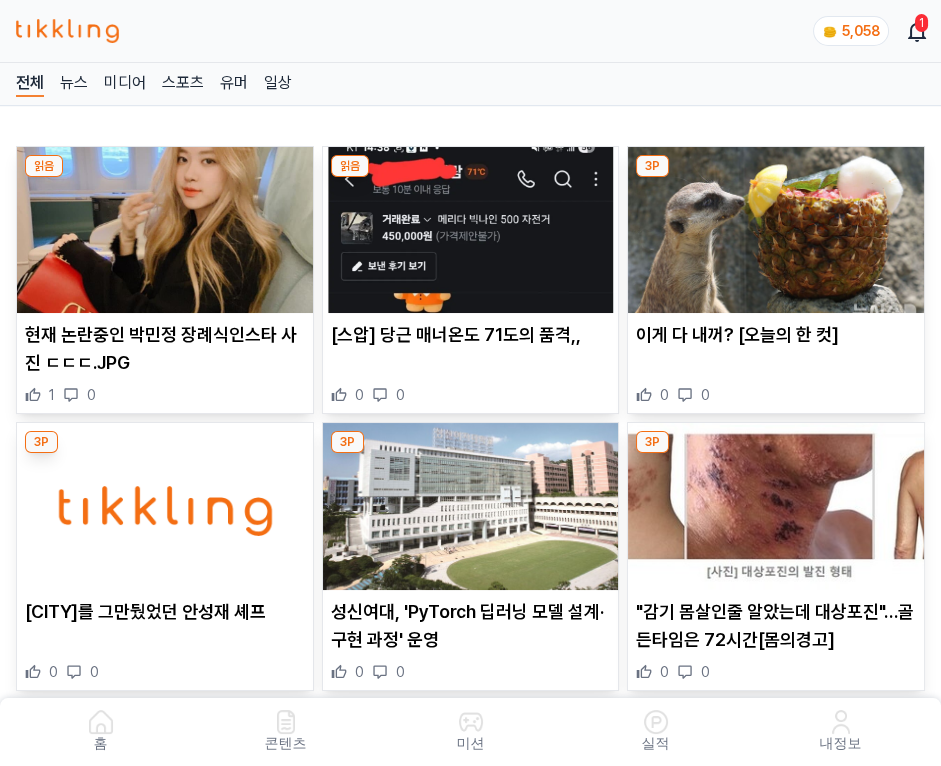 click at bounding box center (471, 230) 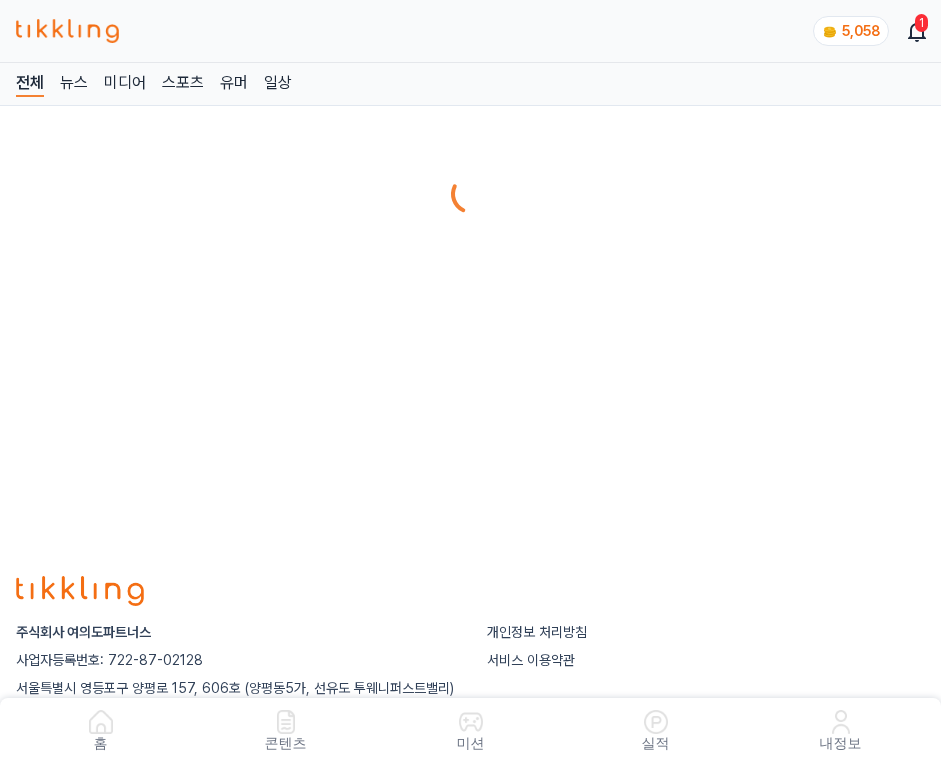 scroll, scrollTop: 0, scrollLeft: 0, axis: both 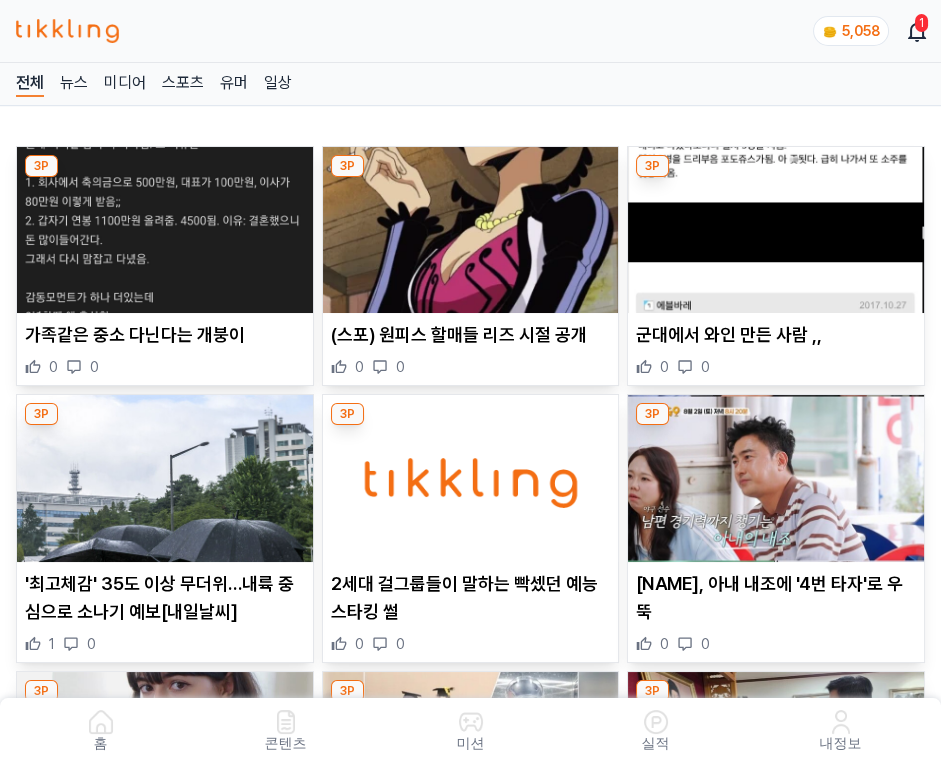 click at bounding box center [471, 230] 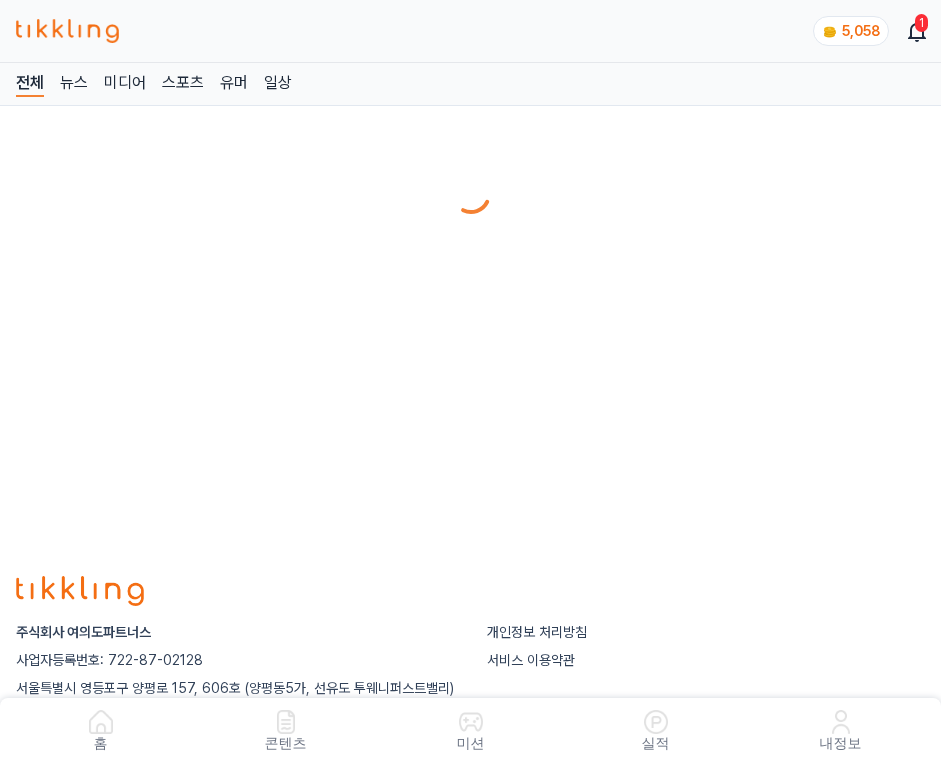scroll, scrollTop: 0, scrollLeft: 0, axis: both 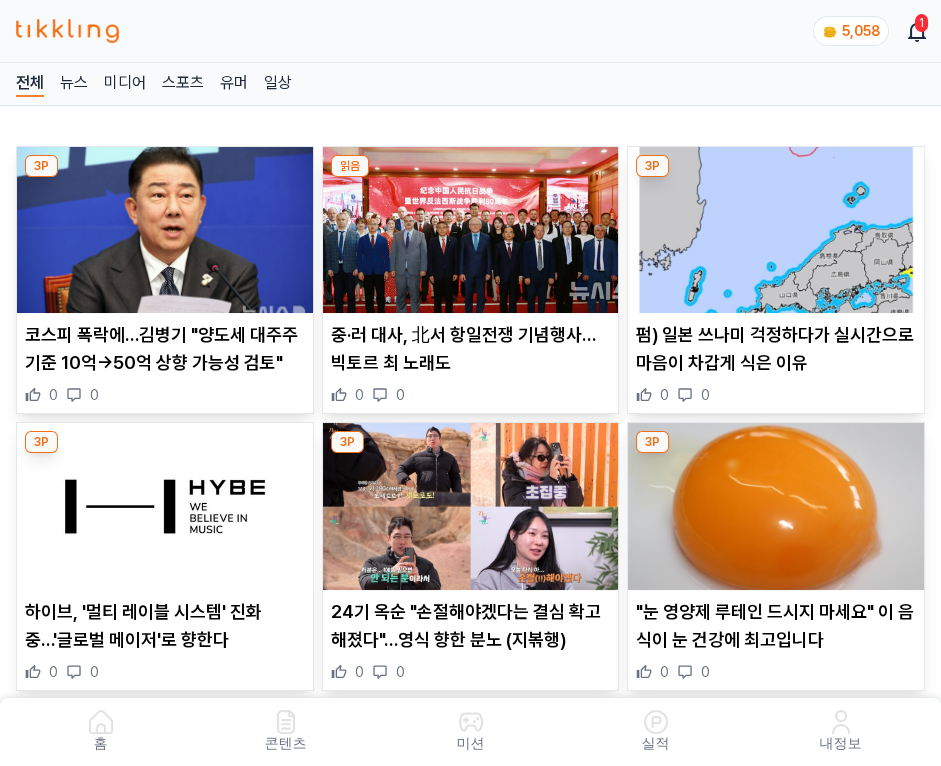 click at bounding box center [471, 230] 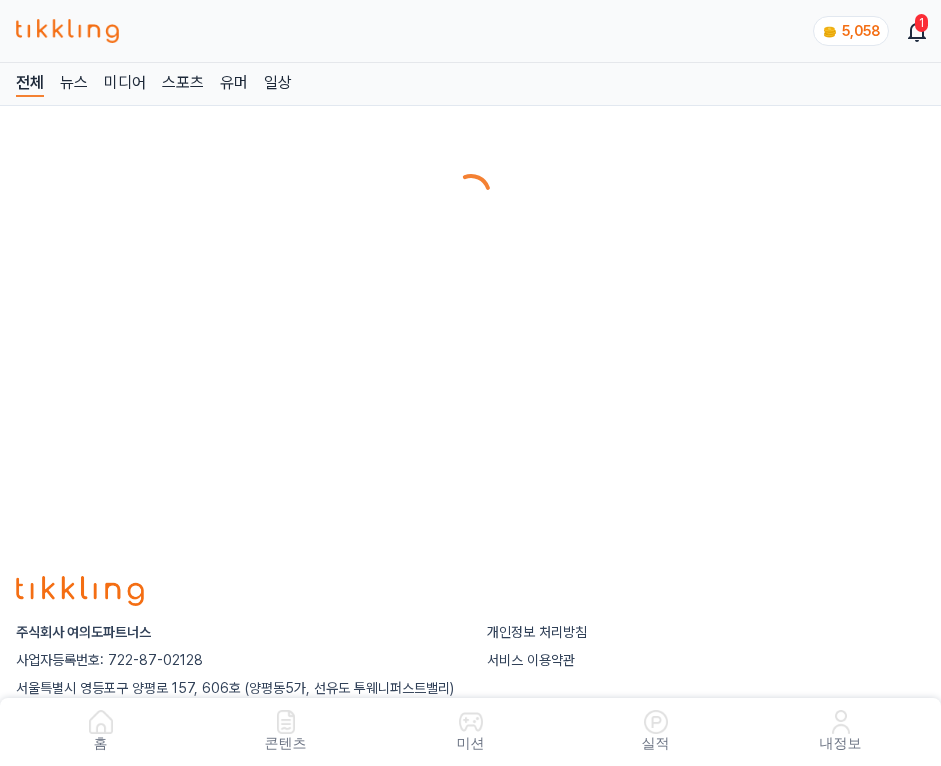 scroll, scrollTop: 0, scrollLeft: 0, axis: both 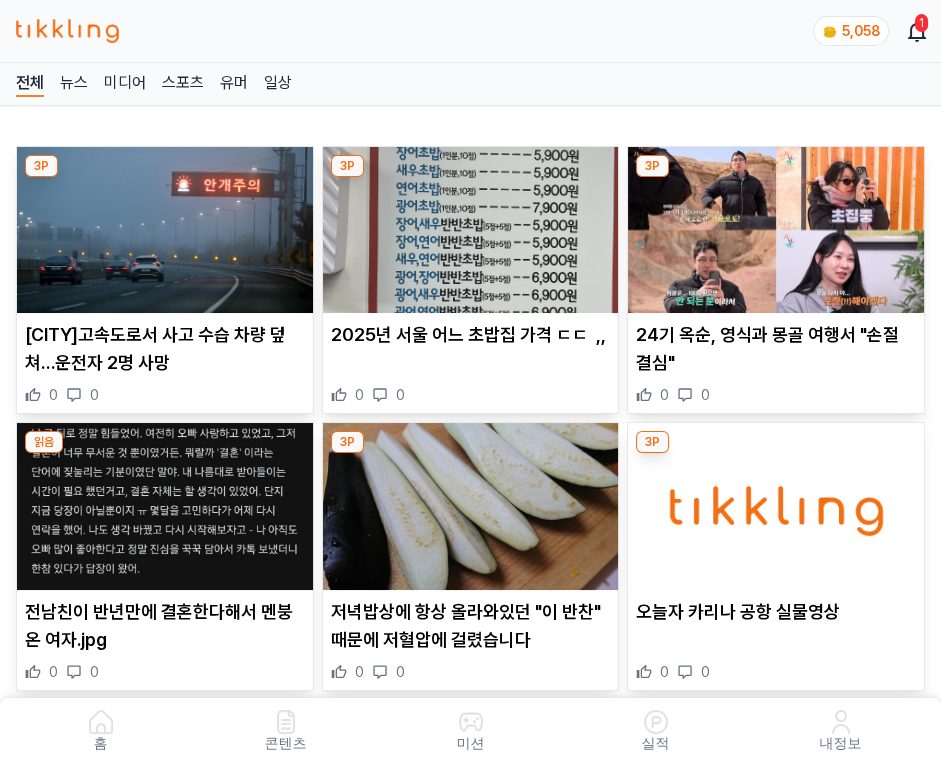 click at bounding box center (471, 230) 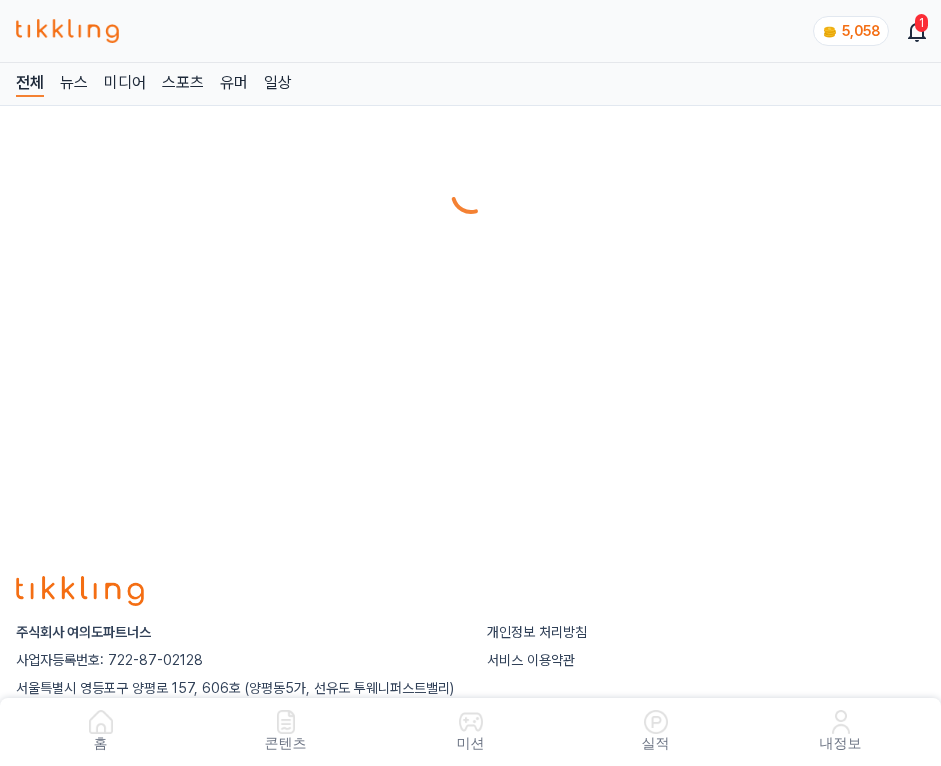 scroll, scrollTop: 0, scrollLeft: 0, axis: both 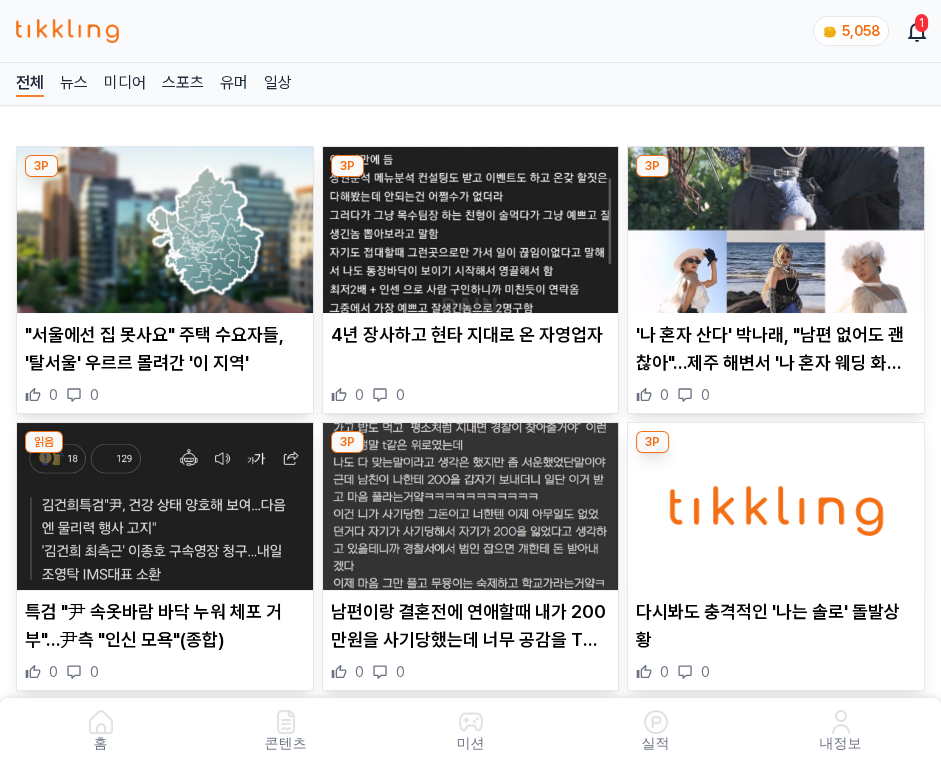click at bounding box center (471, 230) 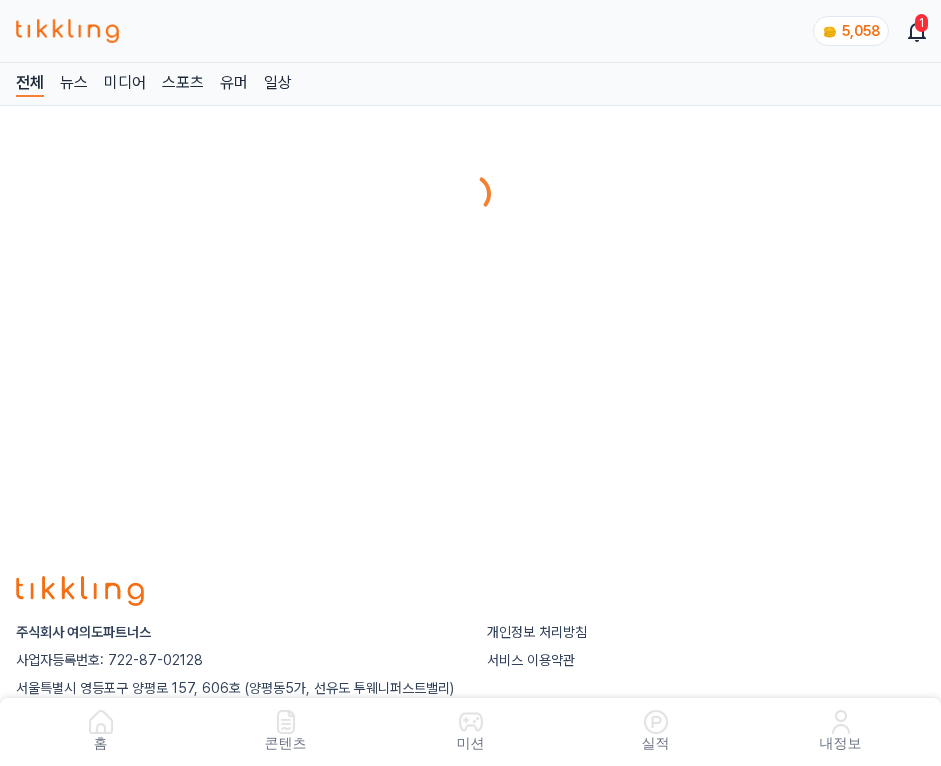 scroll, scrollTop: 0, scrollLeft: 0, axis: both 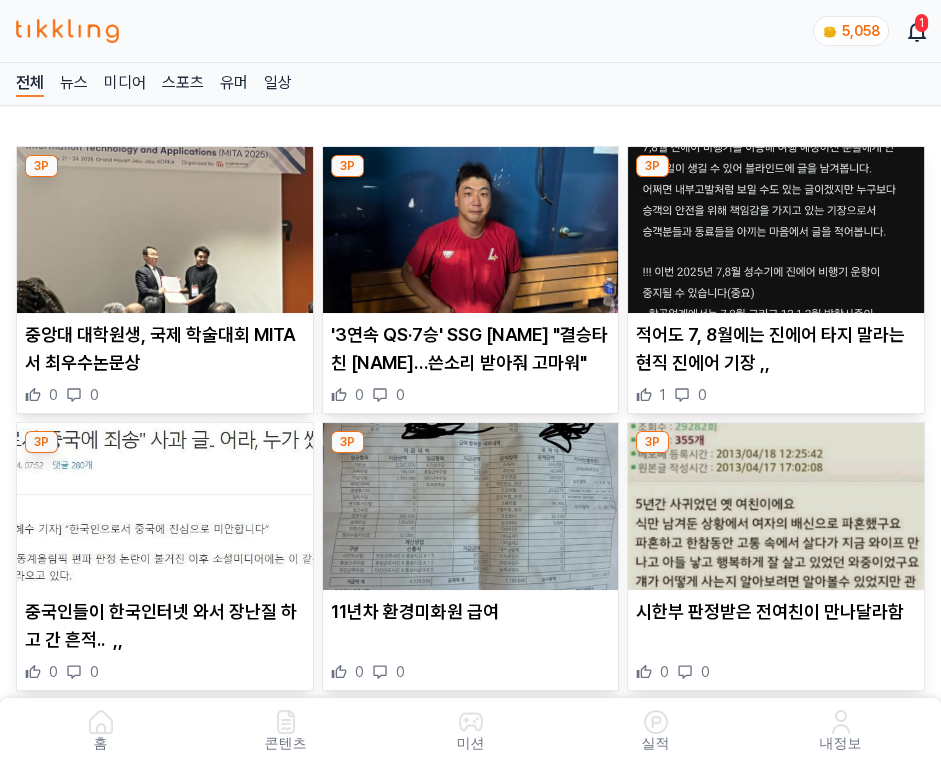 click at bounding box center [471, 230] 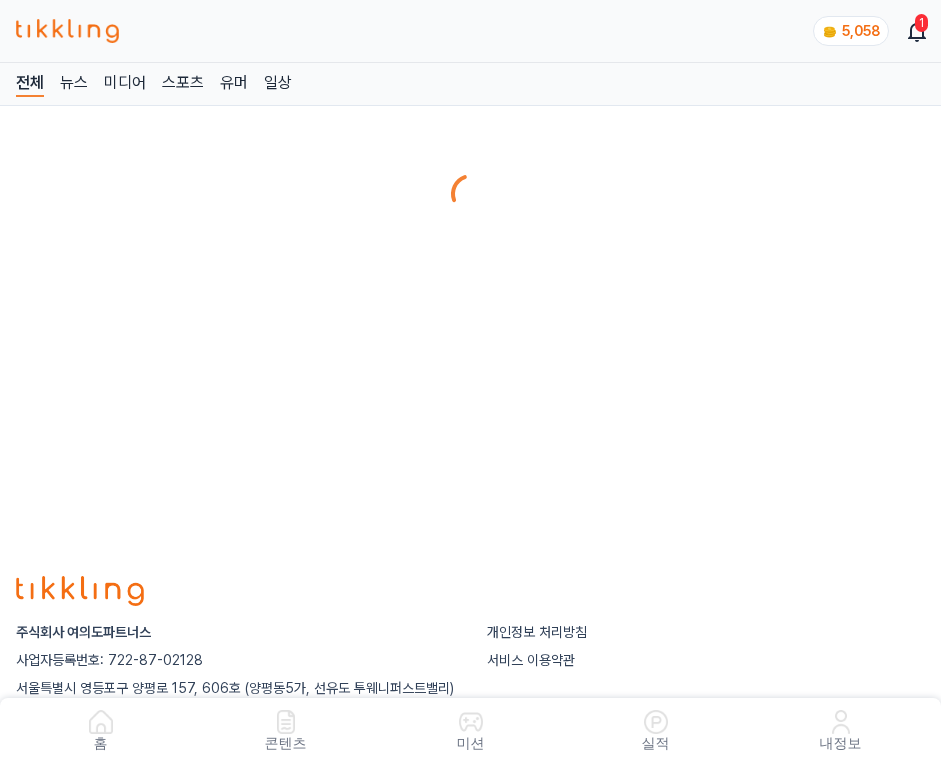 scroll, scrollTop: 0, scrollLeft: 0, axis: both 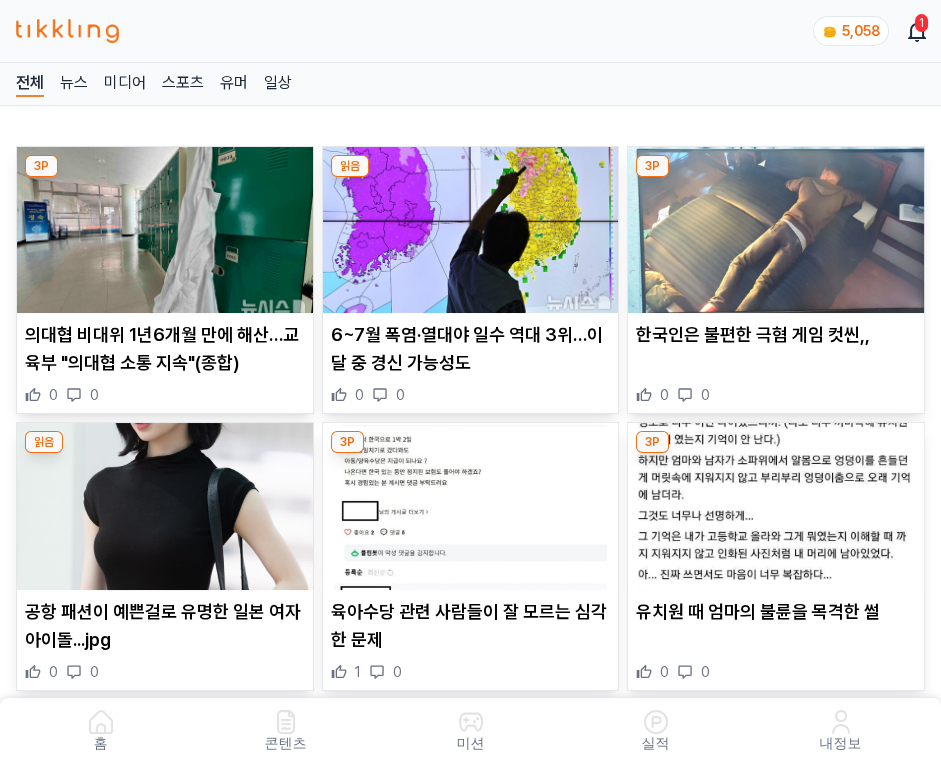 click at bounding box center (471, 230) 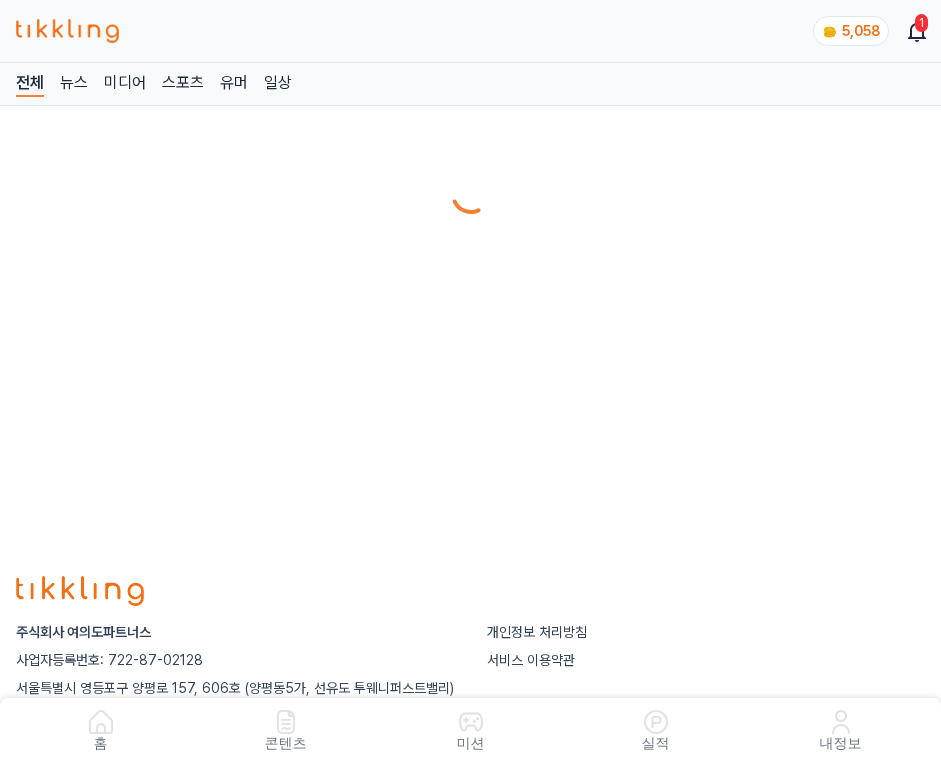 scroll, scrollTop: 0, scrollLeft: 0, axis: both 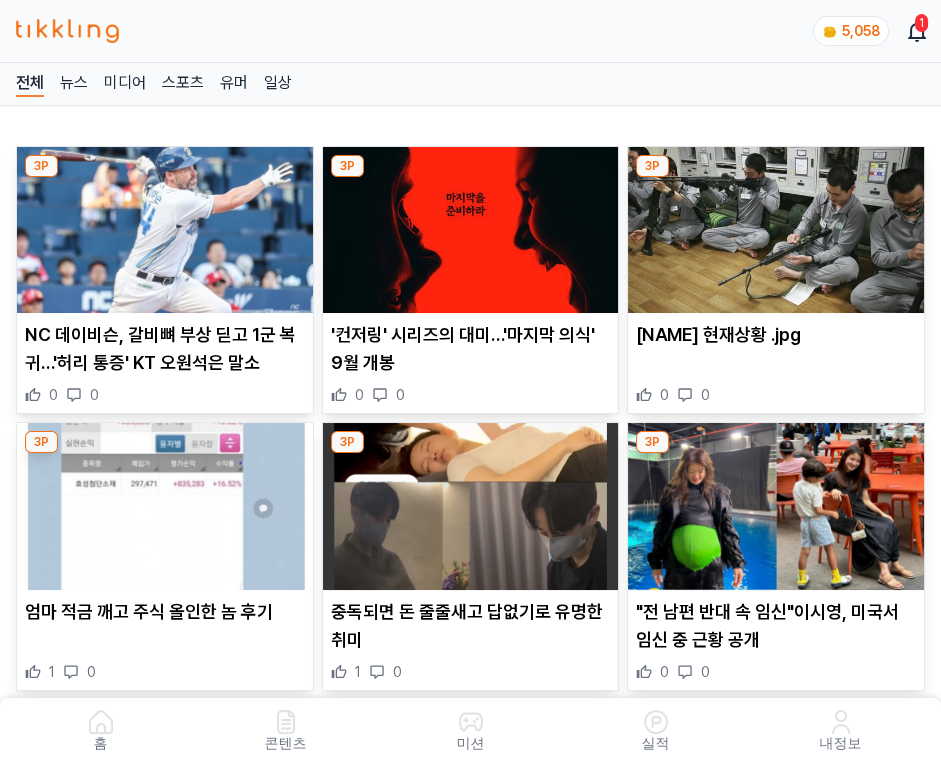 click at bounding box center (471, 230) 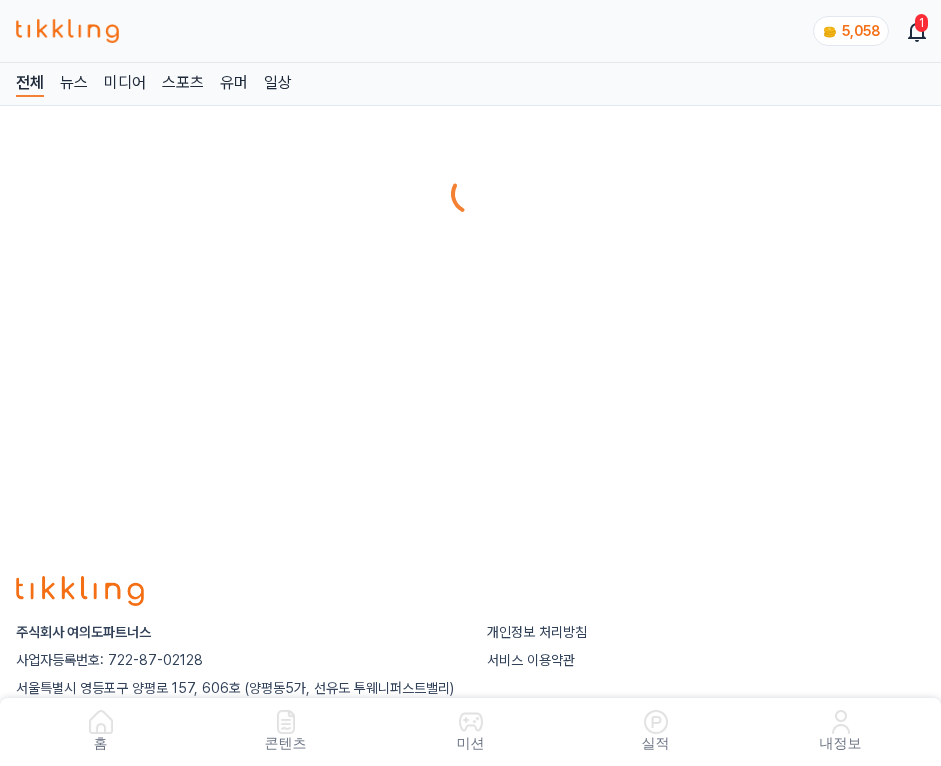 scroll, scrollTop: 0, scrollLeft: 0, axis: both 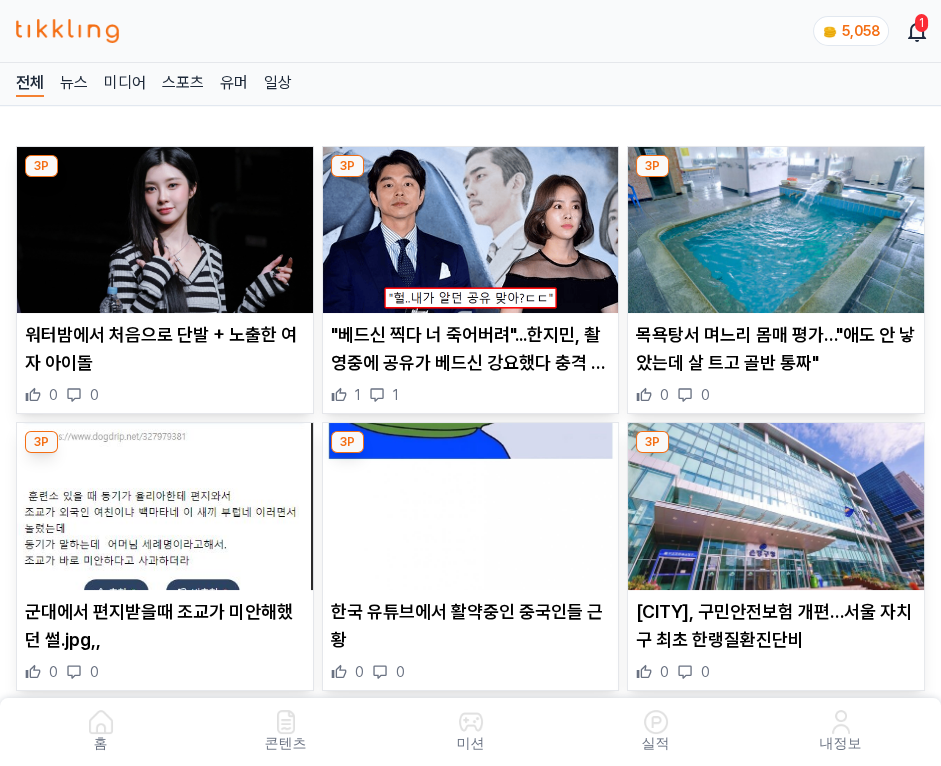 click at bounding box center (471, 230) 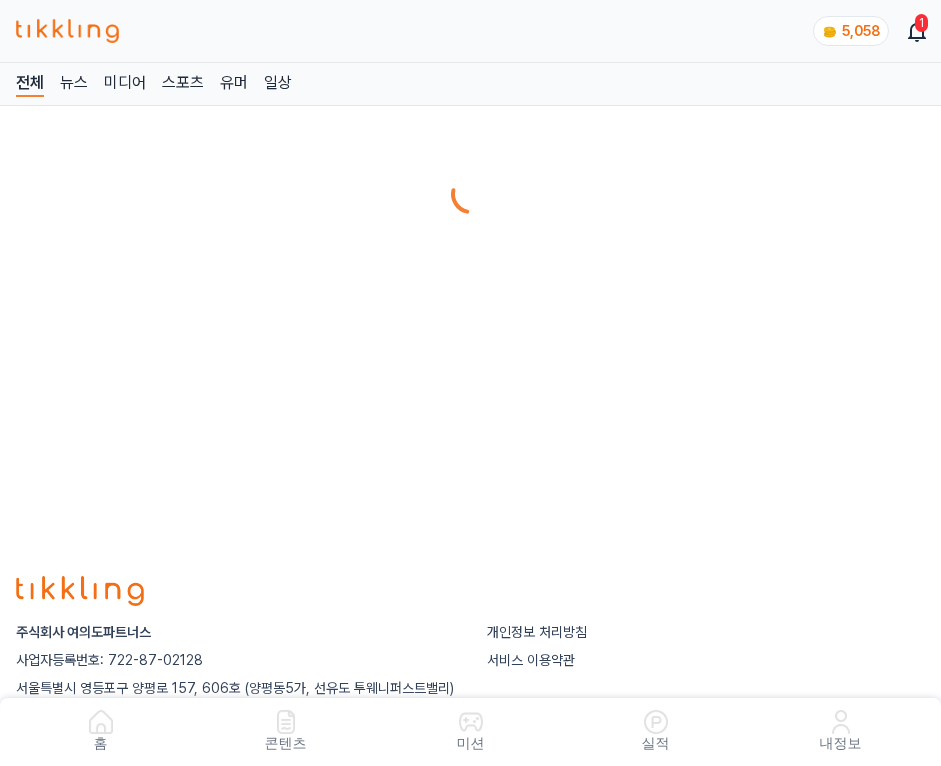 scroll, scrollTop: 0, scrollLeft: 0, axis: both 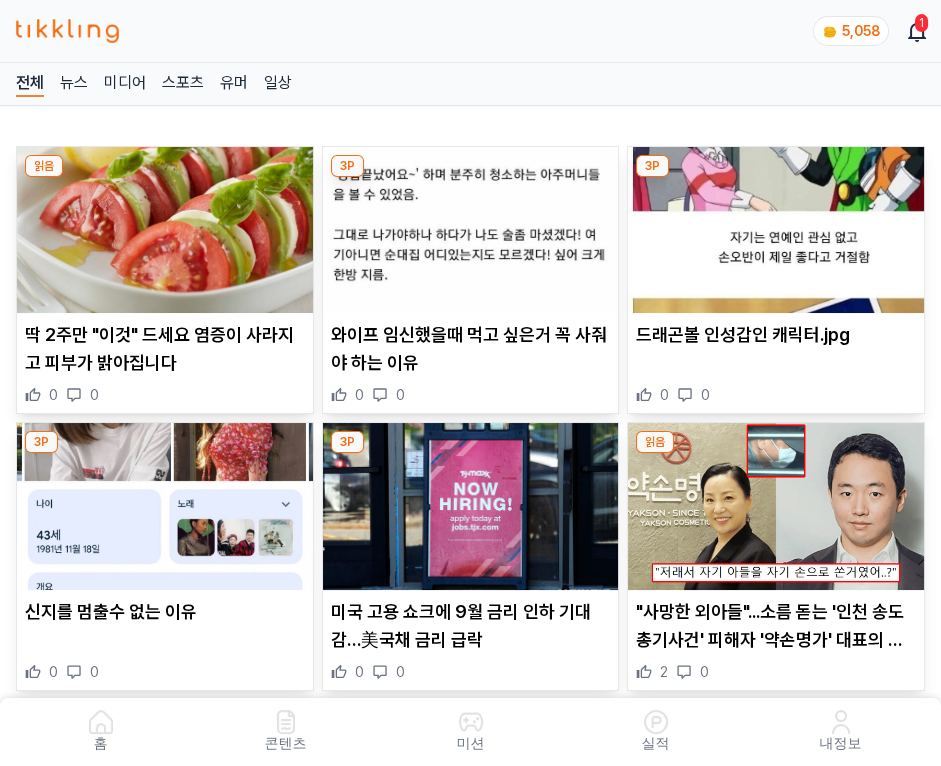 click at bounding box center [471, 230] 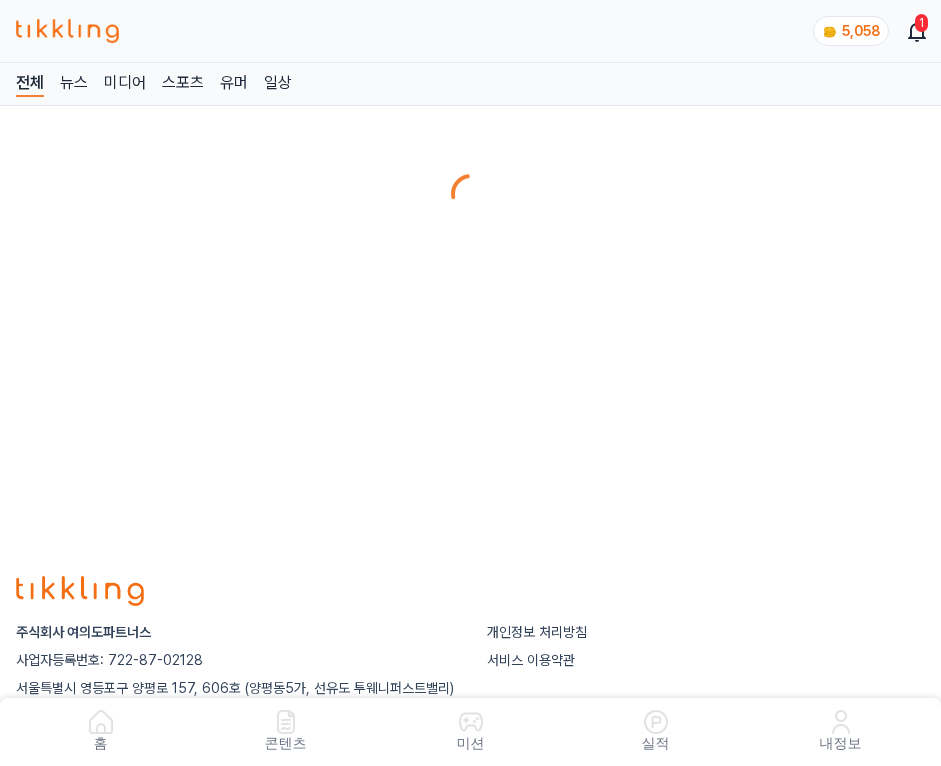 scroll, scrollTop: 0, scrollLeft: 0, axis: both 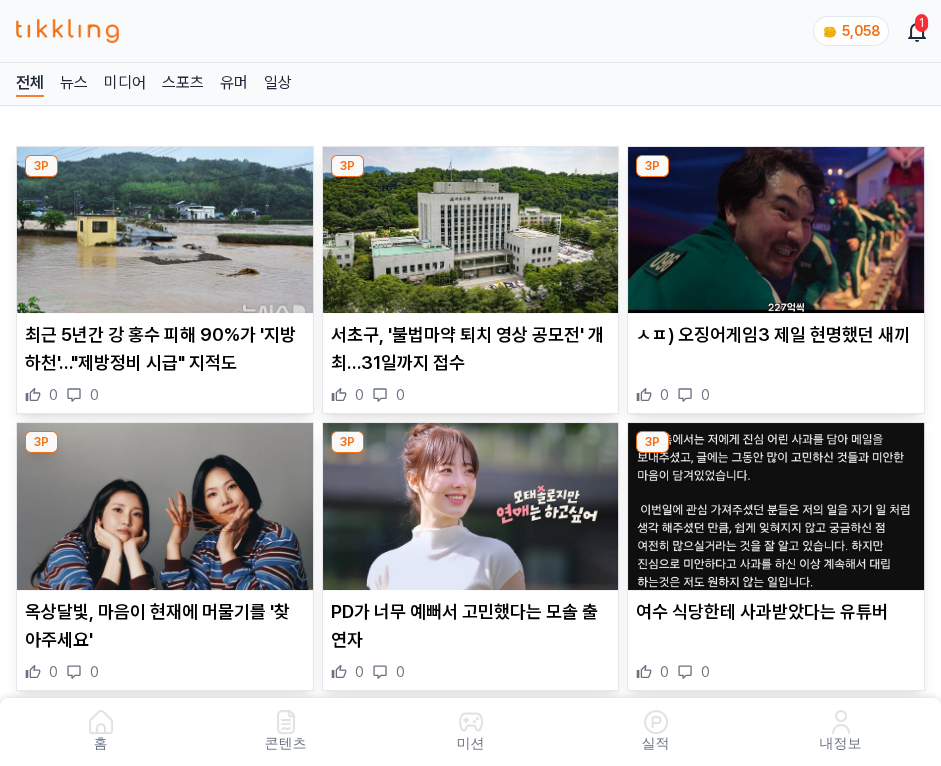 click at bounding box center (471, 230) 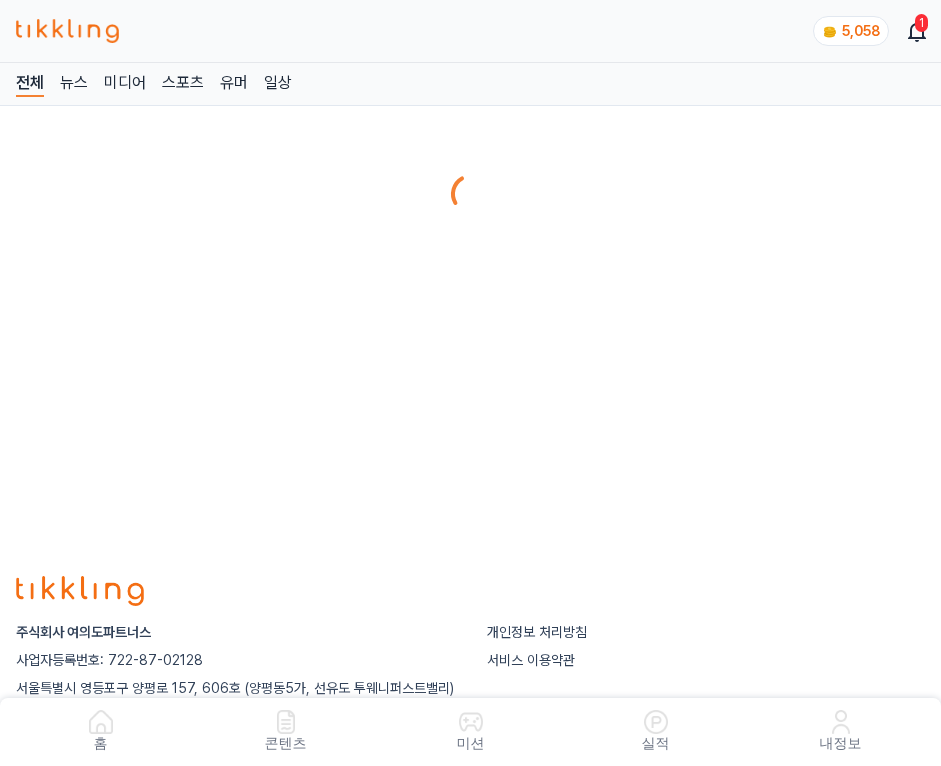 scroll, scrollTop: 0, scrollLeft: 0, axis: both 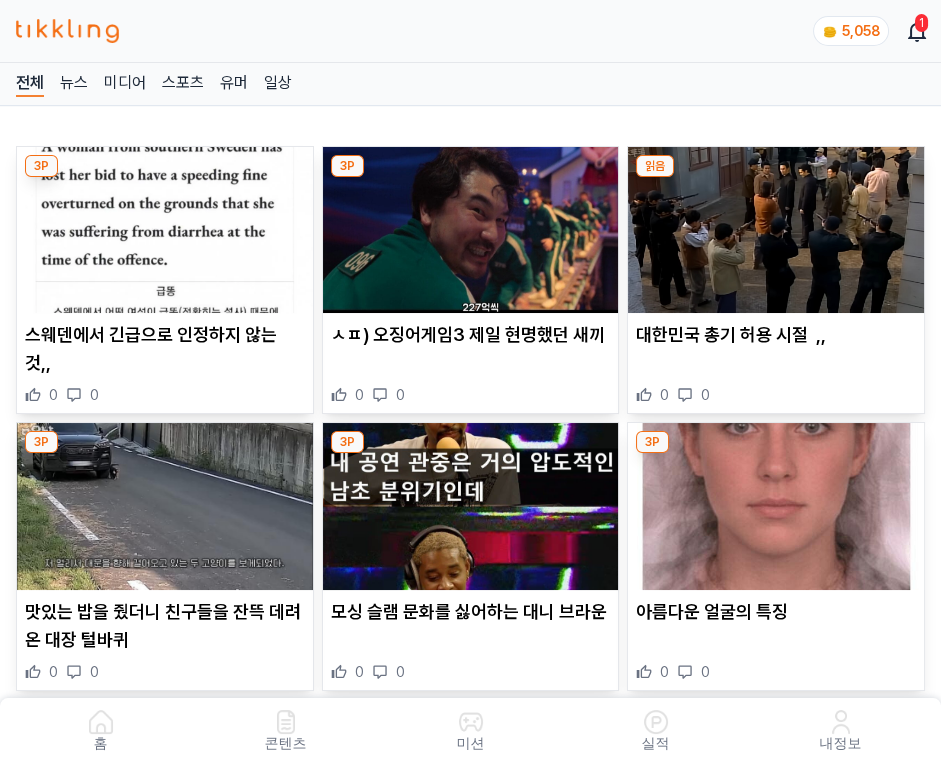 click at bounding box center (471, 230) 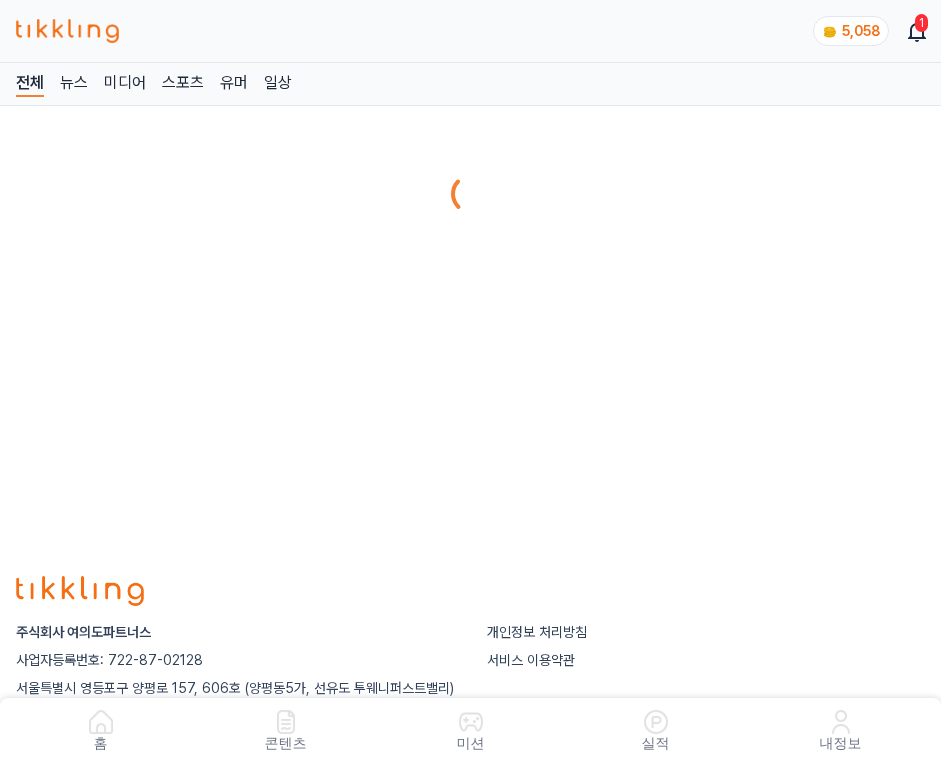 scroll, scrollTop: 0, scrollLeft: 0, axis: both 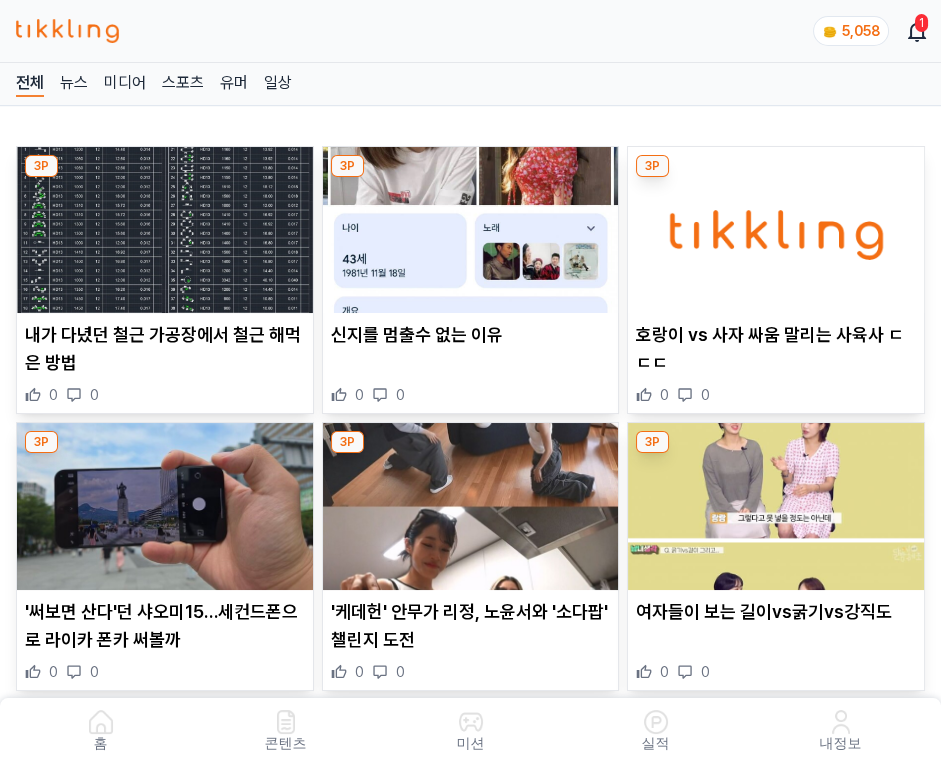 click at bounding box center (471, 230) 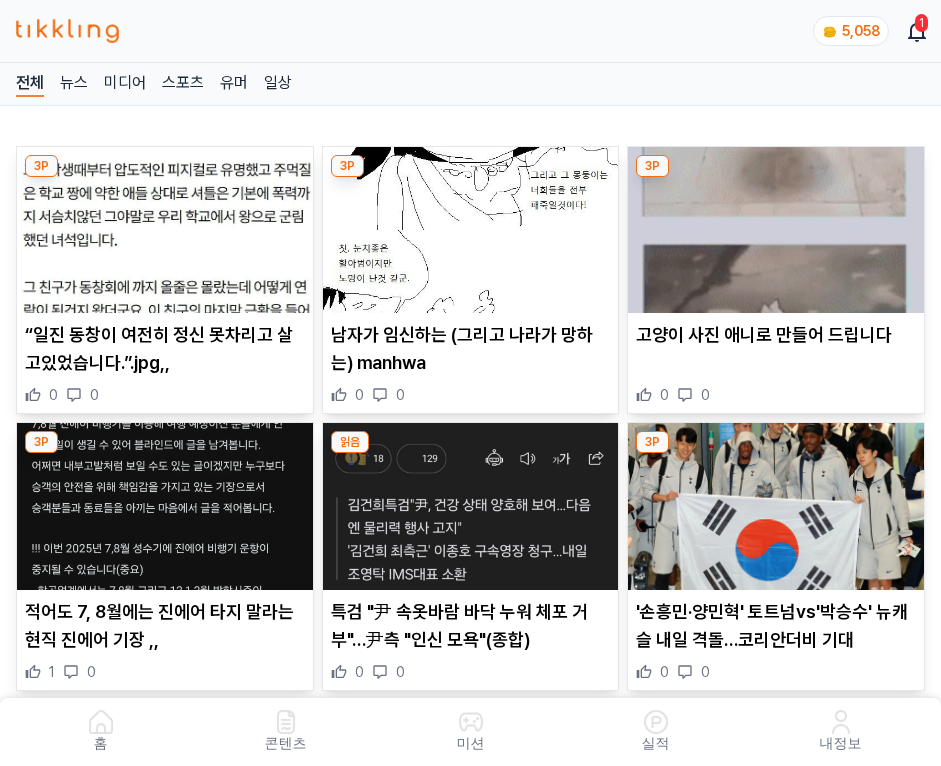 scroll, scrollTop: 0, scrollLeft: 0, axis: both 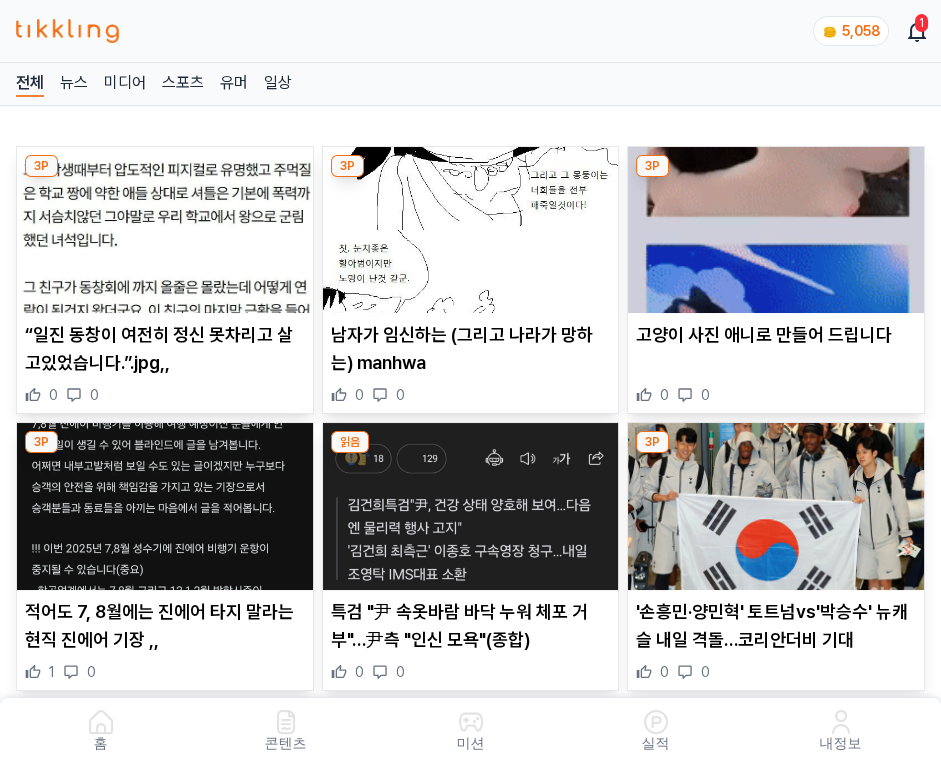 click at bounding box center (471, 230) 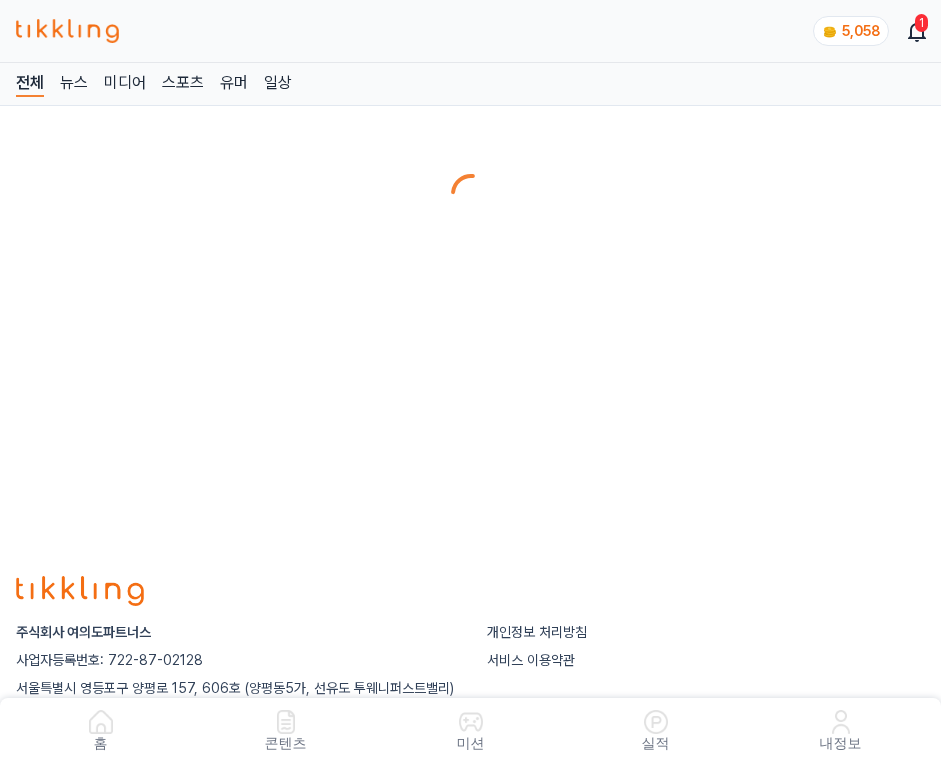 scroll, scrollTop: 0, scrollLeft: 0, axis: both 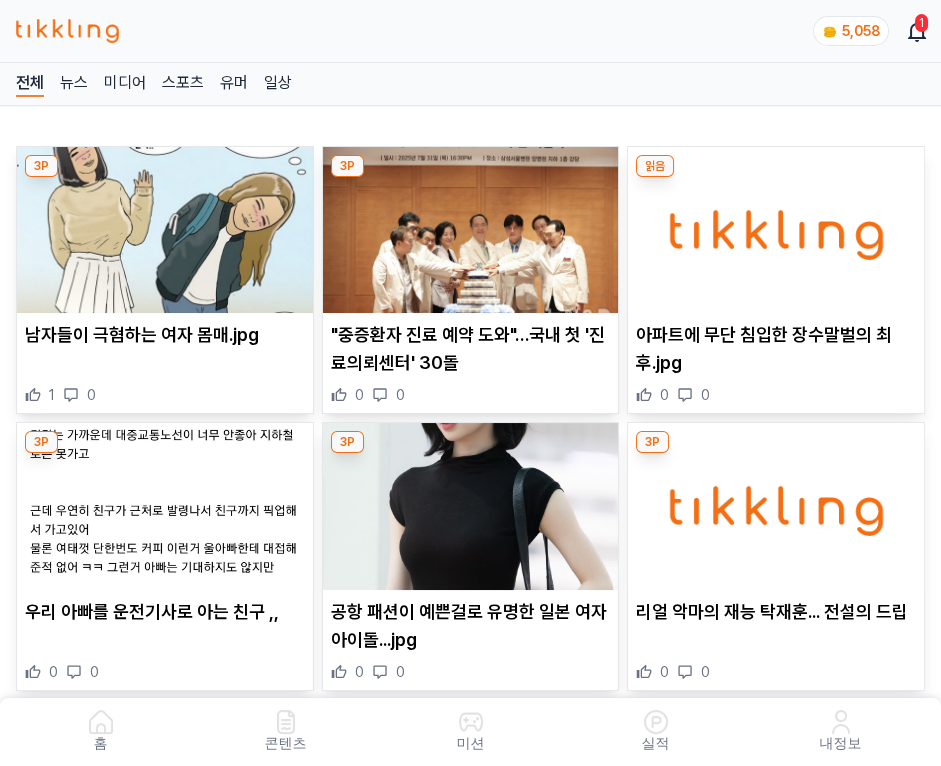 click at bounding box center [471, 230] 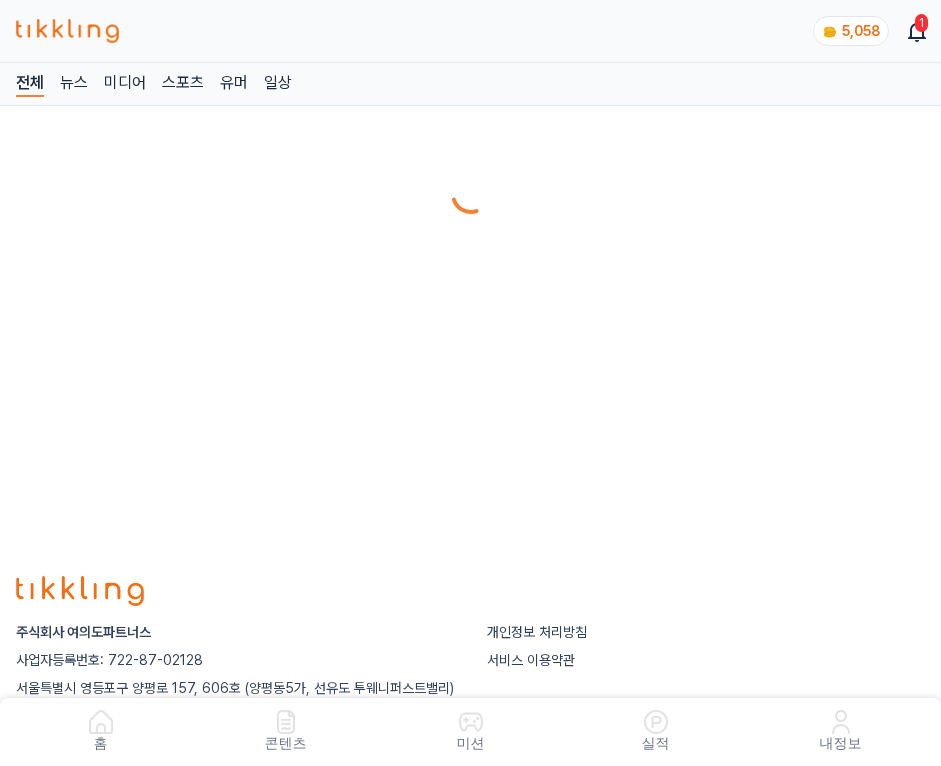 scroll, scrollTop: 0, scrollLeft: 0, axis: both 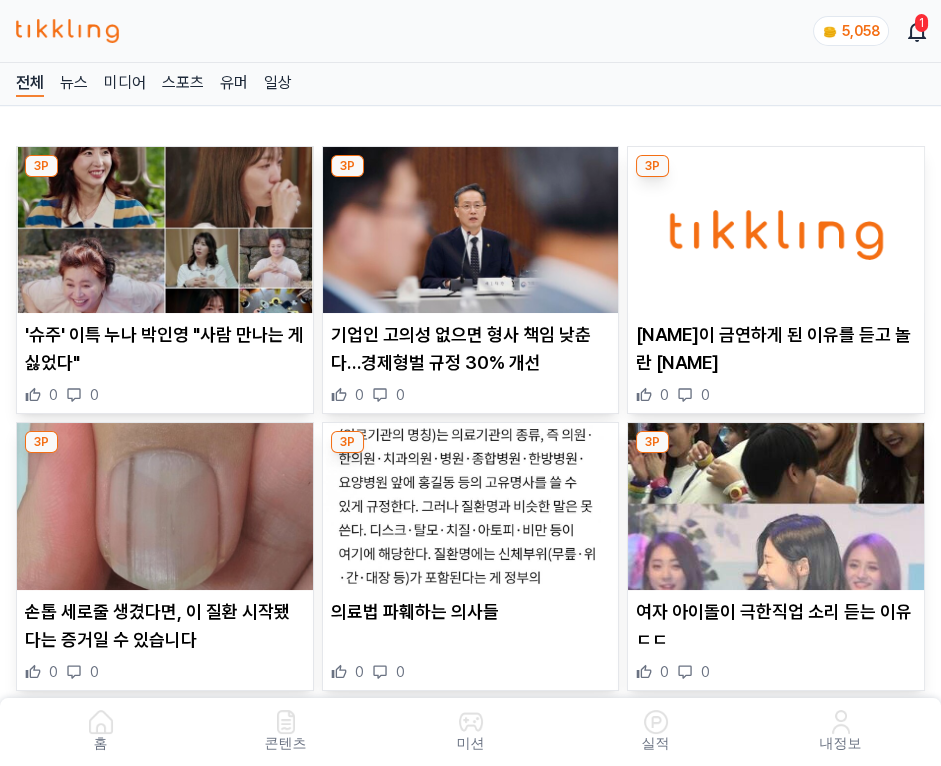 click at bounding box center (471, 230) 